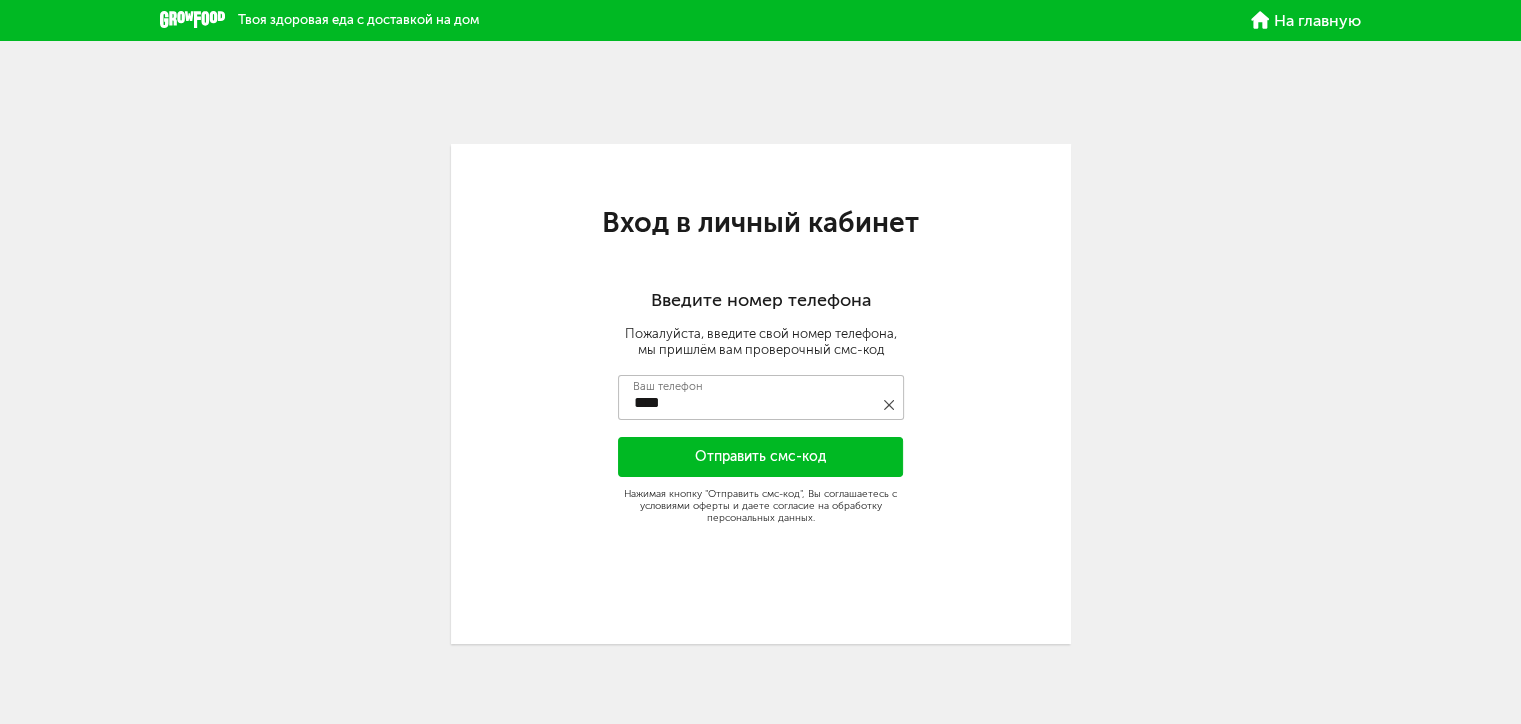 scroll, scrollTop: 0, scrollLeft: 0, axis: both 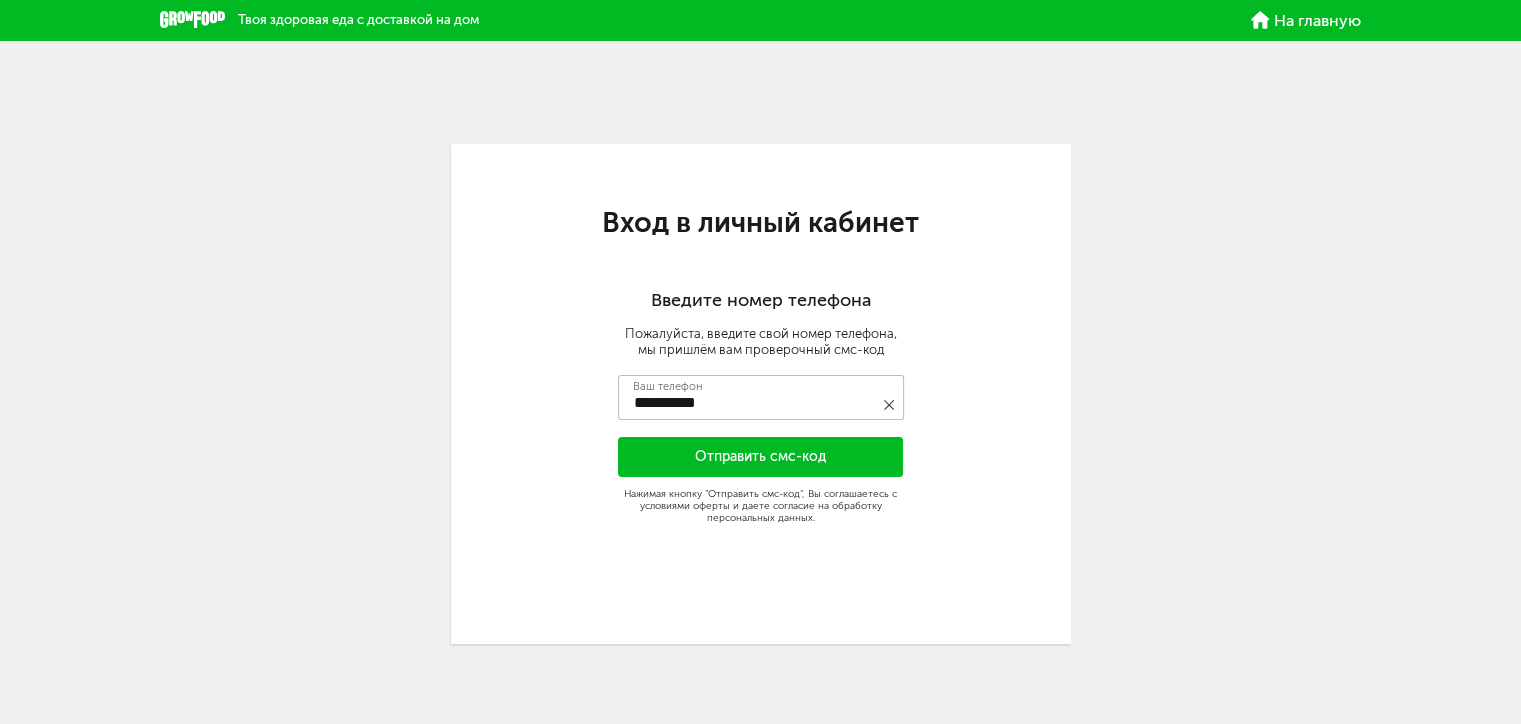 type on "**********" 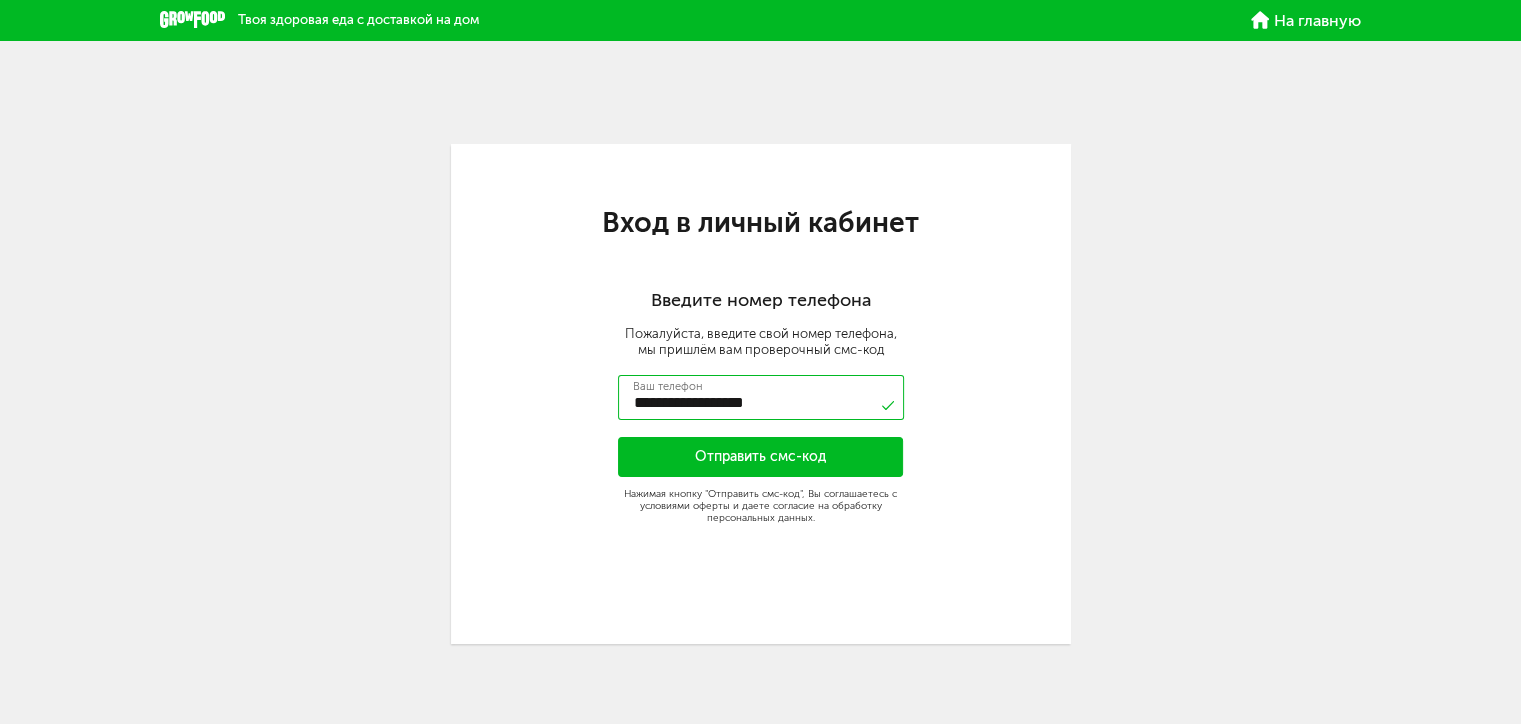 click on "Отправить смс-код" at bounding box center [761, 457] 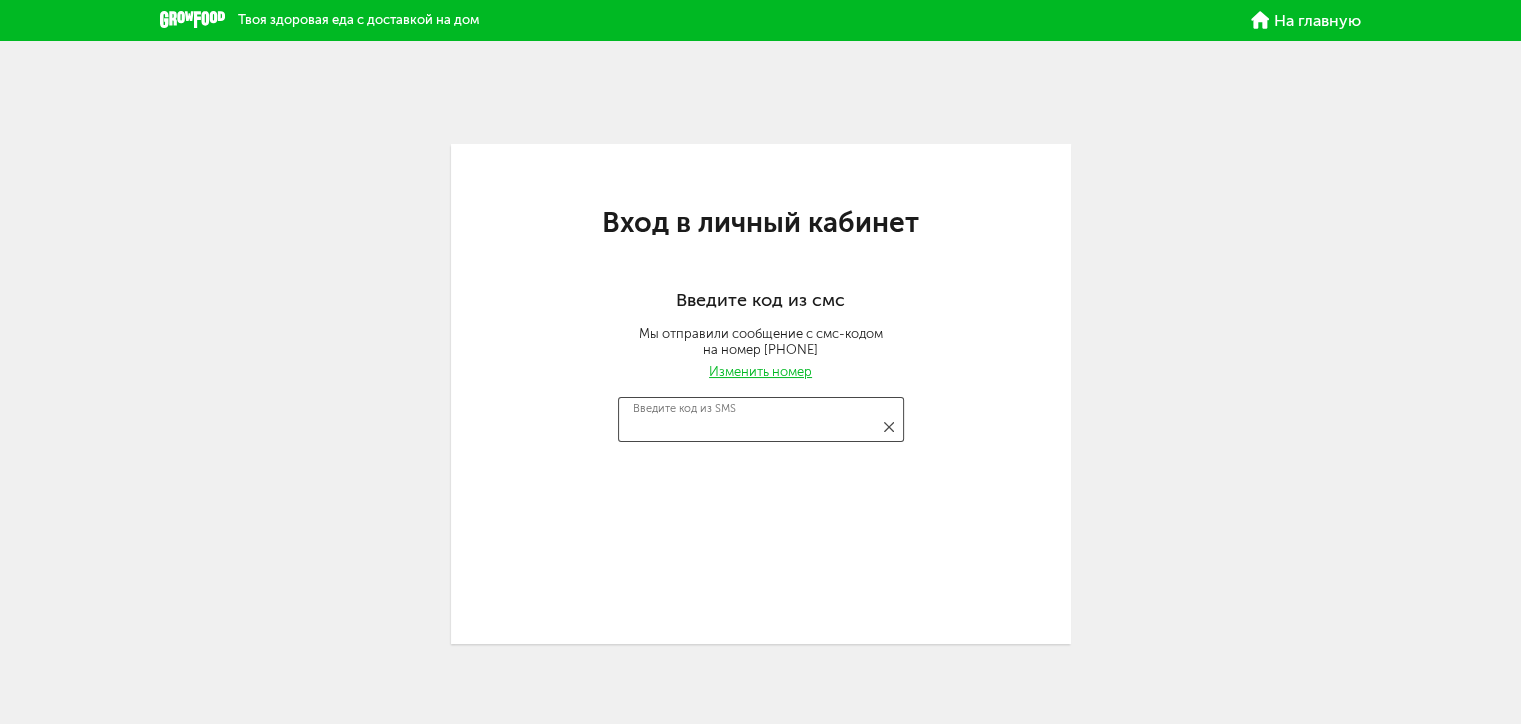 click on "Введите код из SMS" at bounding box center [761, 419] 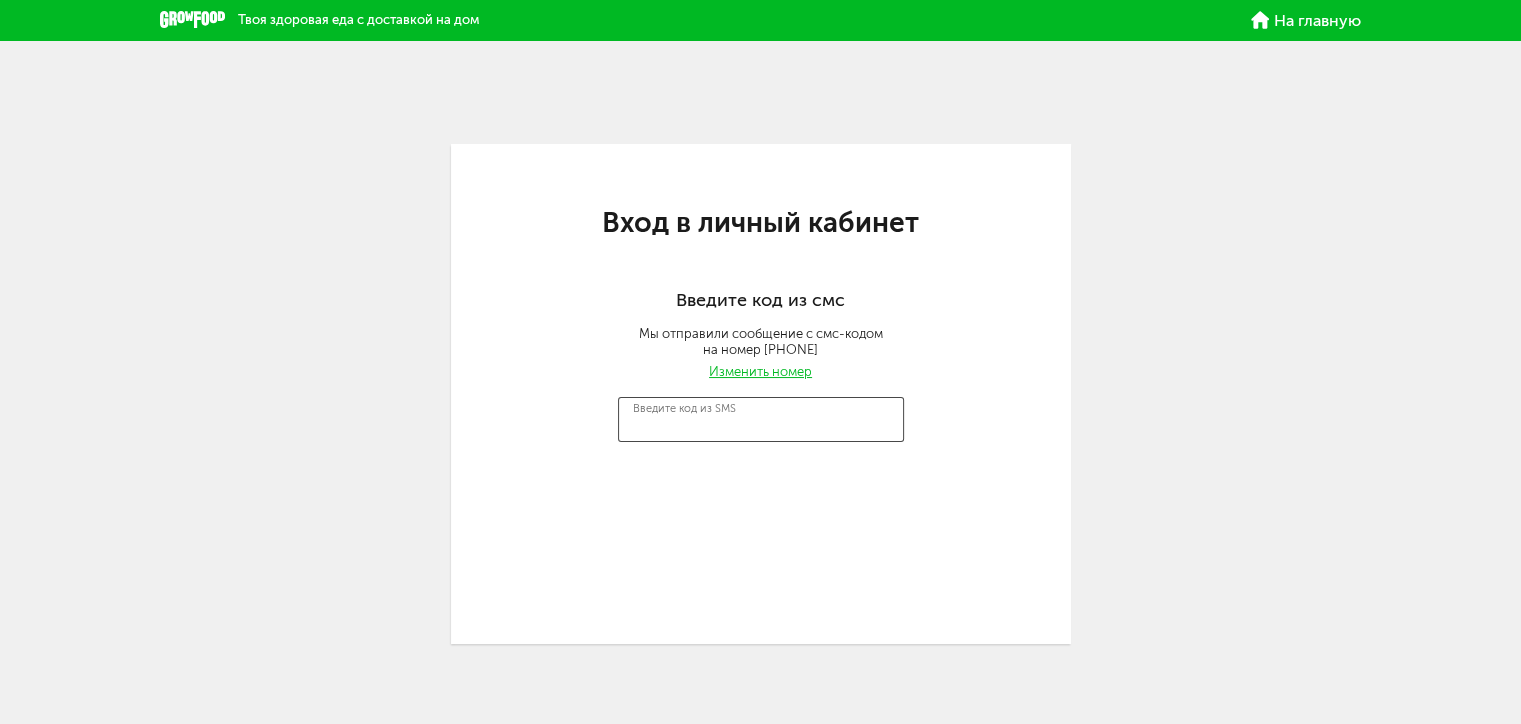 type on "****" 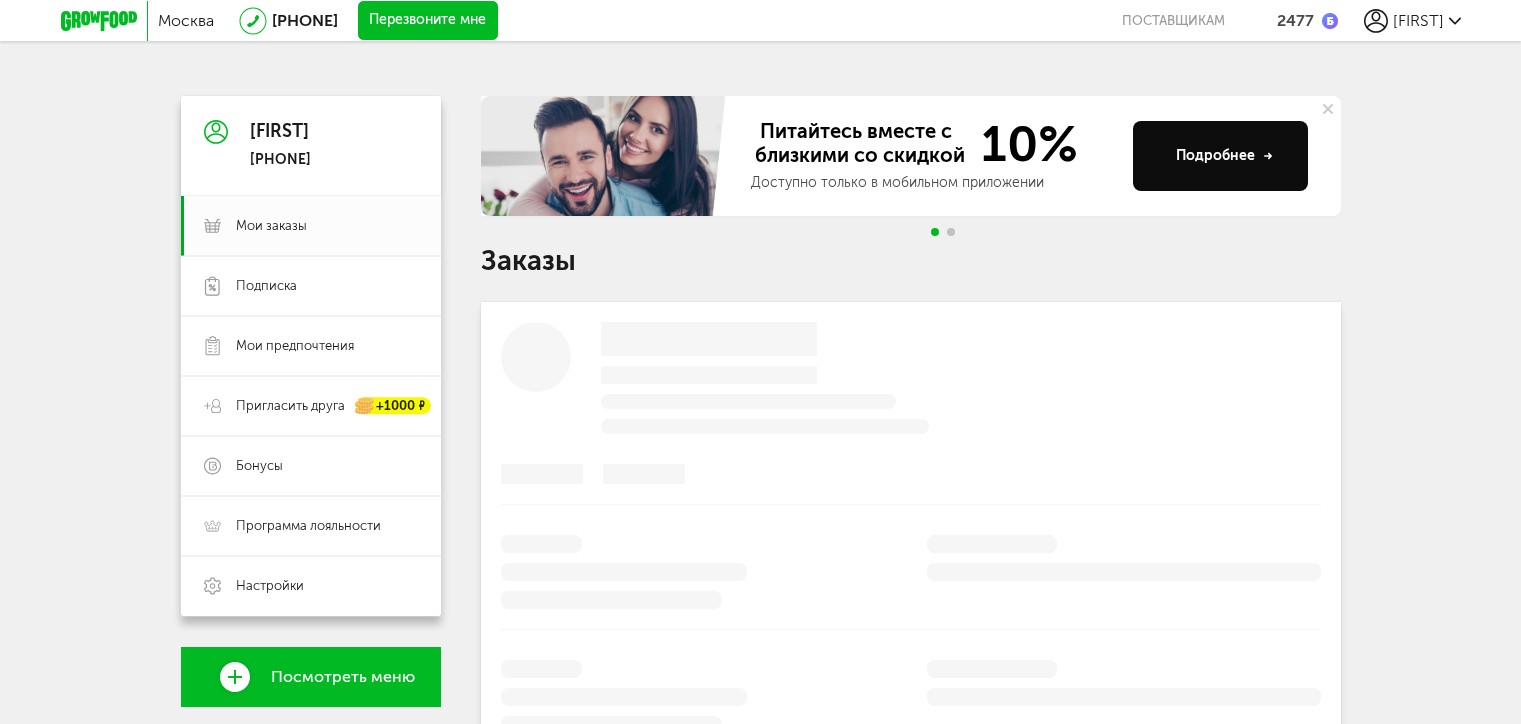 scroll, scrollTop: 0, scrollLeft: 0, axis: both 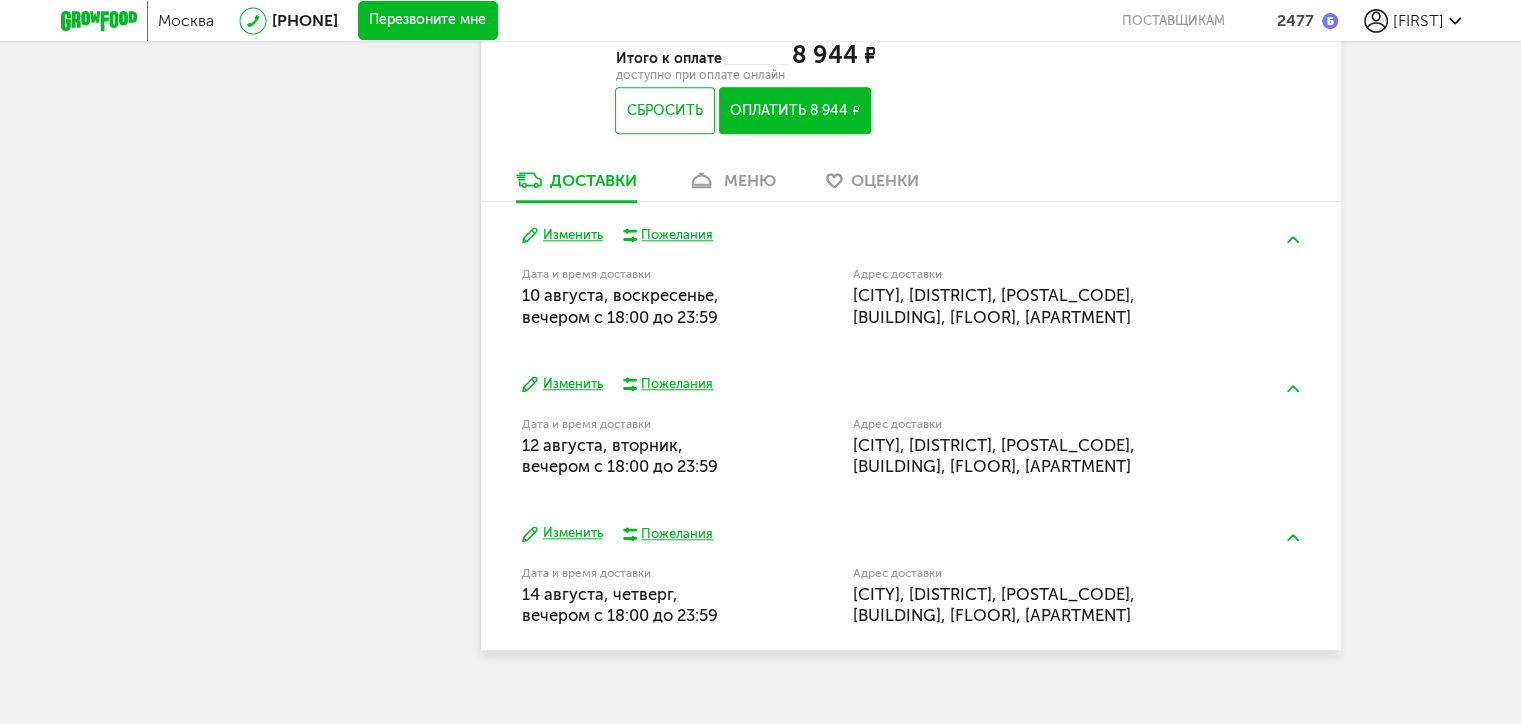 click on "меню" at bounding box center [750, 180] 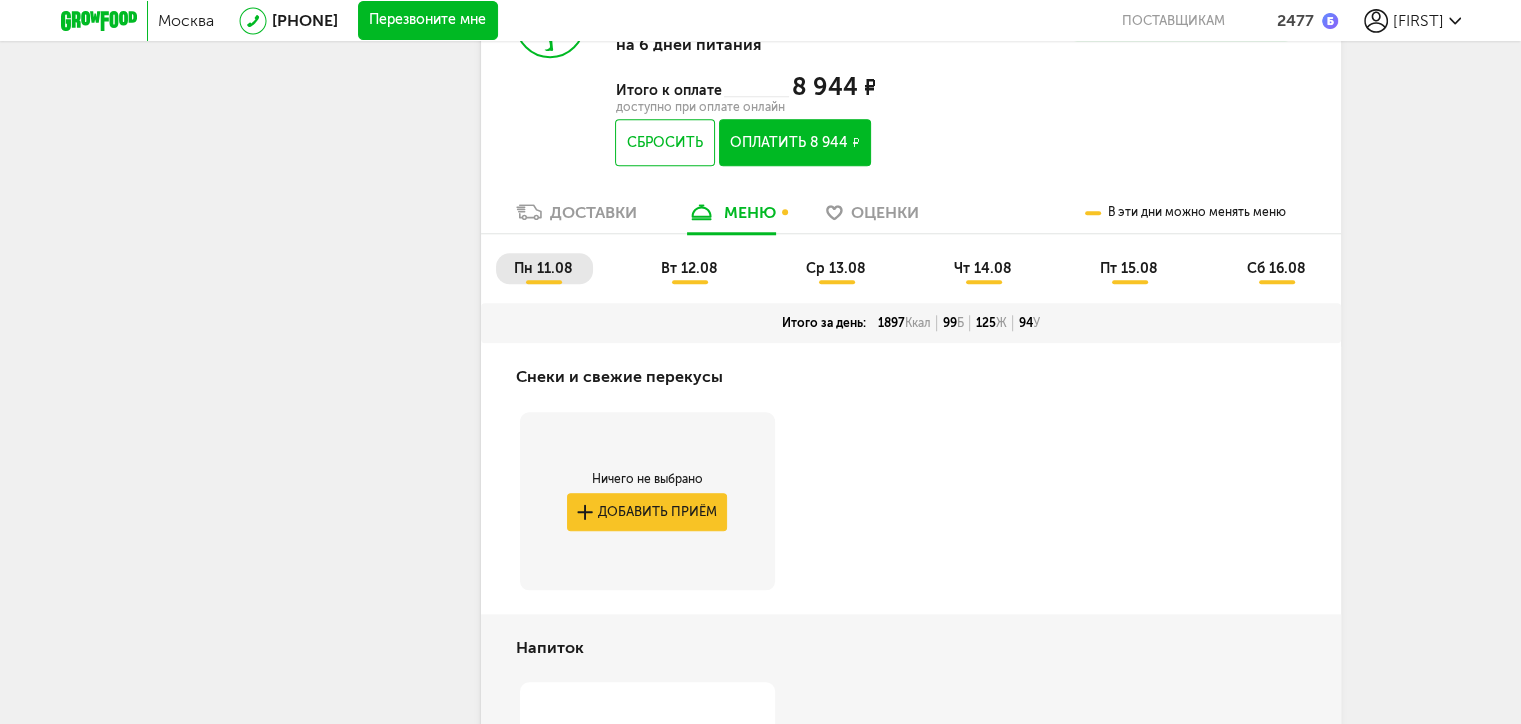 scroll, scrollTop: 1872, scrollLeft: 0, axis: vertical 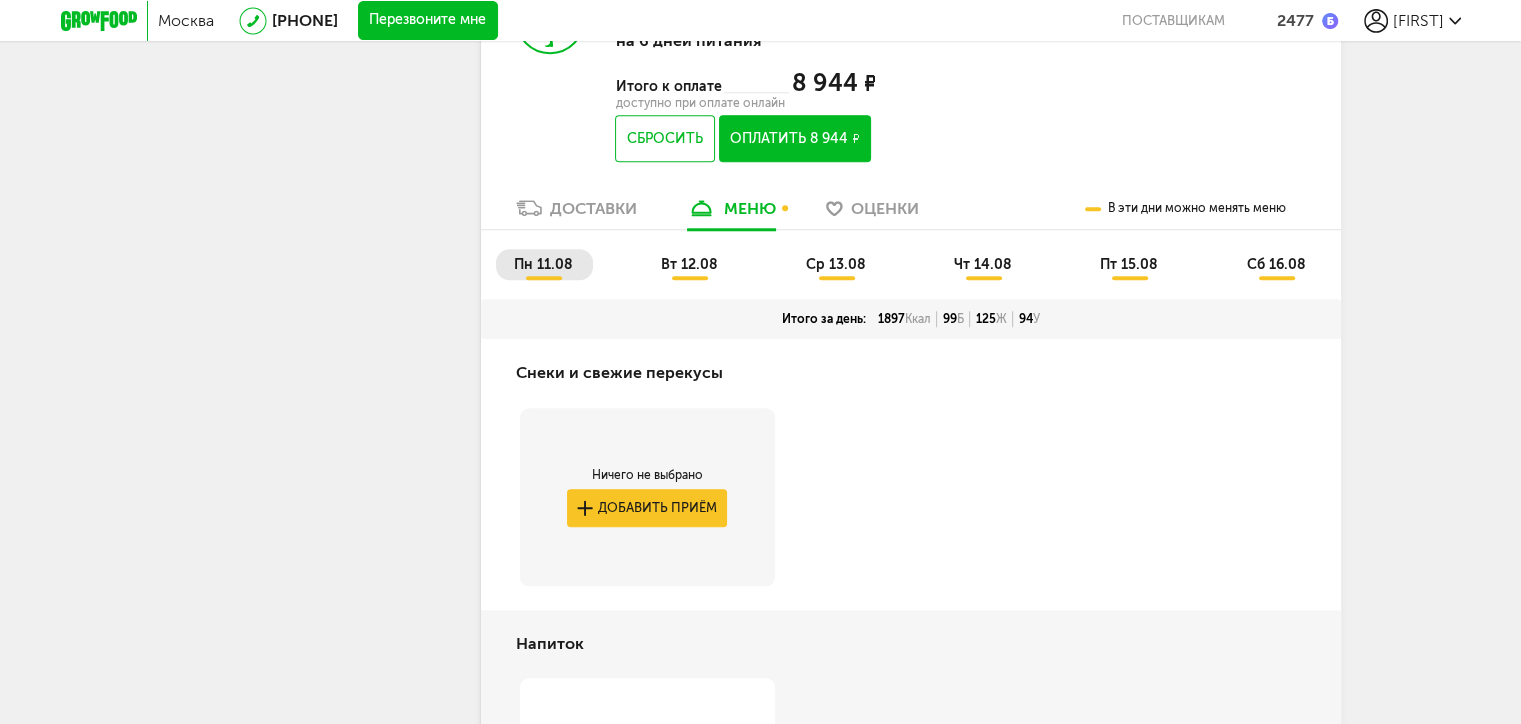 click on "ср 13.08" at bounding box center (836, 264) 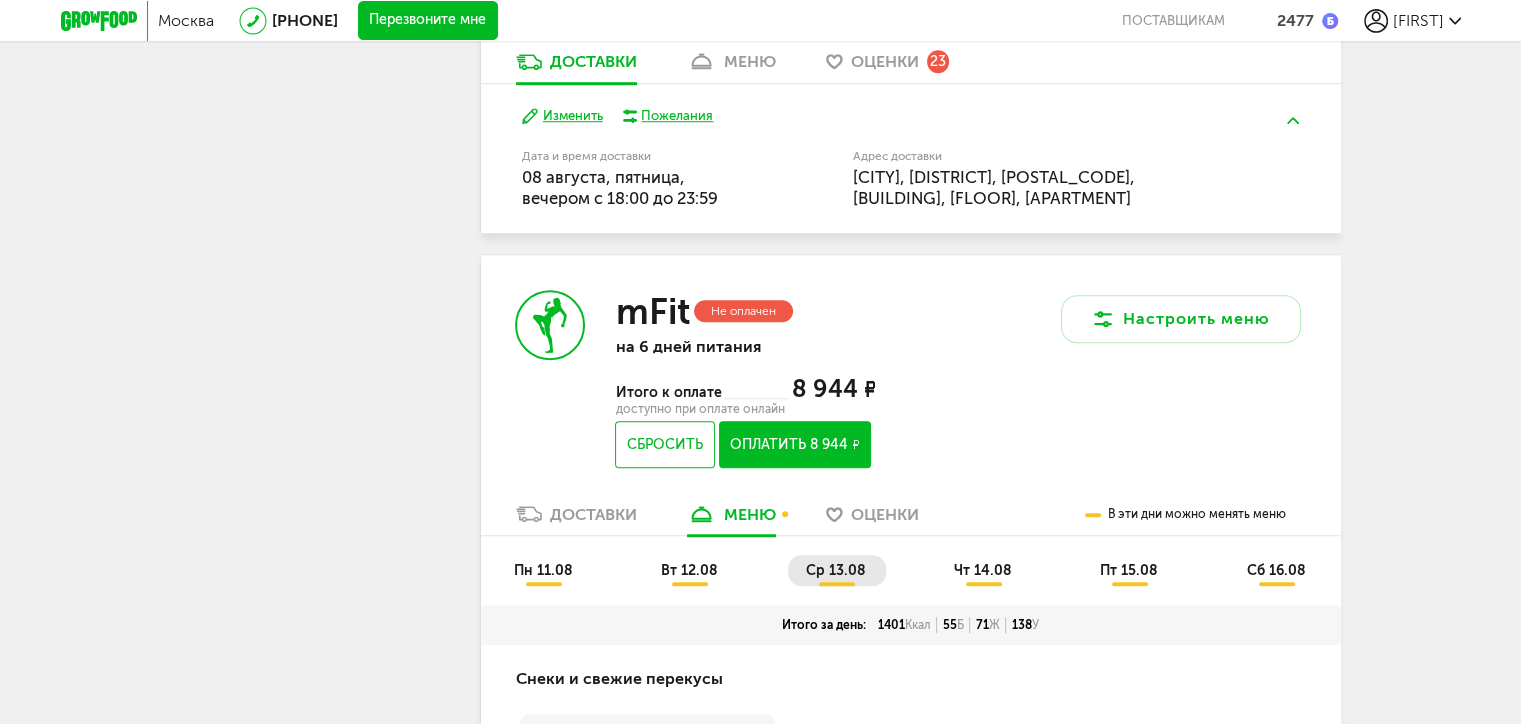 scroll, scrollTop: 1772, scrollLeft: 0, axis: vertical 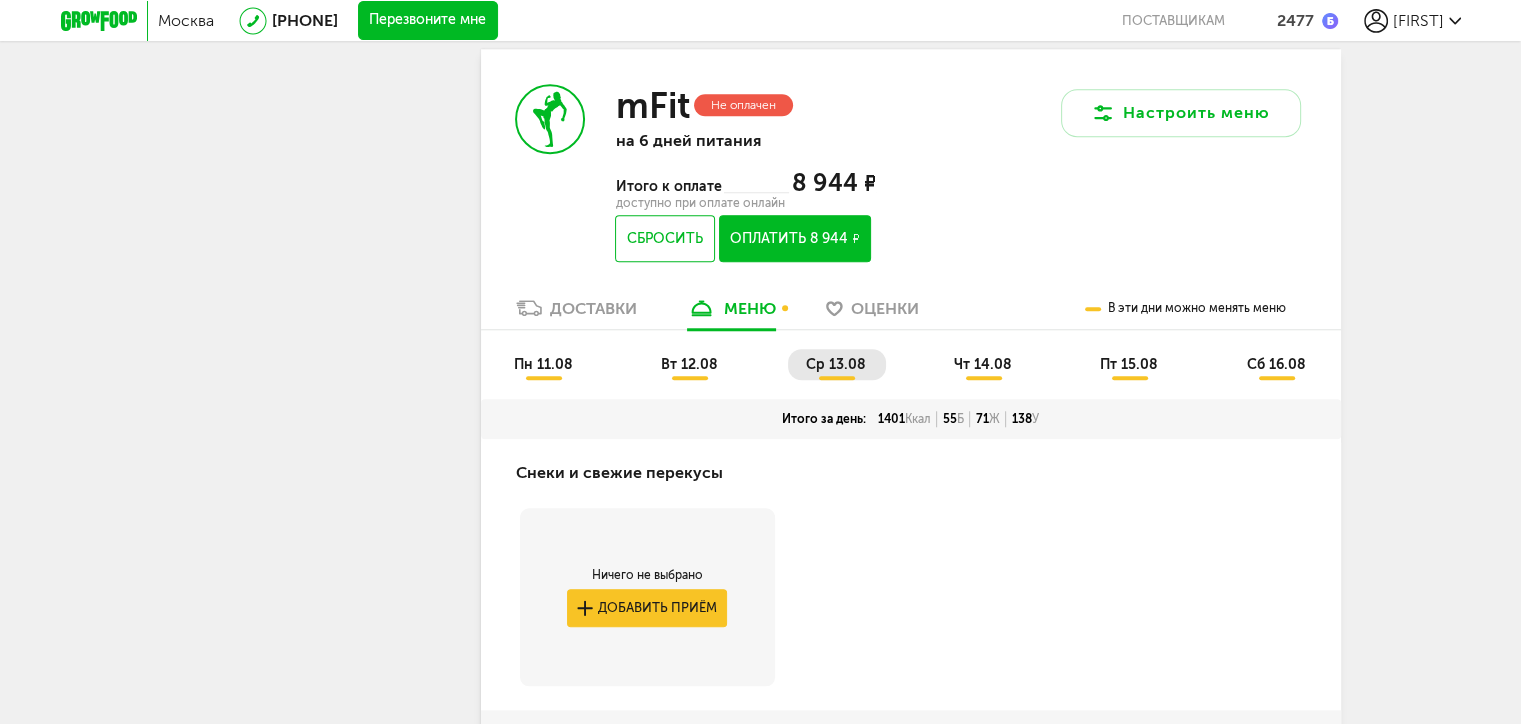 click on "сб 16.08" at bounding box center (1276, 364) 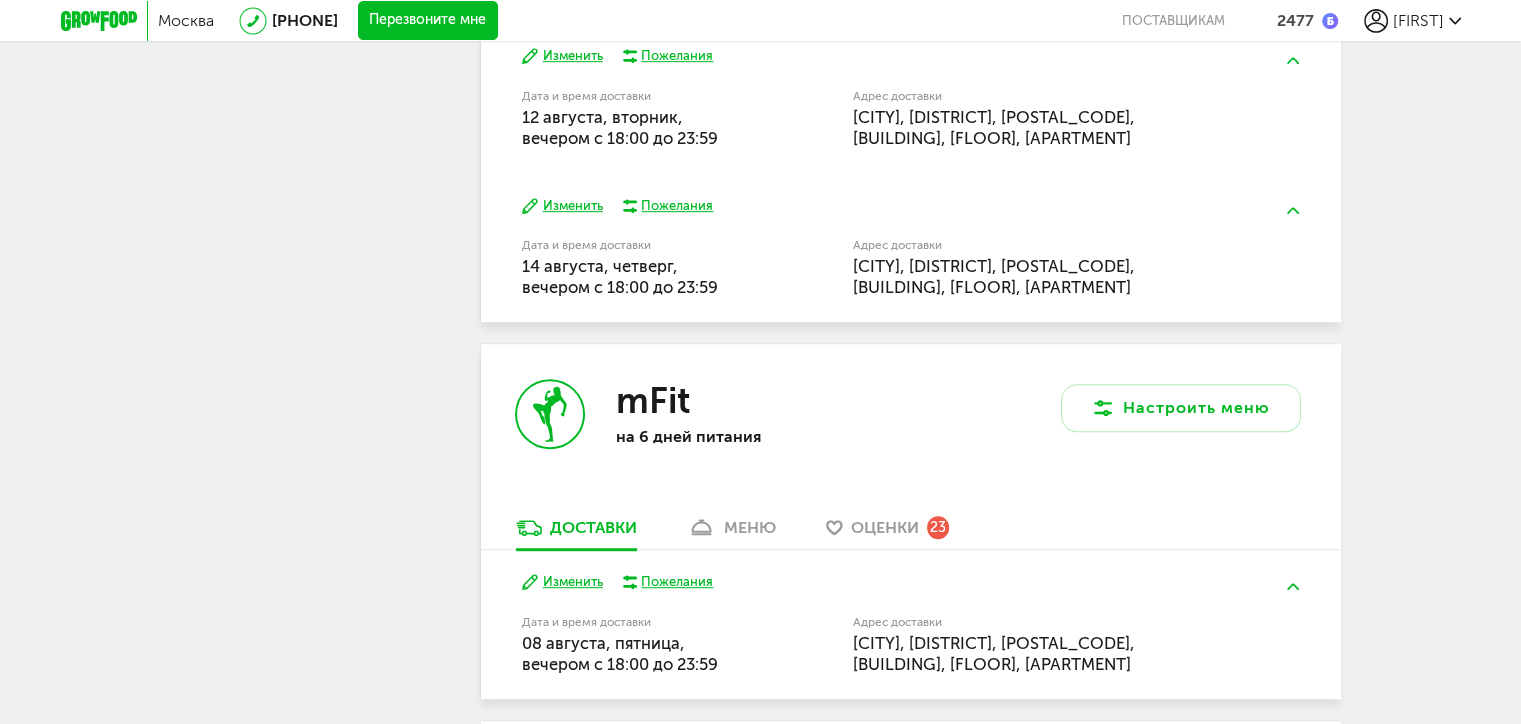scroll, scrollTop: 1500, scrollLeft: 0, axis: vertical 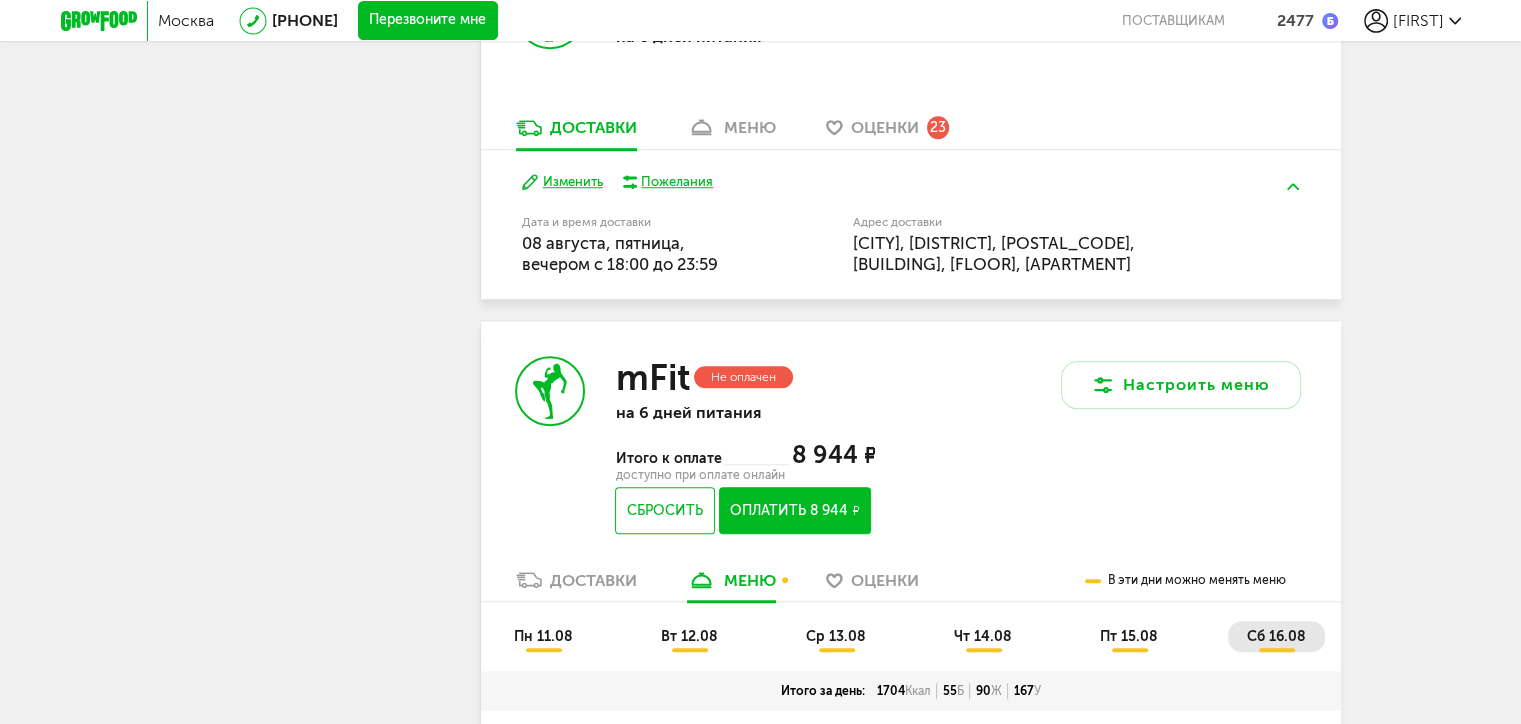 click on "Доставки" at bounding box center [593, 580] 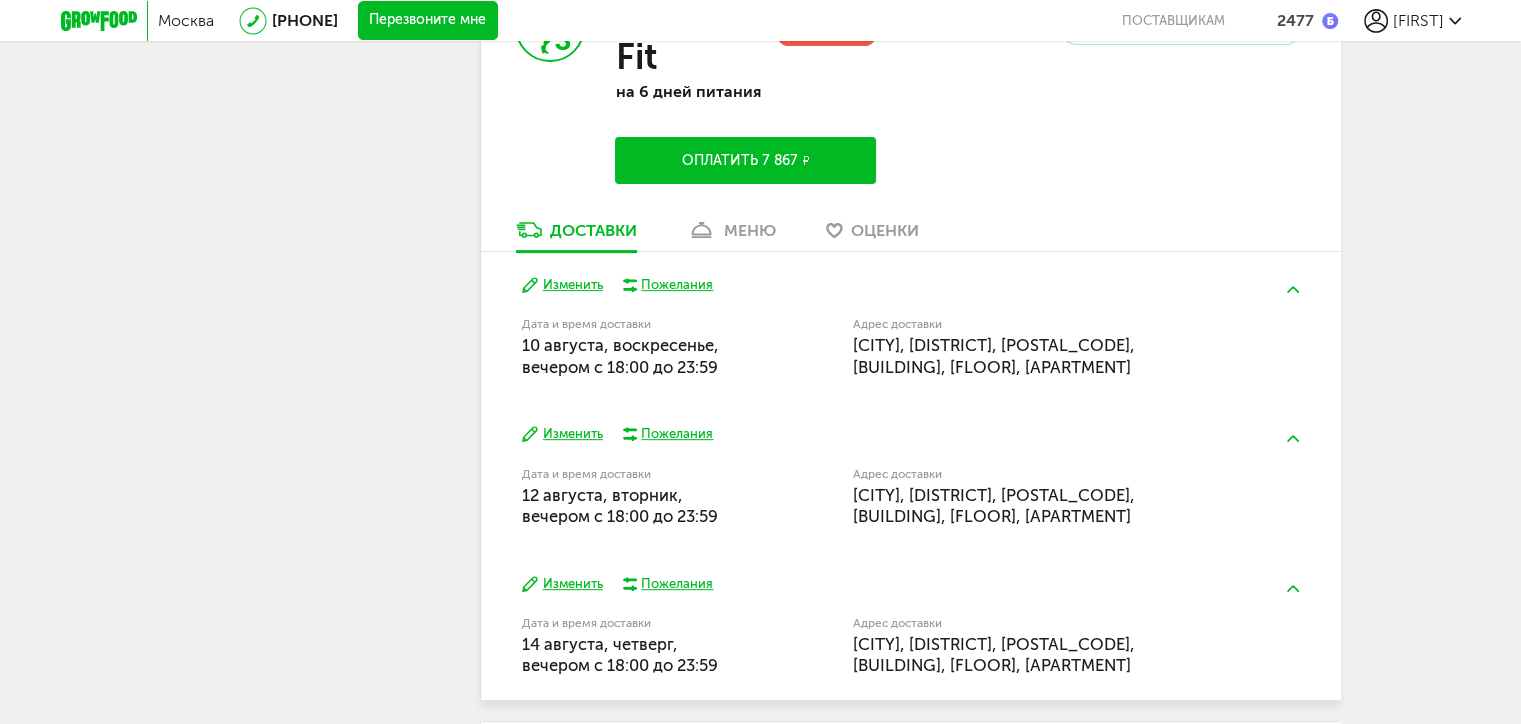 scroll, scrollTop: 500, scrollLeft: 0, axis: vertical 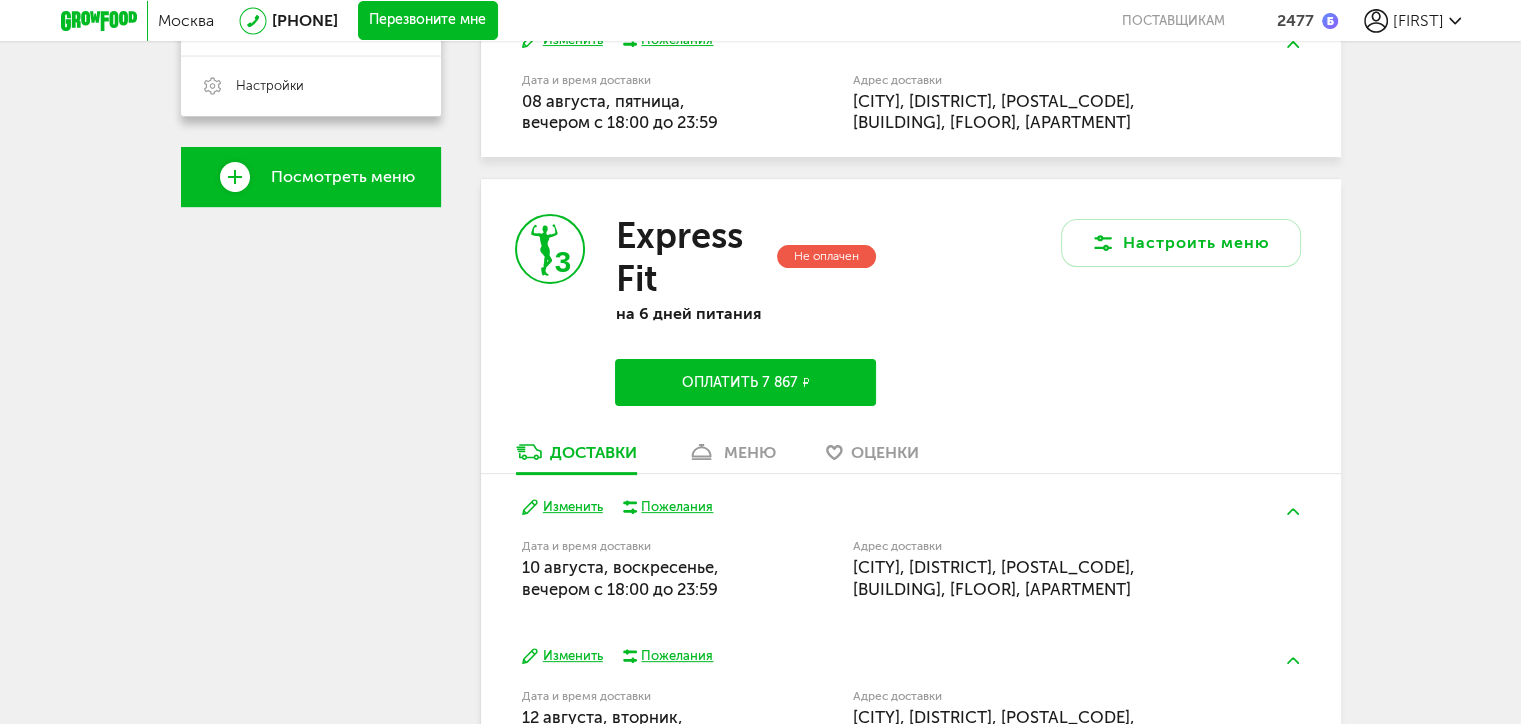 click on "меню" at bounding box center (750, 452) 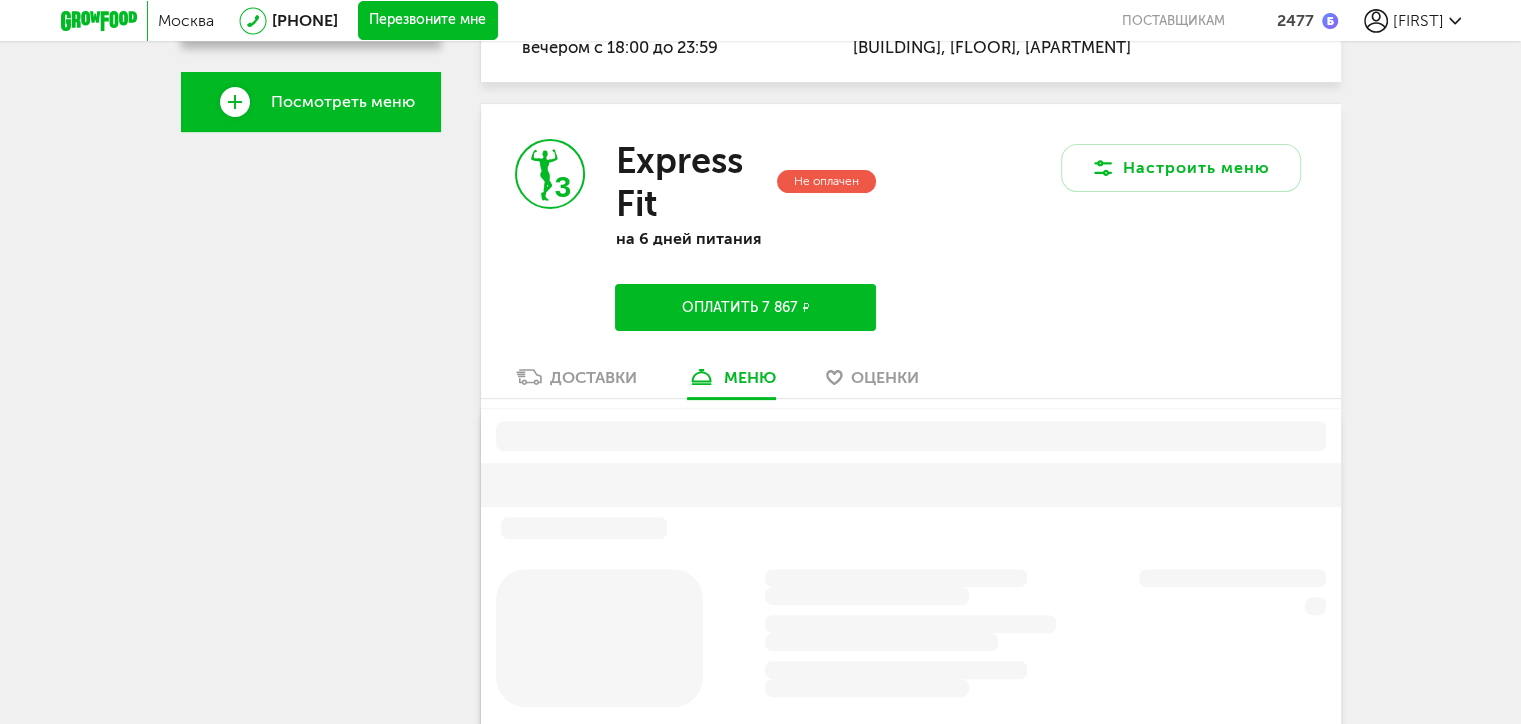 scroll, scrollTop: 628, scrollLeft: 0, axis: vertical 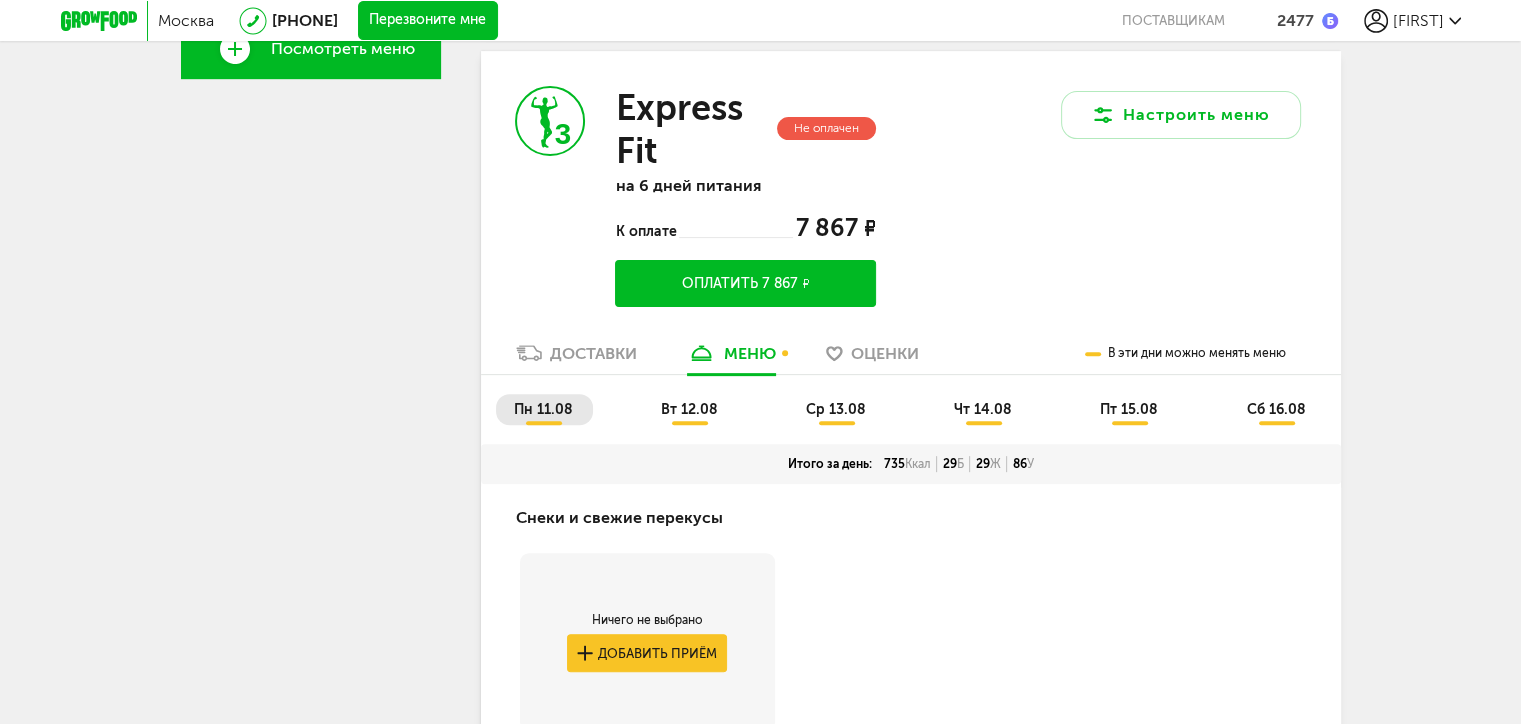 click on "ср 13.08" at bounding box center (836, 409) 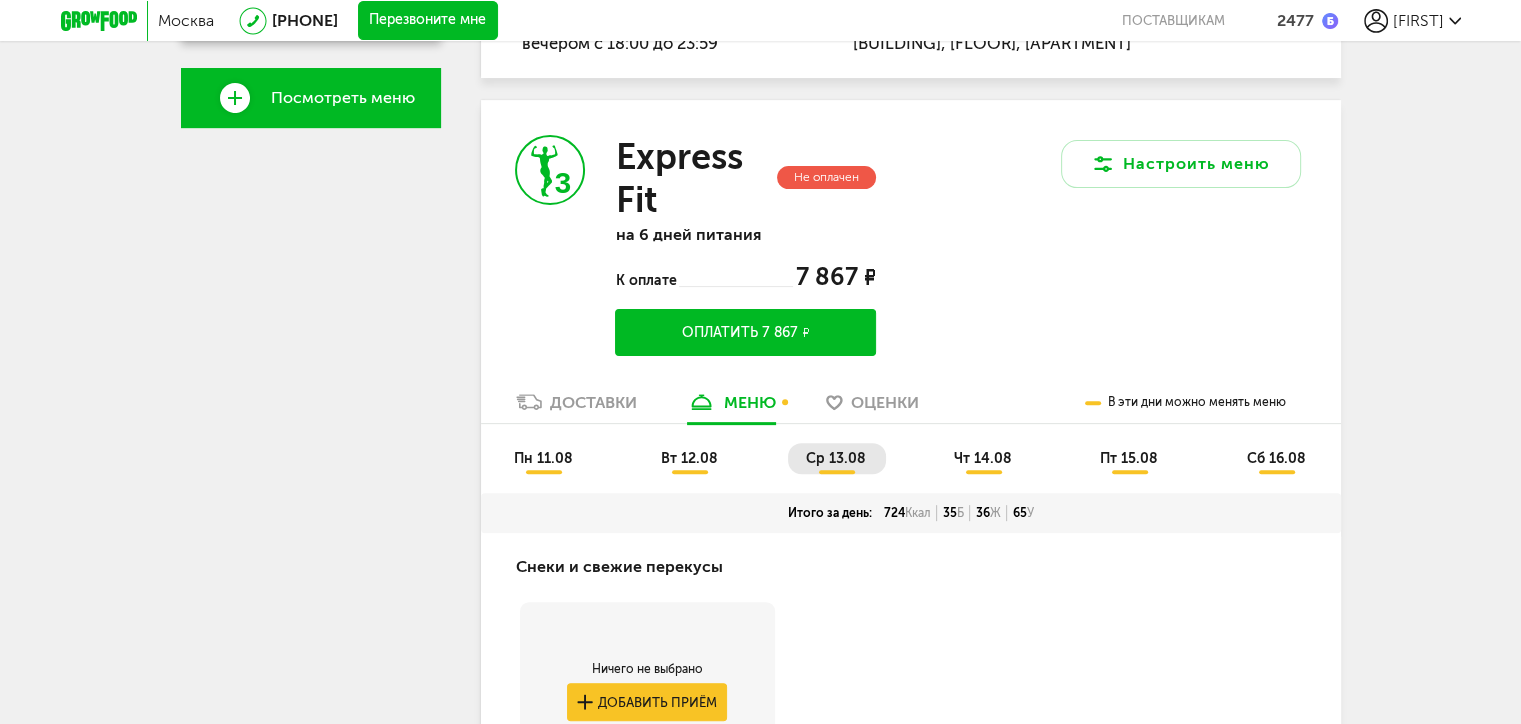 scroll, scrollTop: 728, scrollLeft: 0, axis: vertical 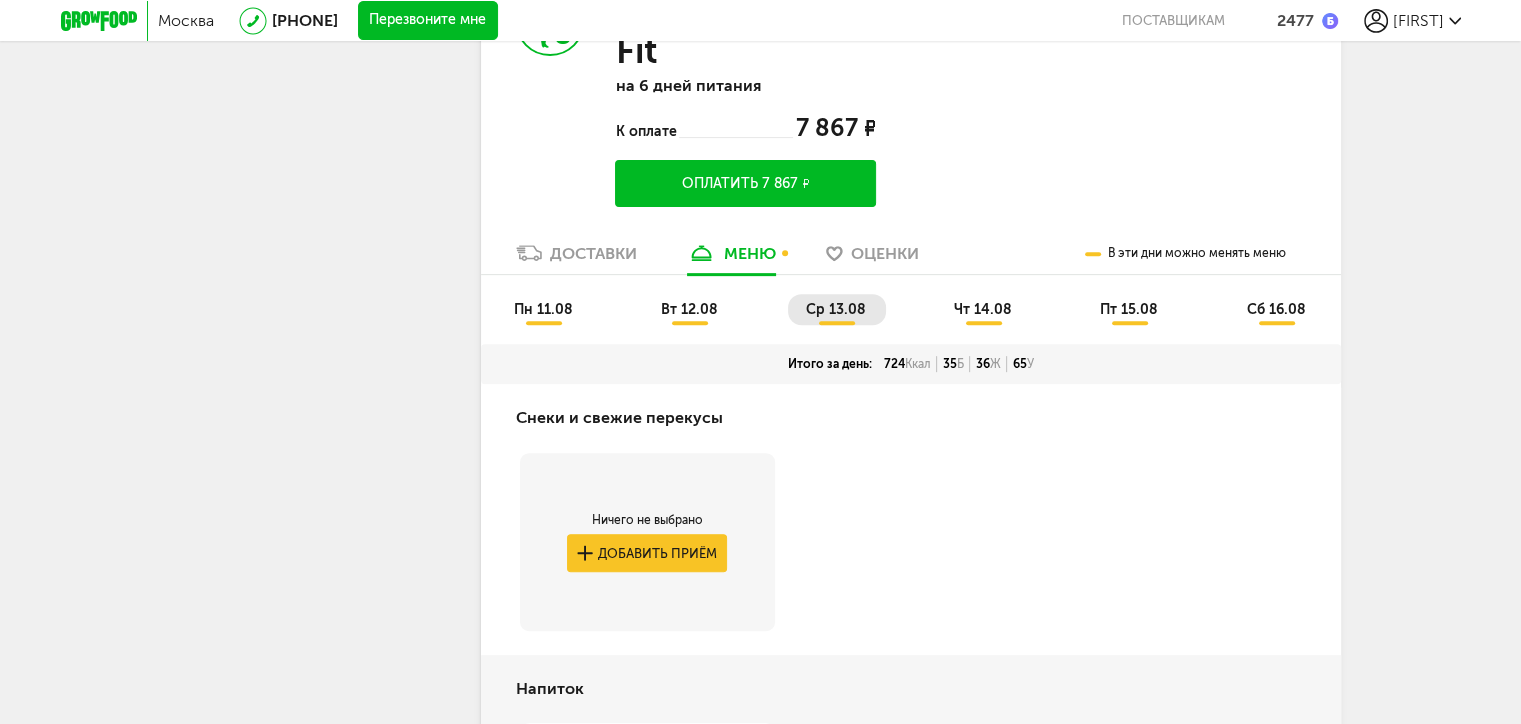 click on "чт 14.08" at bounding box center [984, 309] 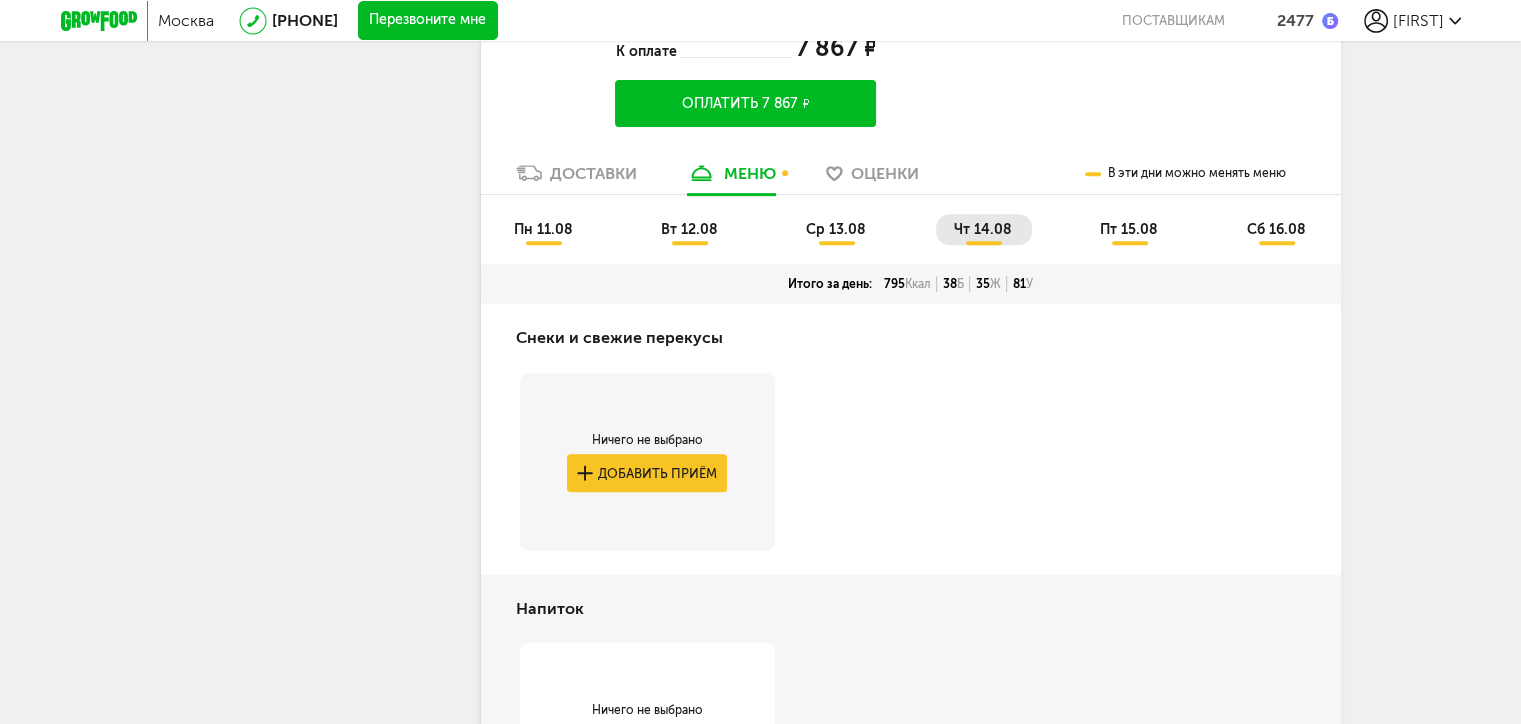 scroll, scrollTop: 628, scrollLeft: 0, axis: vertical 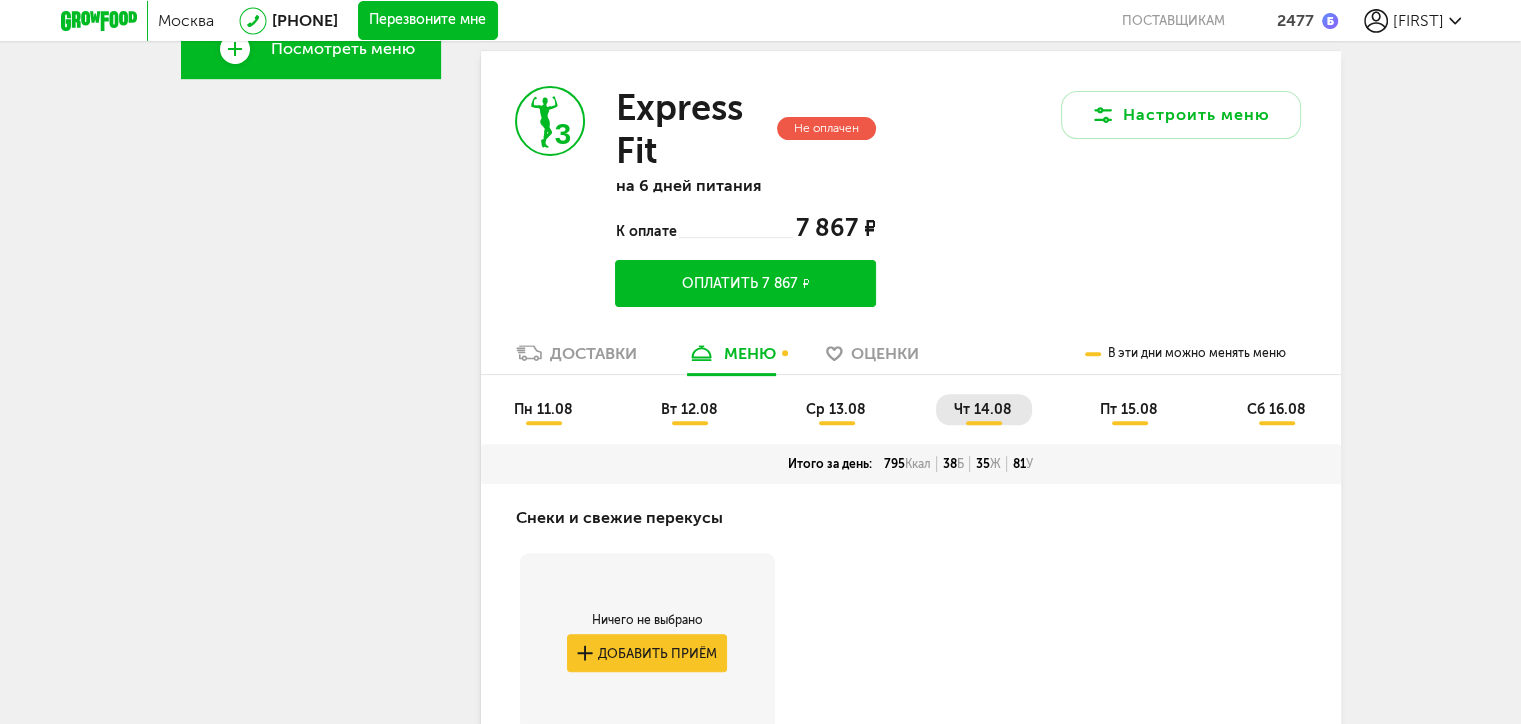 click on "ср 13.08" at bounding box center [836, 409] 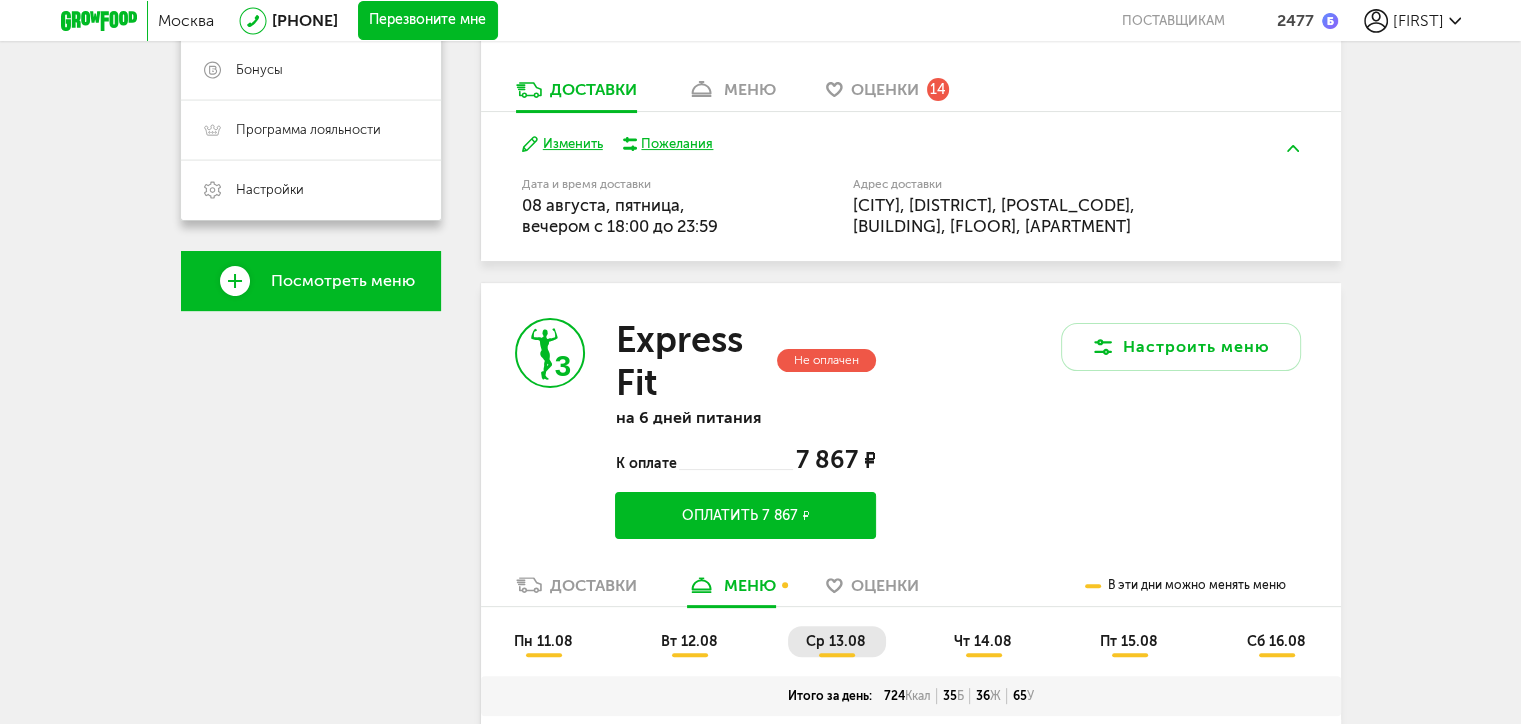 scroll, scrollTop: 528, scrollLeft: 0, axis: vertical 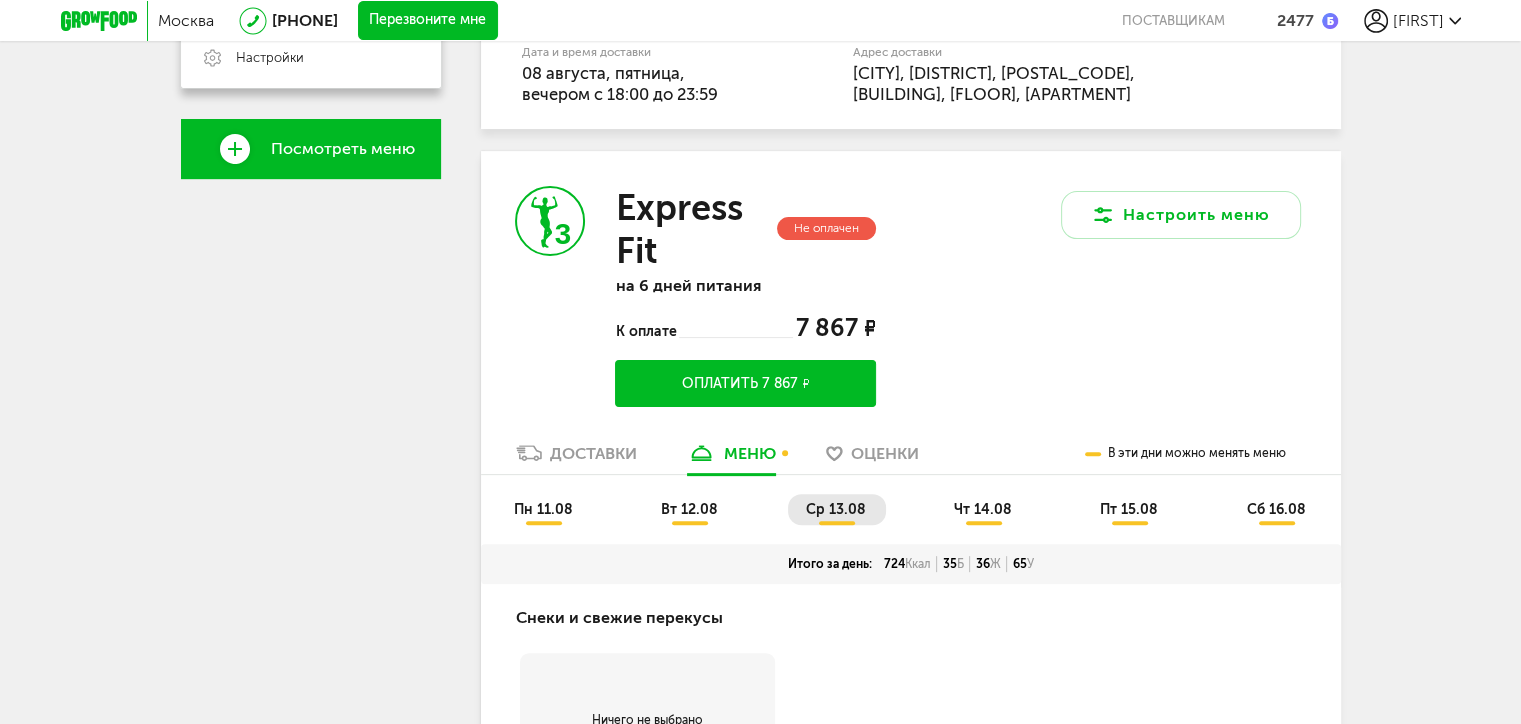 click on "чт 14.08" at bounding box center [984, 509] 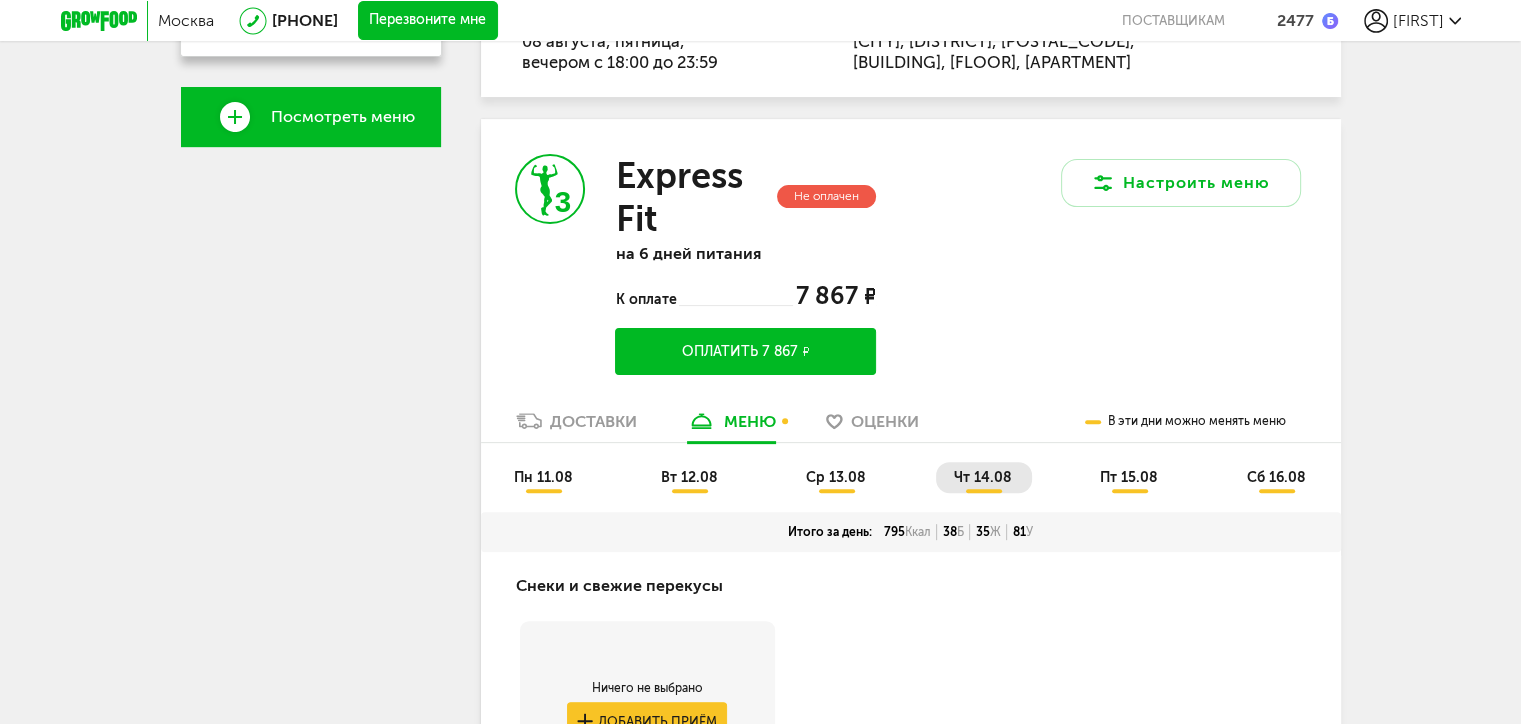 scroll, scrollTop: 728, scrollLeft: 0, axis: vertical 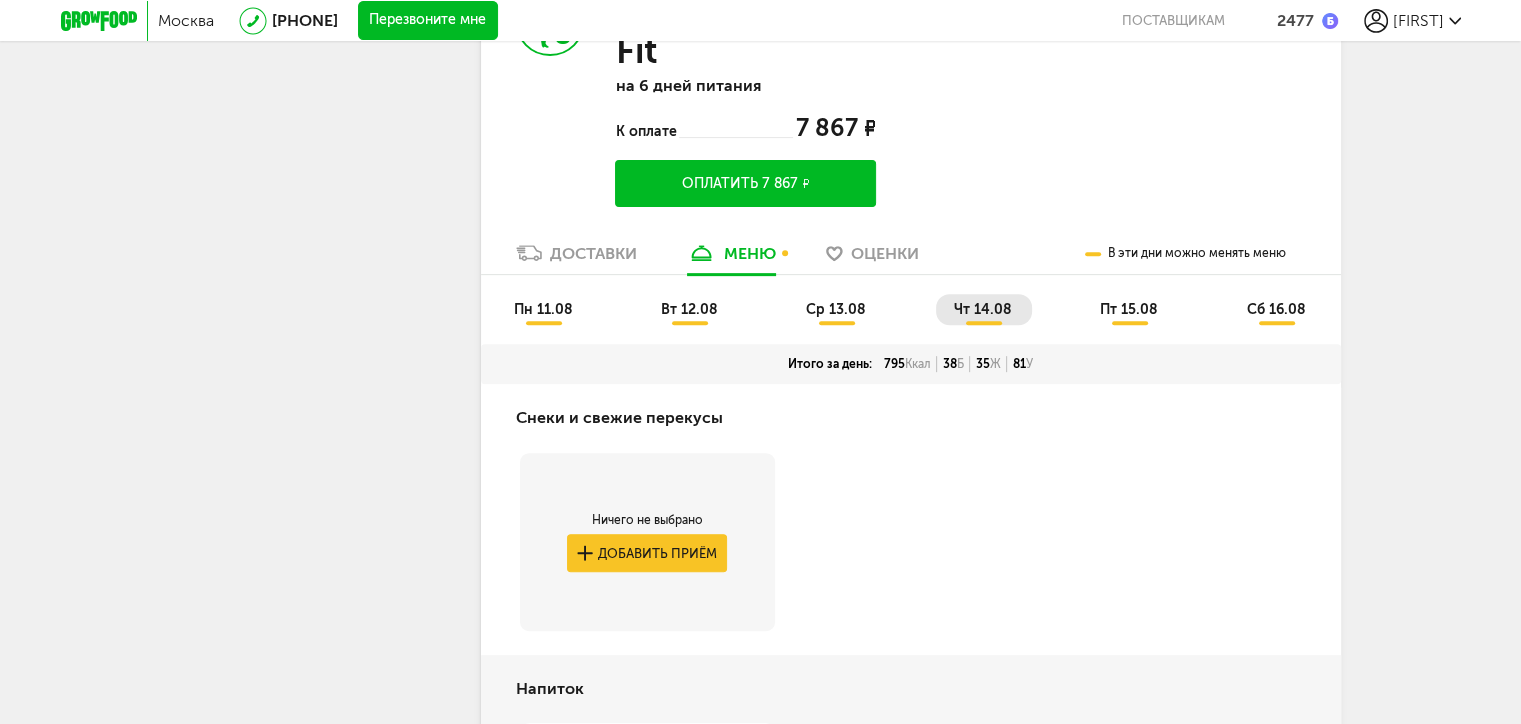 click on "пт 15.08" at bounding box center (1129, 309) 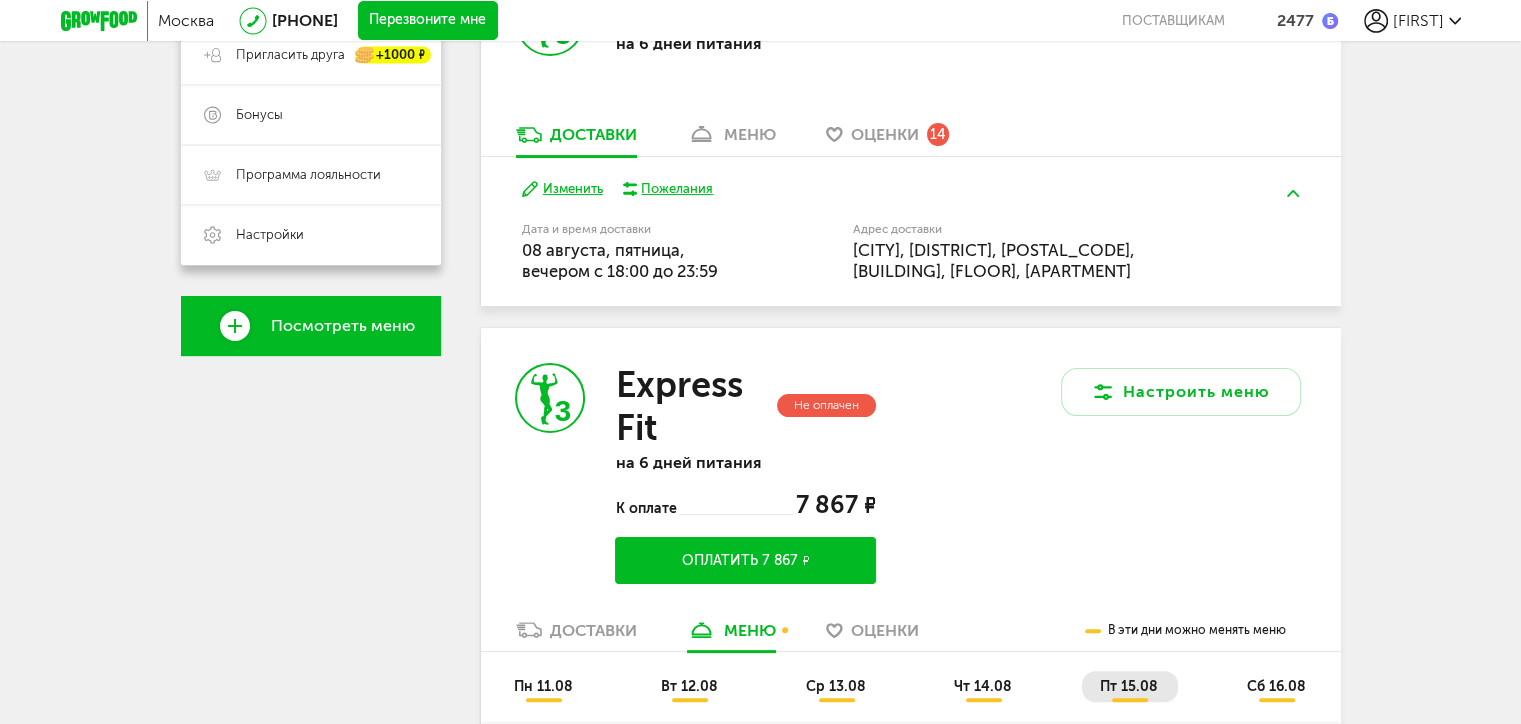 scroll, scrollTop: 528, scrollLeft: 0, axis: vertical 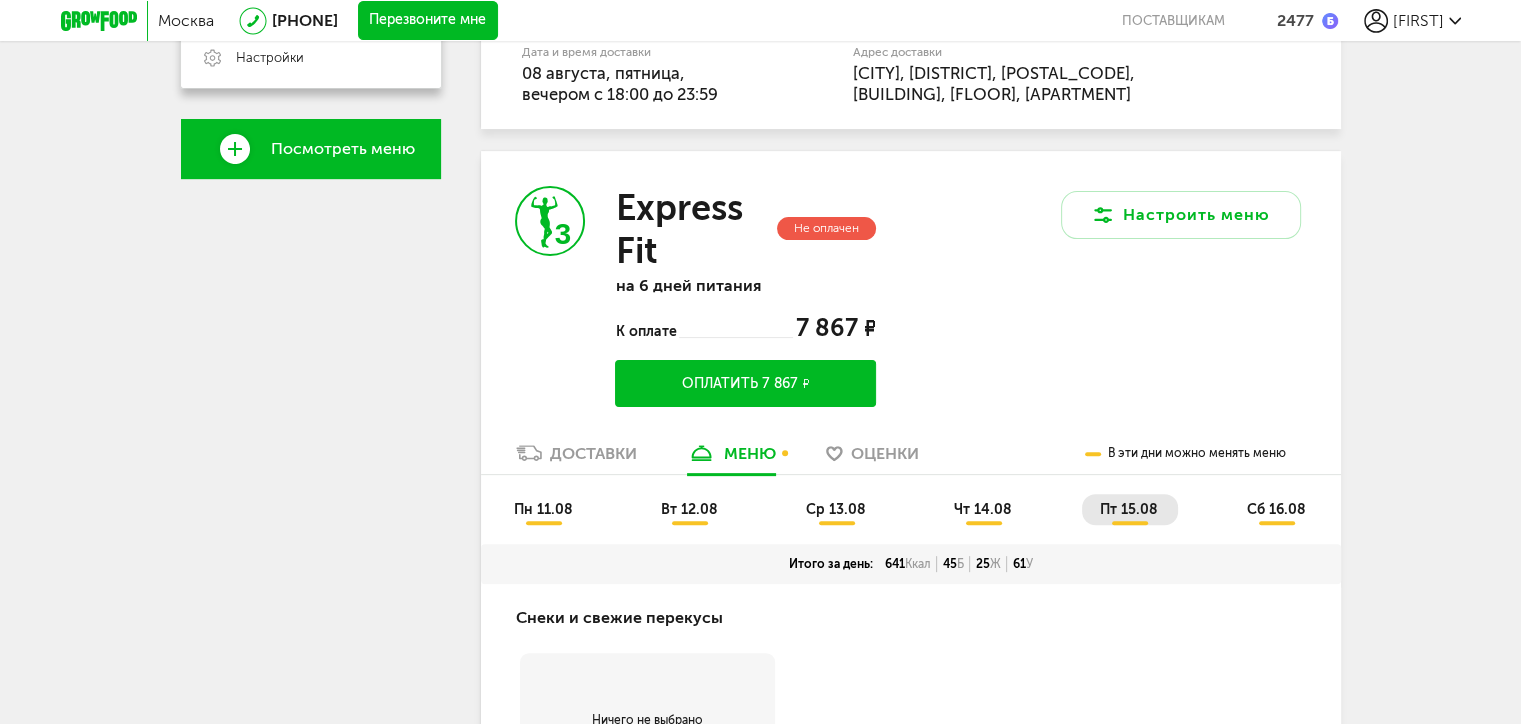 click on "сб 16.08" at bounding box center [1275, 509] 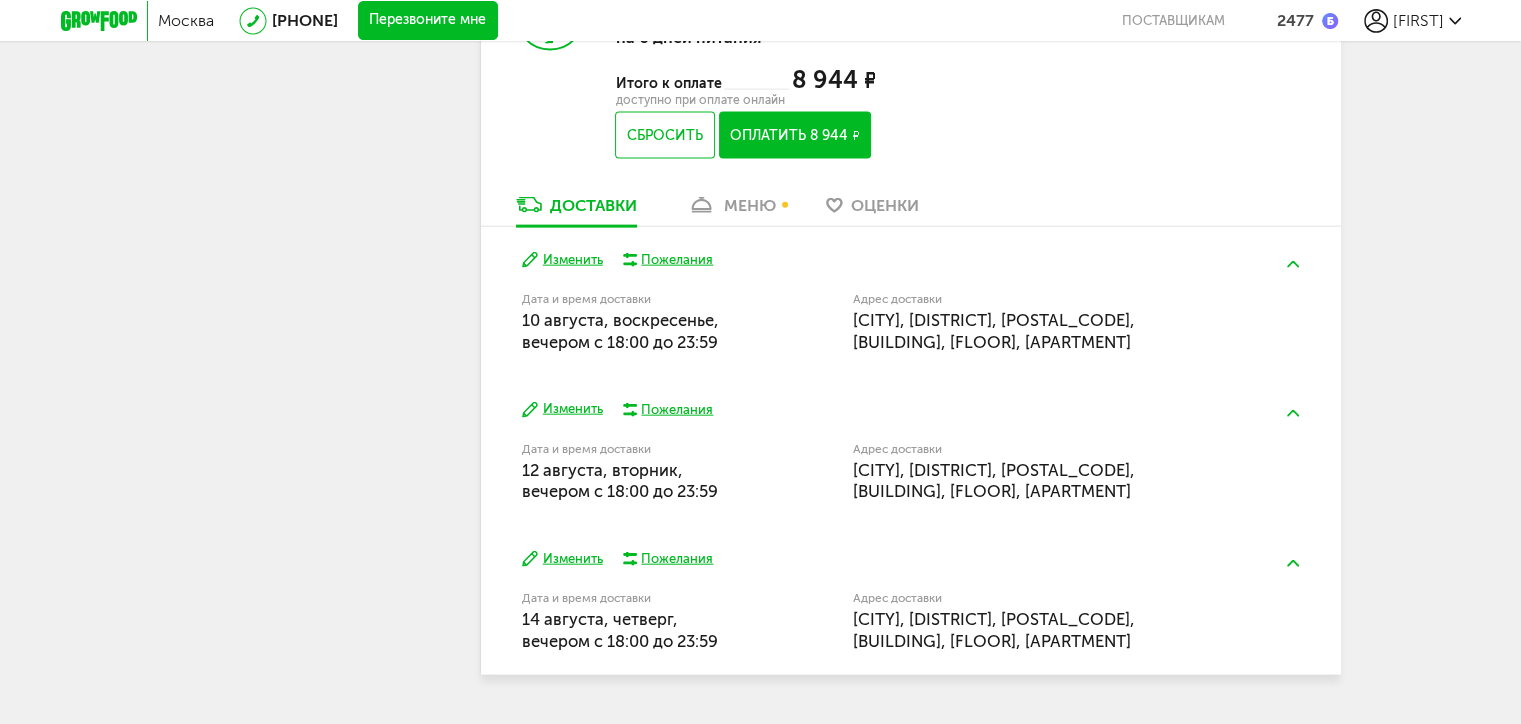 scroll, scrollTop: 4640, scrollLeft: 0, axis: vertical 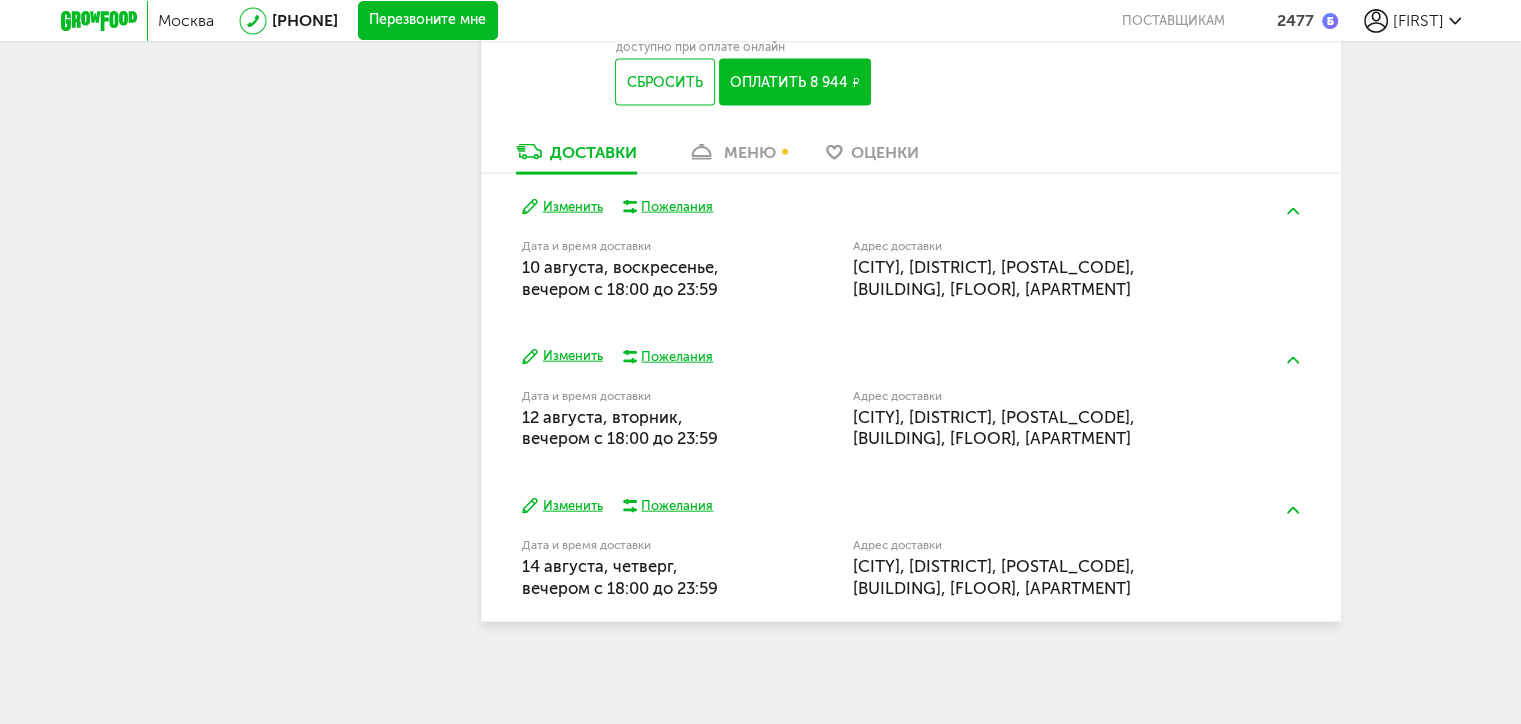 click on "Доставки     меню     Оценки" at bounding box center [911, 157] 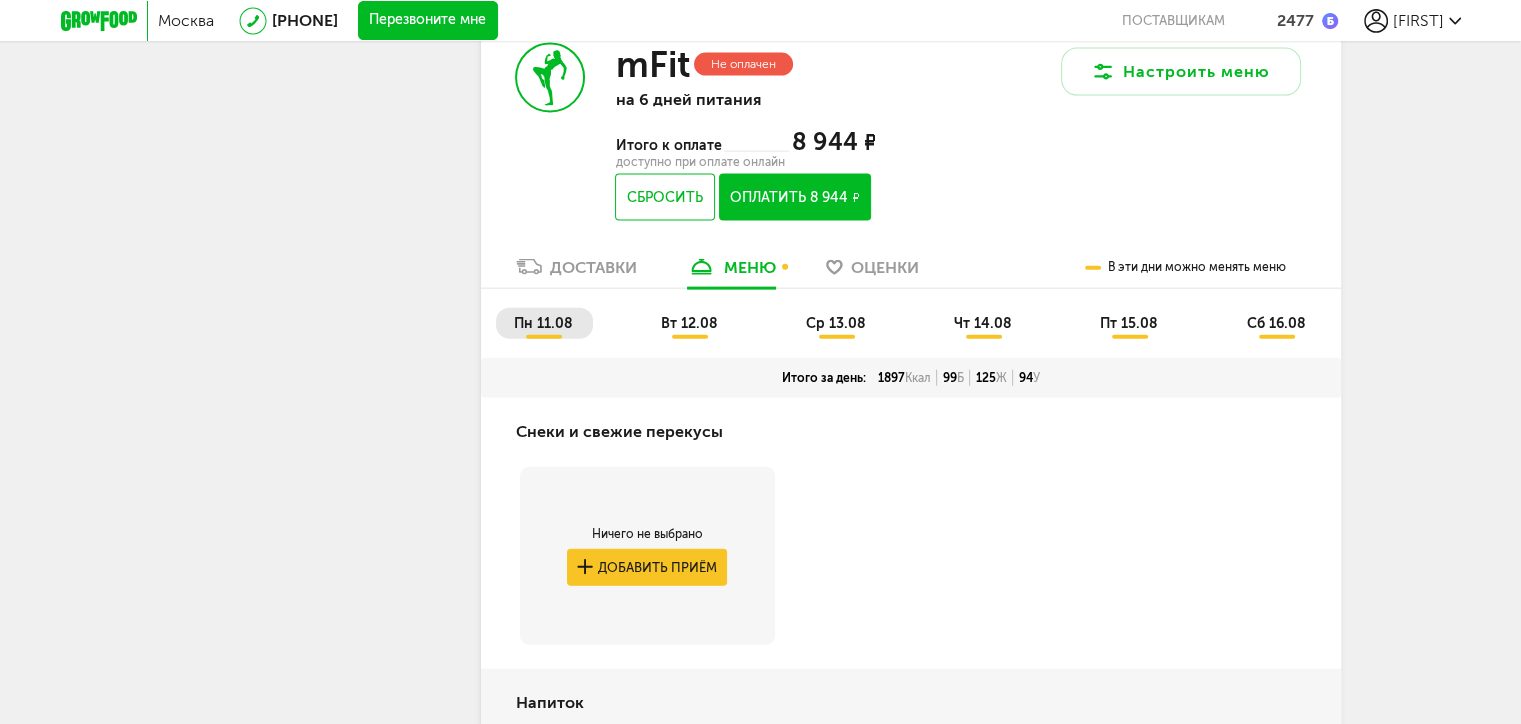 scroll, scrollTop: 4482, scrollLeft: 0, axis: vertical 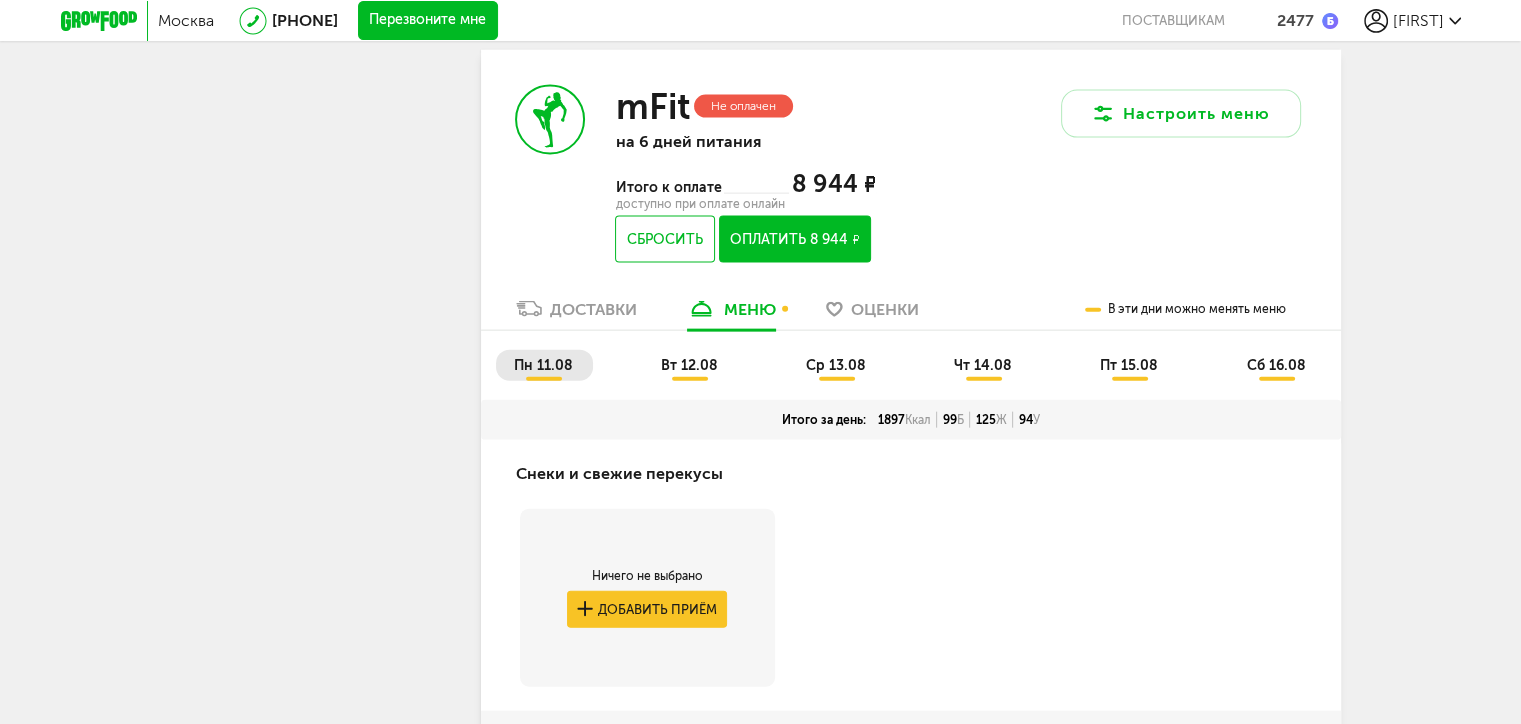 click on "сб 16.08" at bounding box center [1276, 365] 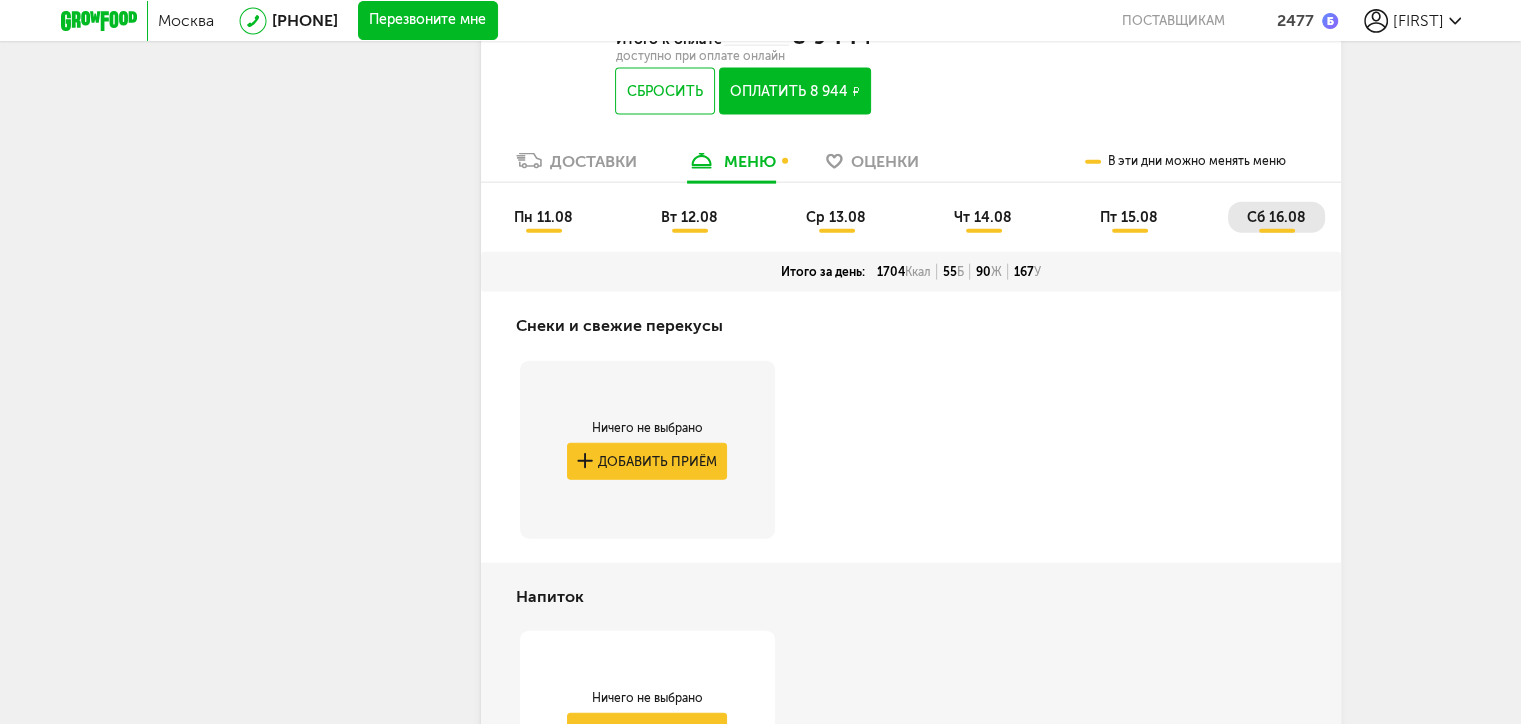 scroll, scrollTop: 4482, scrollLeft: 0, axis: vertical 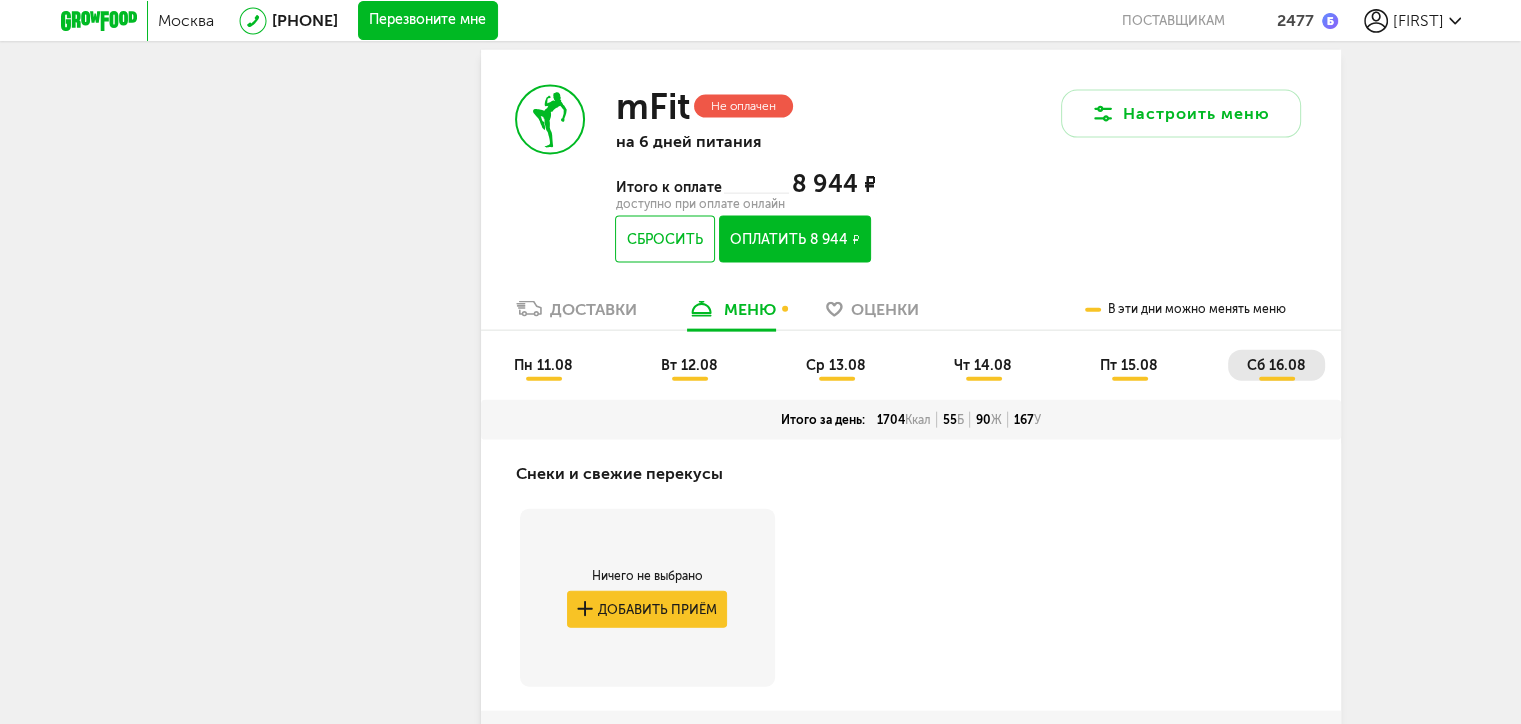click on "пт 15.08" at bounding box center [1129, 365] 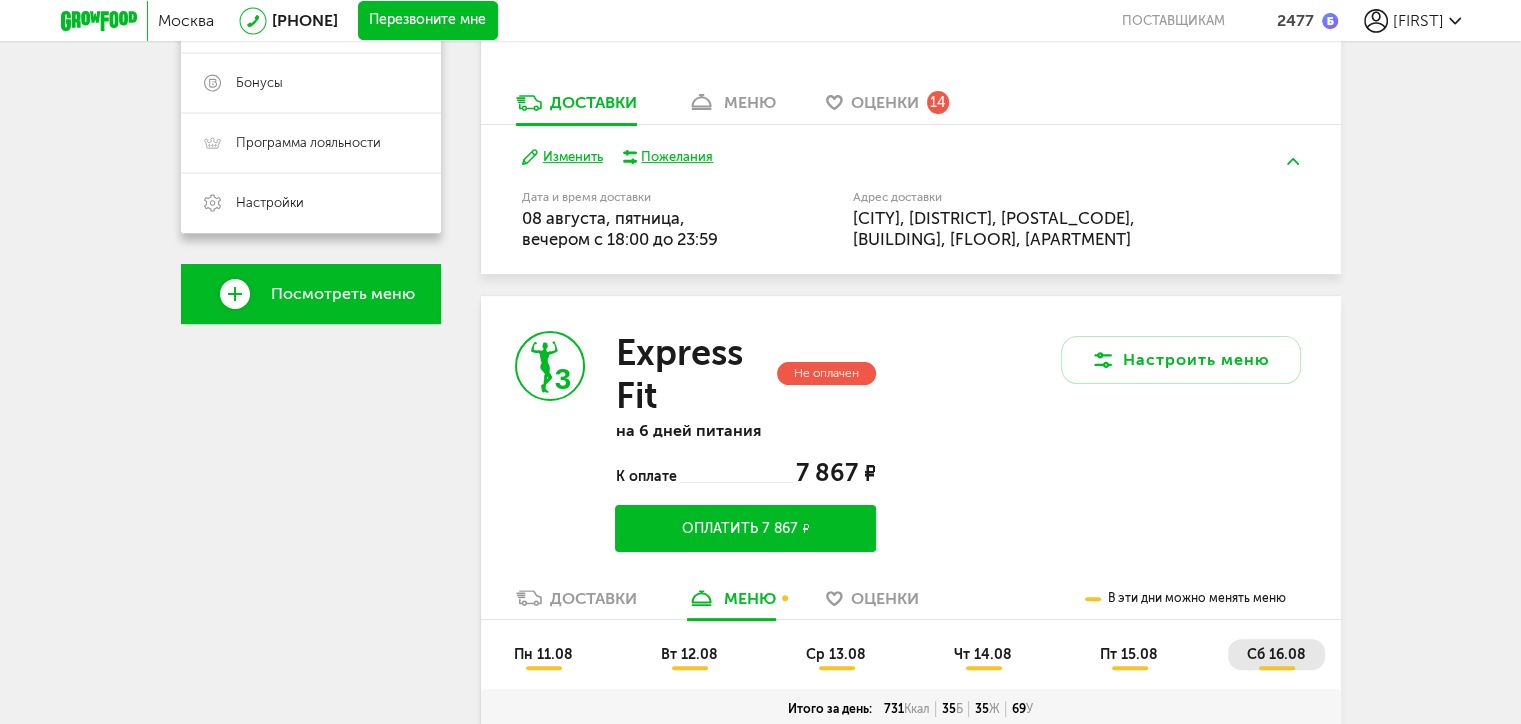 scroll, scrollTop: 382, scrollLeft: 0, axis: vertical 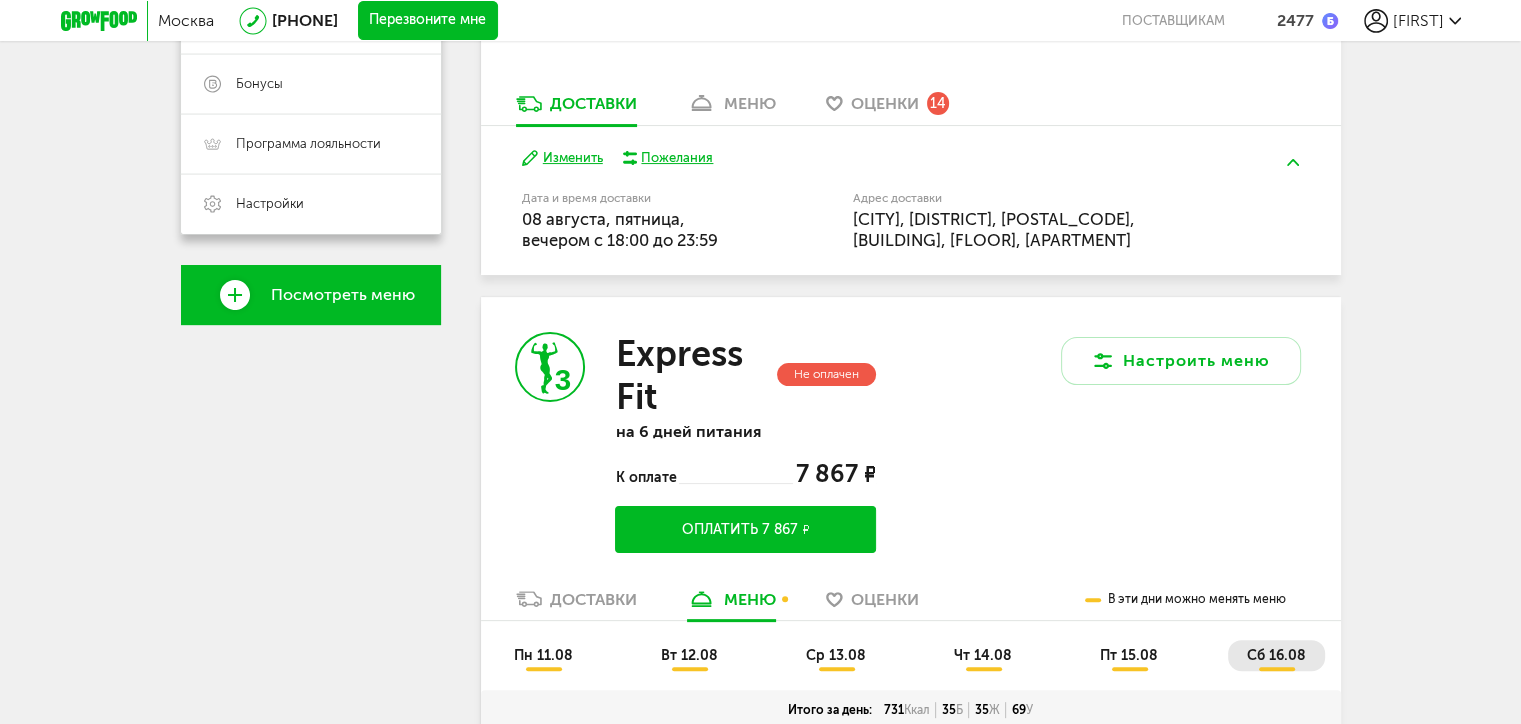 click on "пт 15.08" at bounding box center (1129, 655) 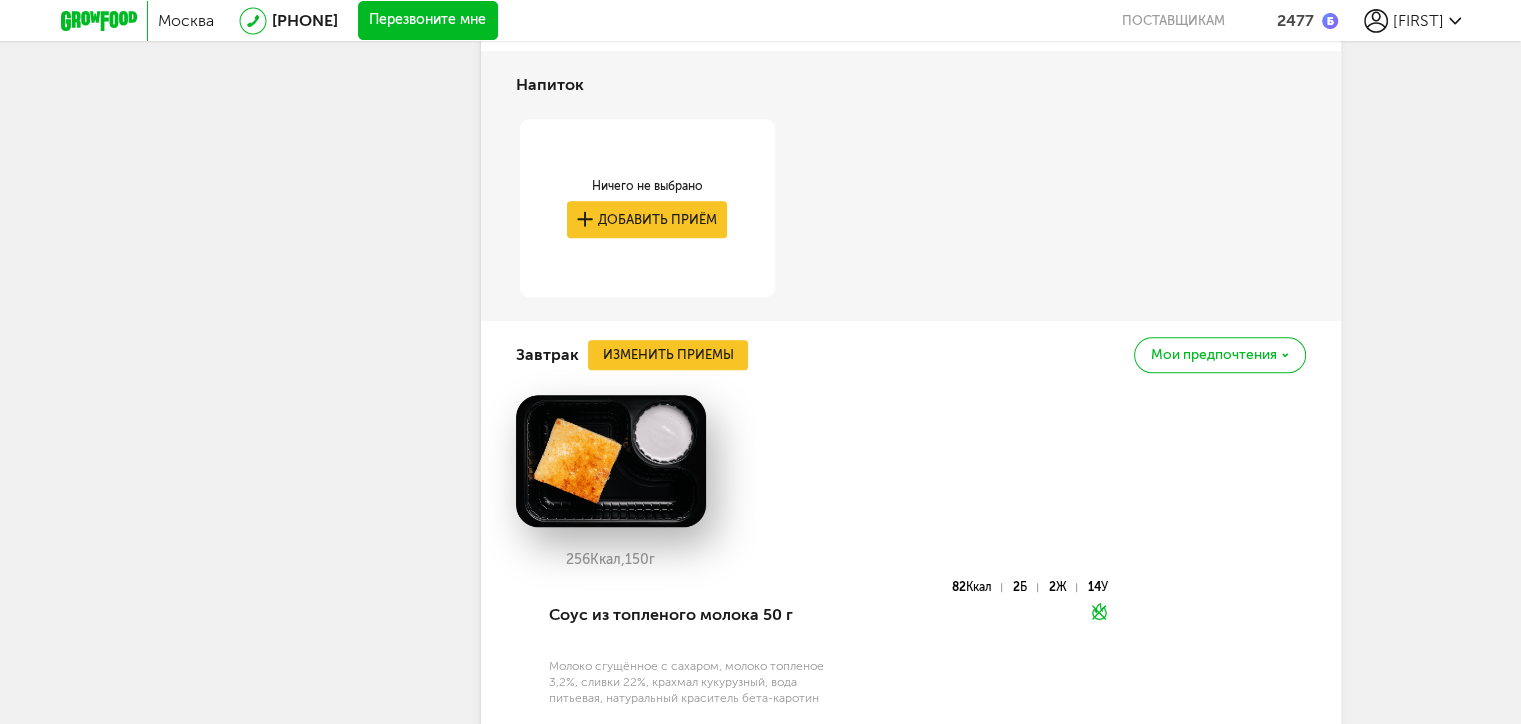 scroll, scrollTop: 1582, scrollLeft: 0, axis: vertical 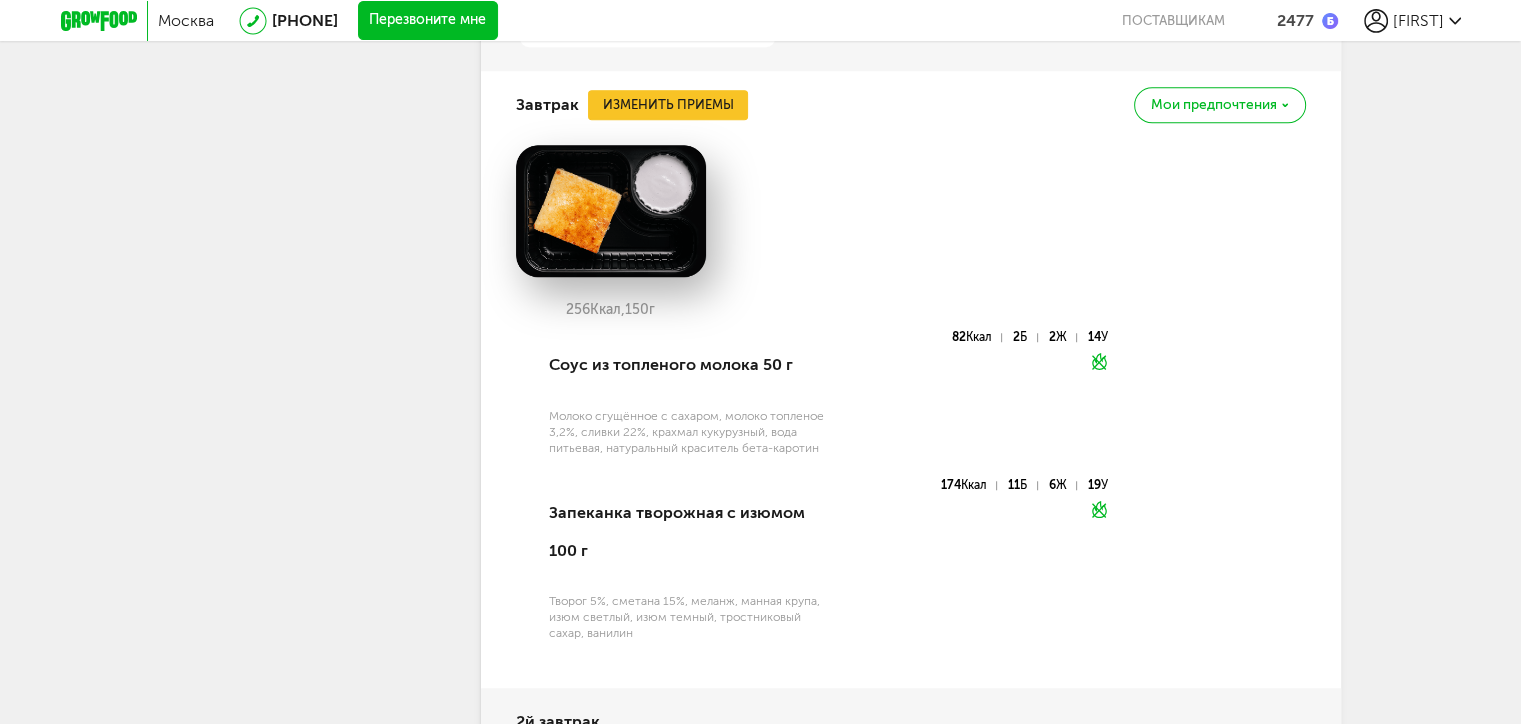click on "[CITY]
[PHONE]   Перезвоните мне
поставщикам
[NUMBER]
[FIRST]               [FIRST]   [PHONE]       Мои заказы       Подписка     [NUMBER] оценок         Мои предпочтения     Пригласить друга     [BONUS]
Бонусы     Программа лояльности     Настройки       Выход           [PHONE]   Перезвоните мне     По любым вопросам пишите сюда:       Подписывайтесь в соцсетях:       Присоединяйся к нашей команде:   Карьера в GF   Читайте статьи:   Блог GrowFood   Ты блогер?   Оставляй заявку   Поставщикам:   Написать   Новый заказ           [FIRST]   [PHONE]       Мои заказы" at bounding box center [760, 2971] 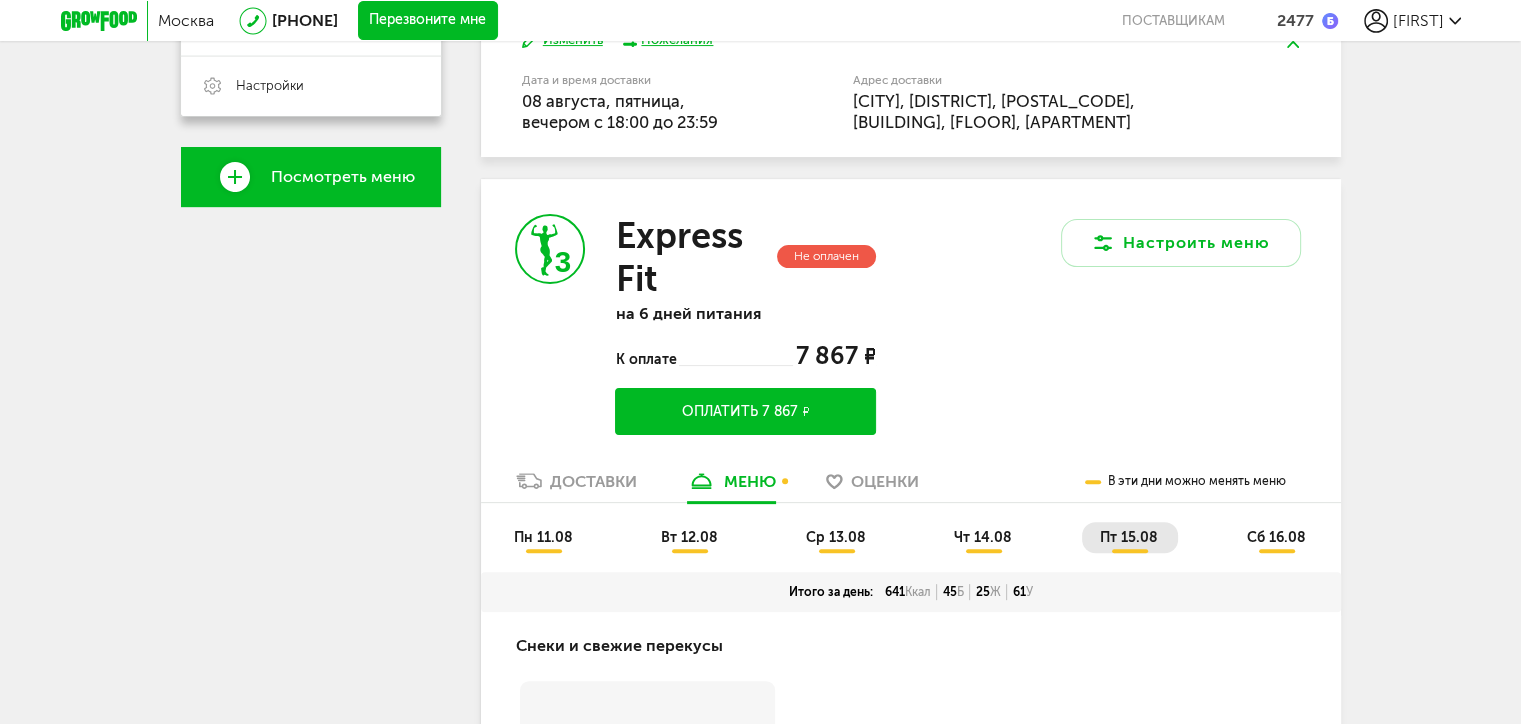 scroll, scrollTop: 800, scrollLeft: 0, axis: vertical 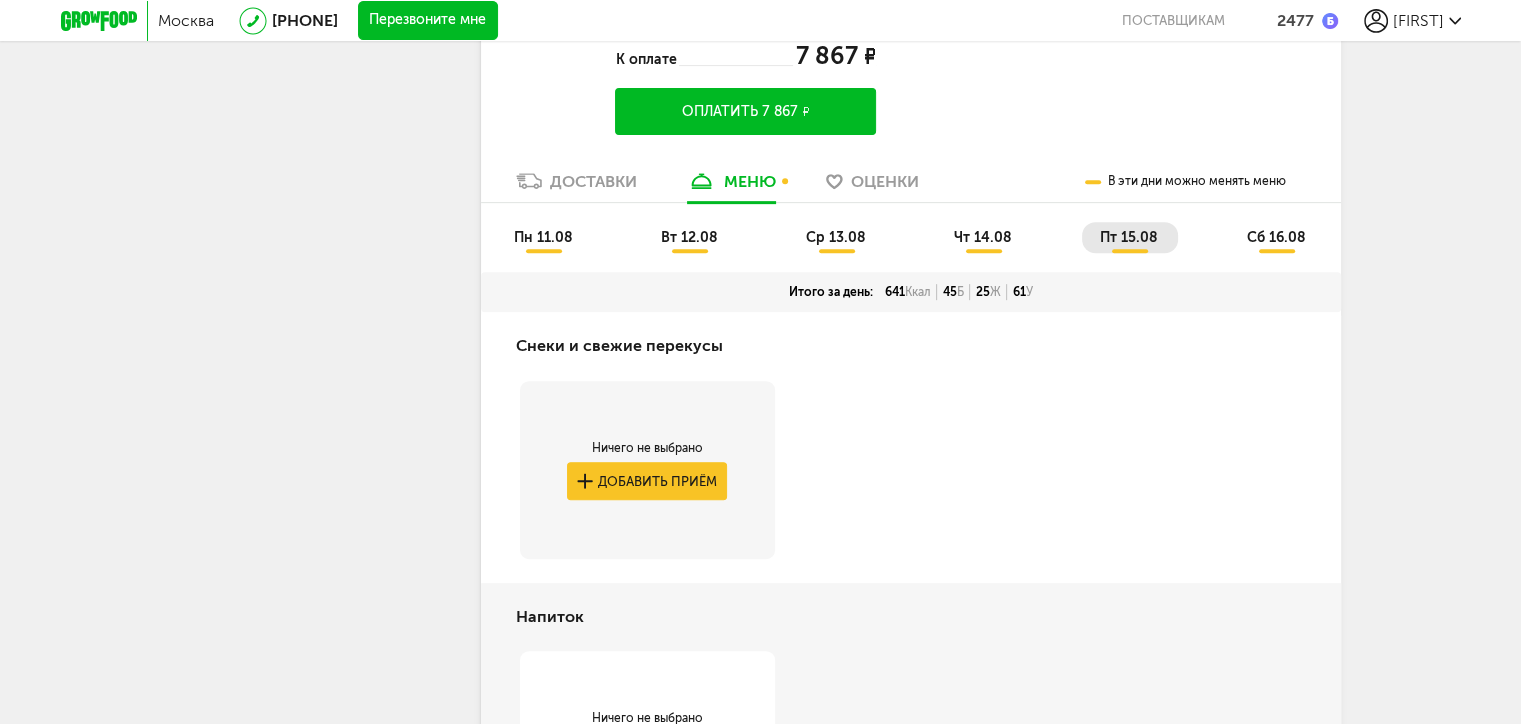 click on "ср 13.08" at bounding box center (837, 237) 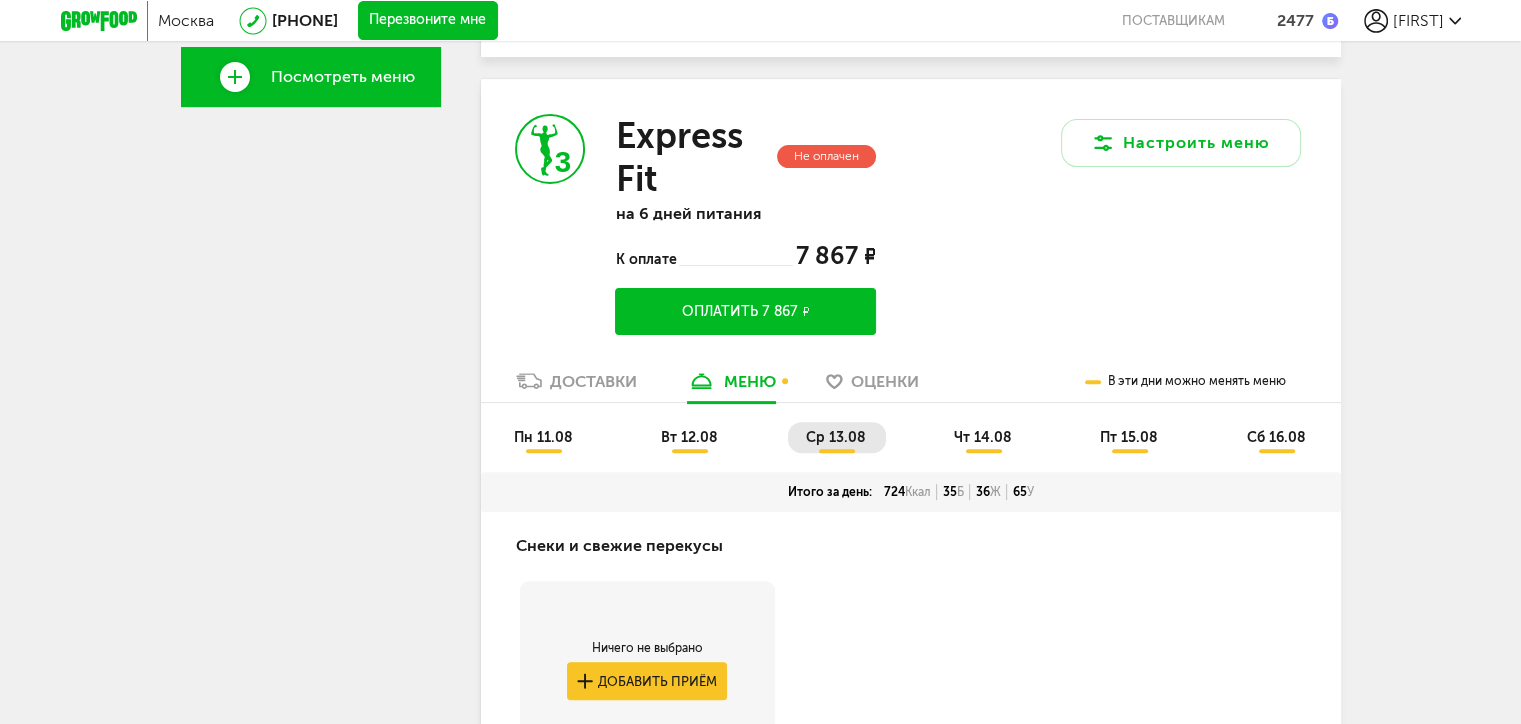scroll, scrollTop: 700, scrollLeft: 0, axis: vertical 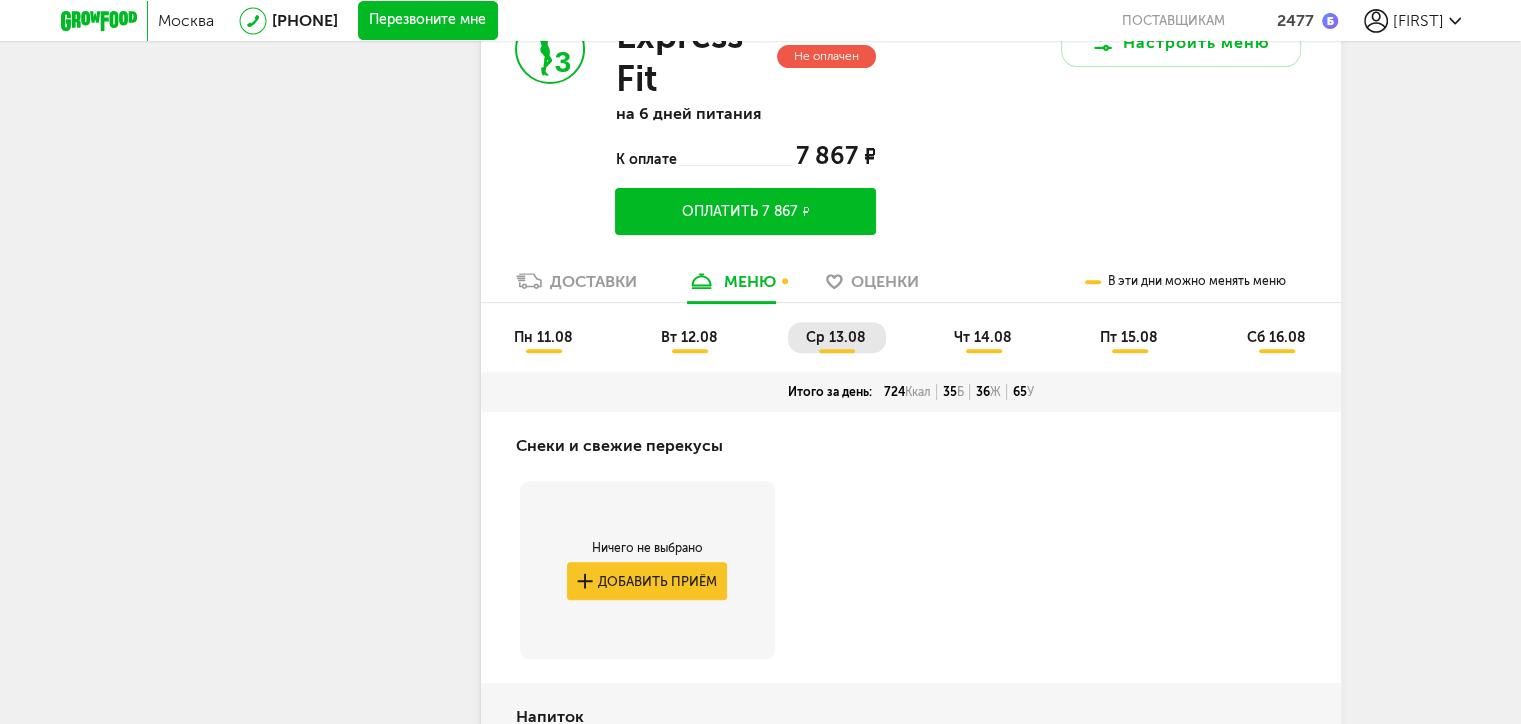 click on "пн 11.08" at bounding box center (543, 337) 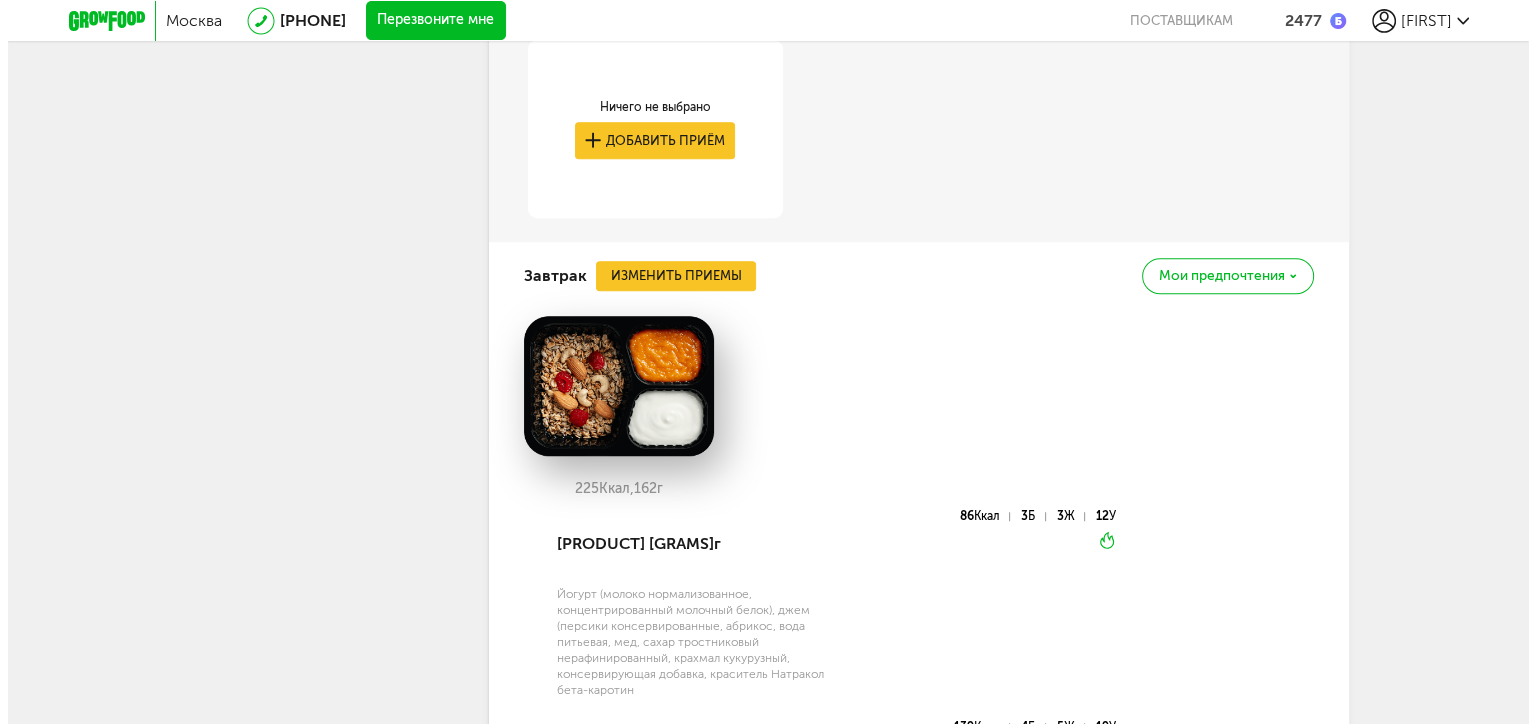 scroll, scrollTop: 1400, scrollLeft: 0, axis: vertical 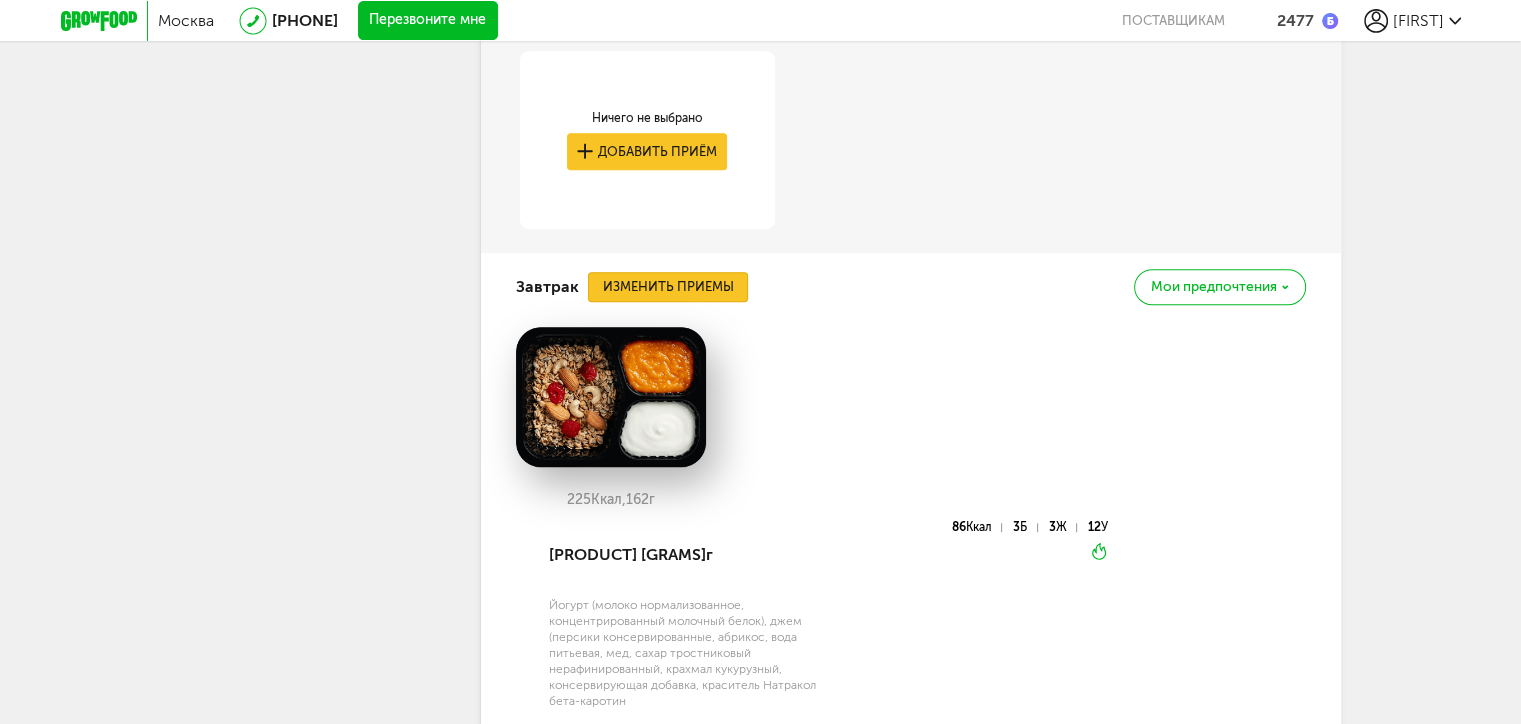 click on "Изменить приемы" at bounding box center (668, 287) 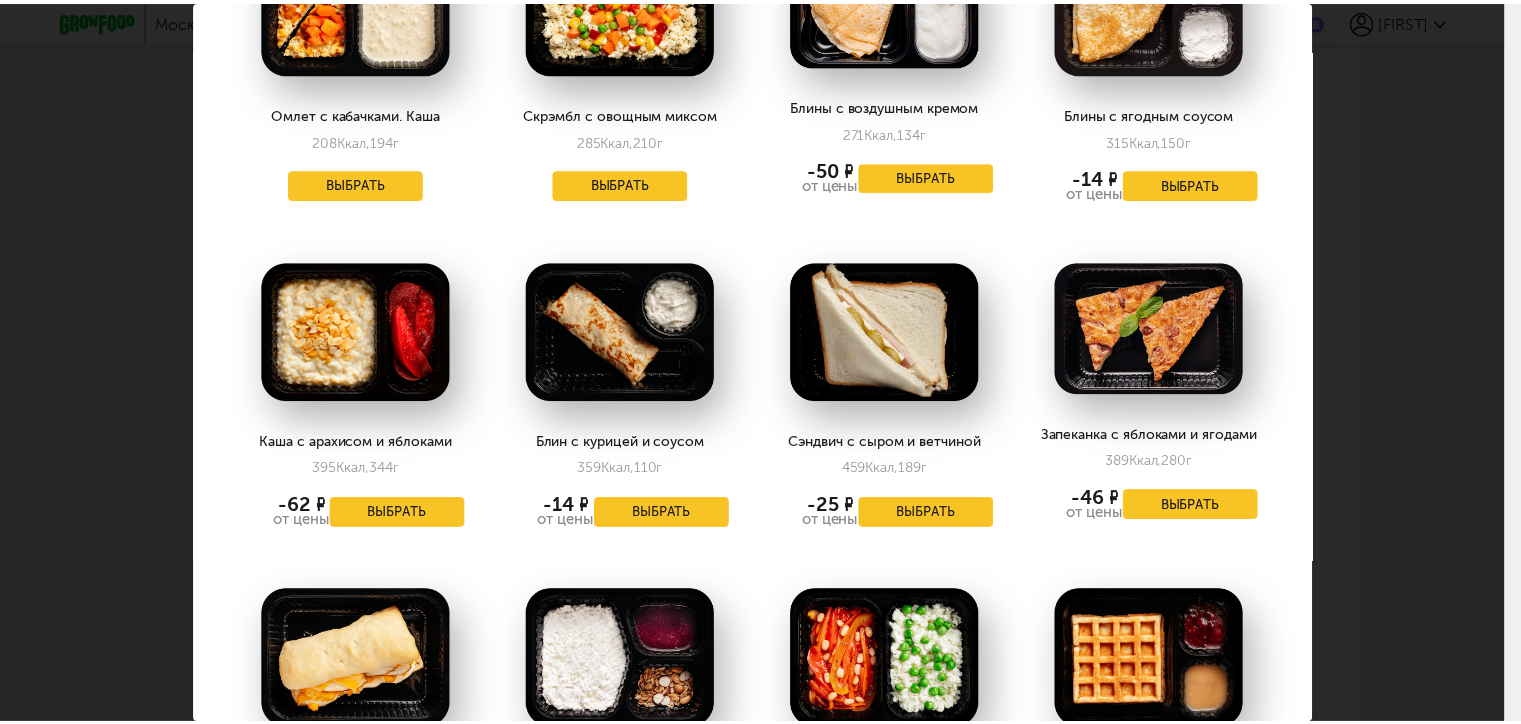 scroll, scrollTop: 162, scrollLeft: 0, axis: vertical 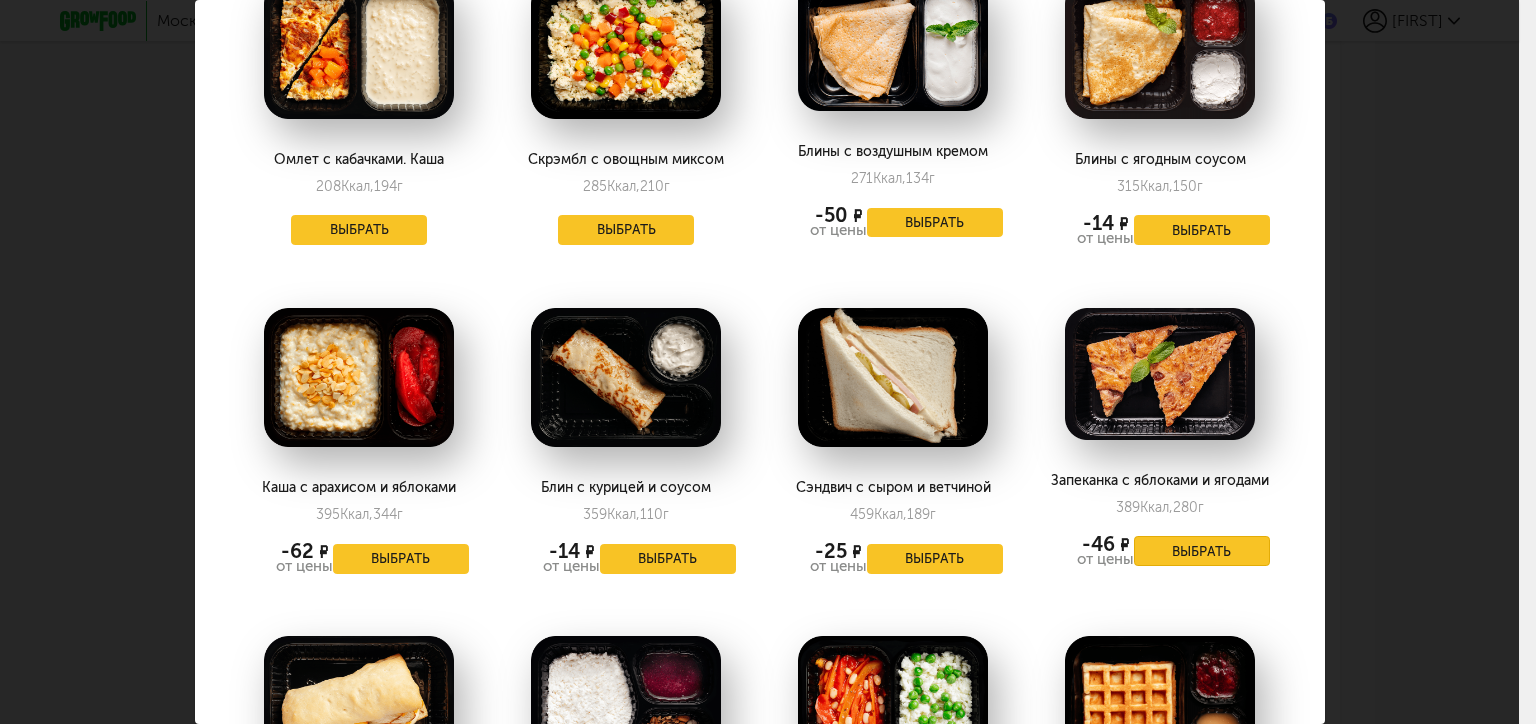 click on "Выбрать" at bounding box center (1202, 551) 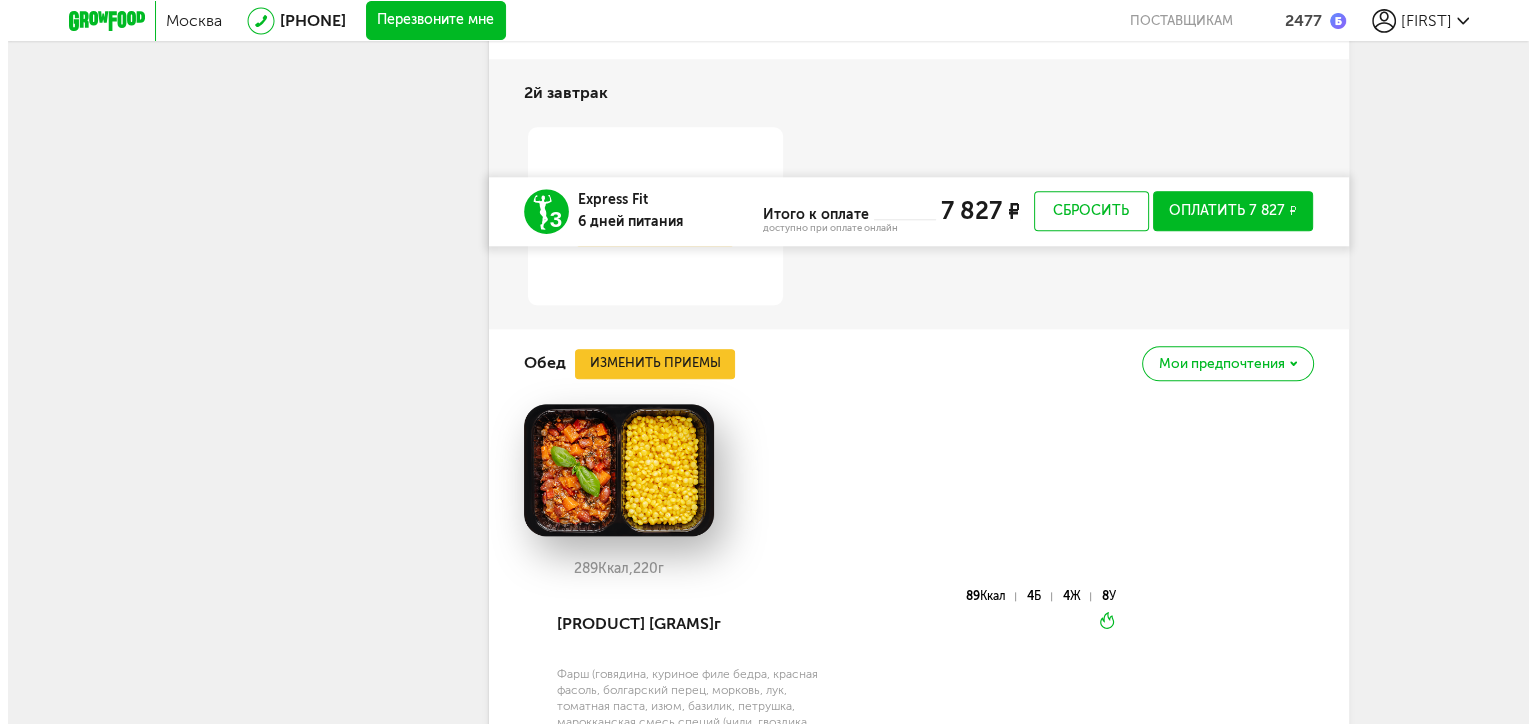 scroll, scrollTop: 1800, scrollLeft: 0, axis: vertical 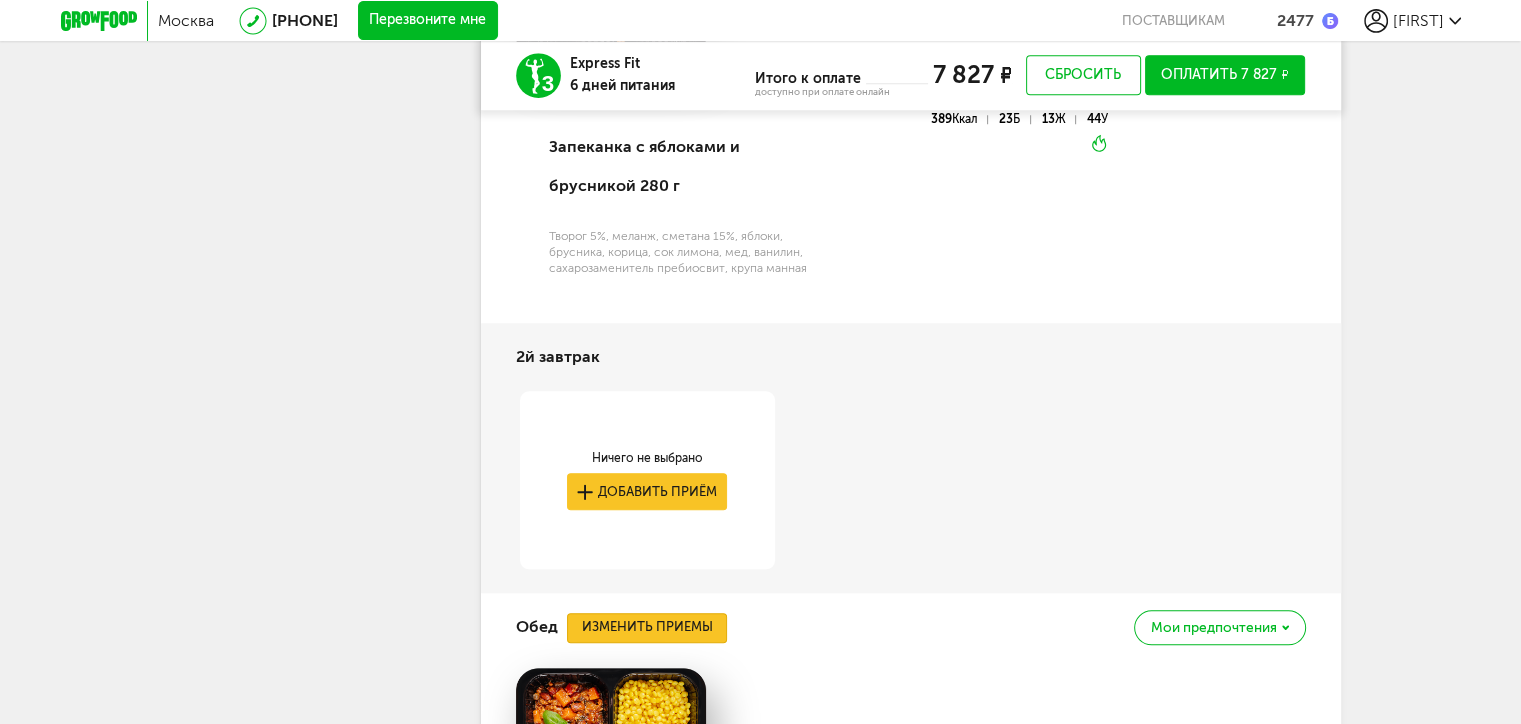 click on "Изменить приемы" at bounding box center [647, 628] 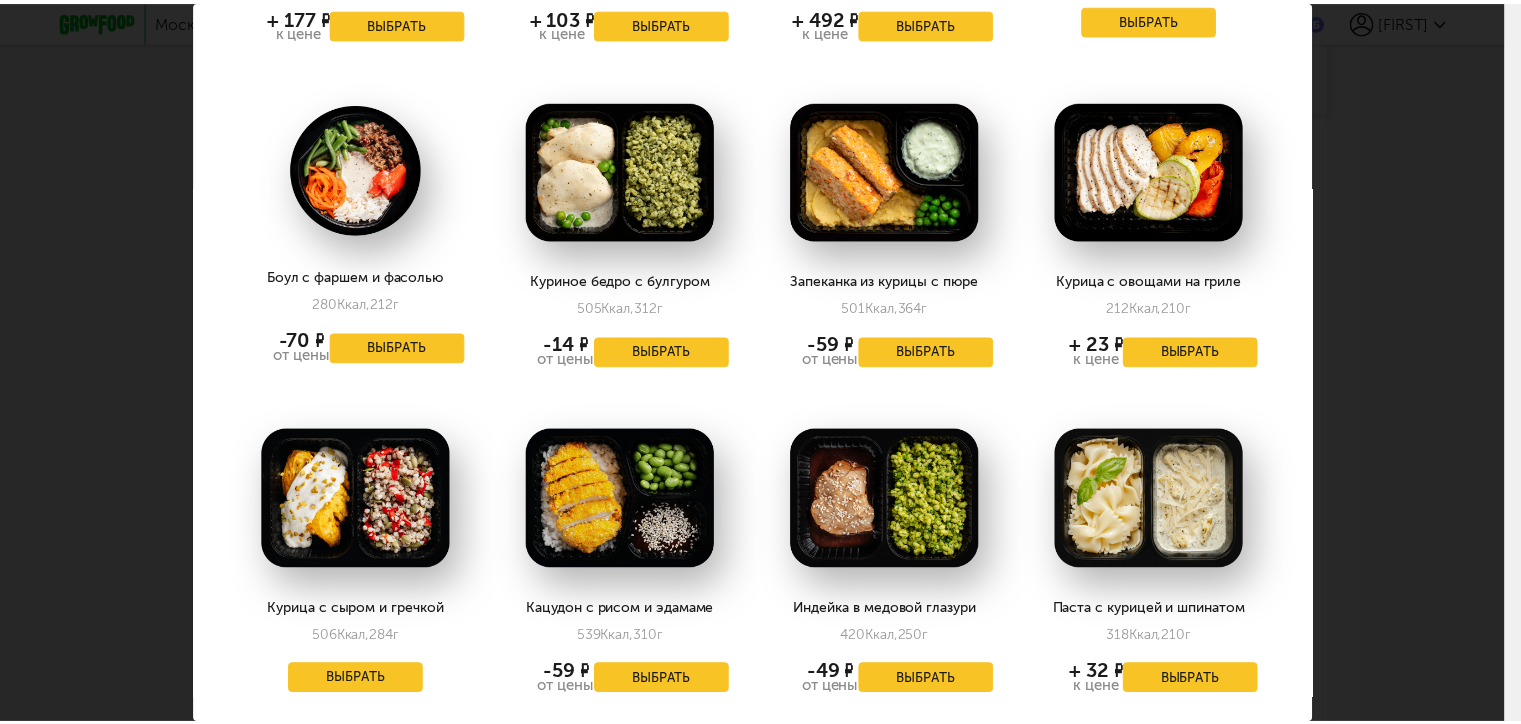 scroll, scrollTop: 1277, scrollLeft: 0, axis: vertical 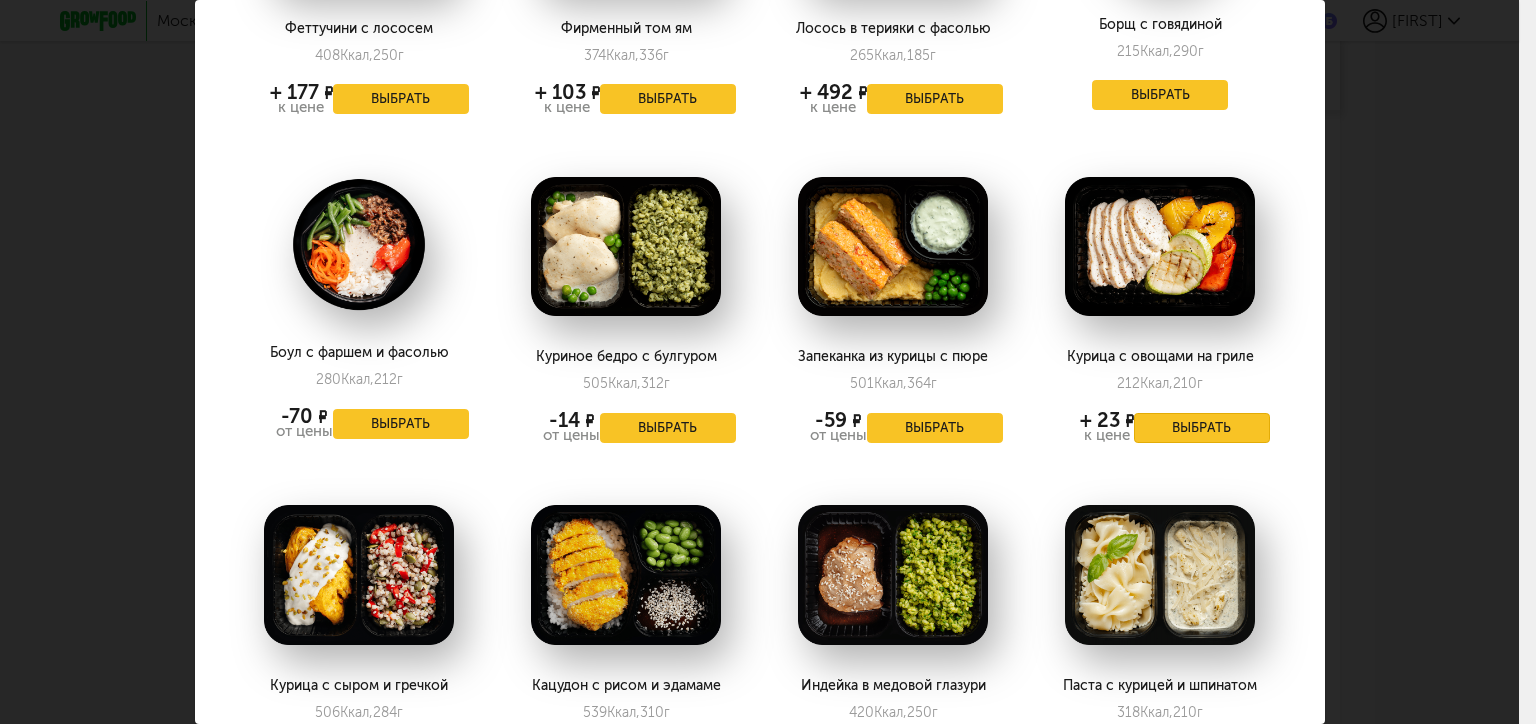 click on "Выбрать" at bounding box center (1202, 428) 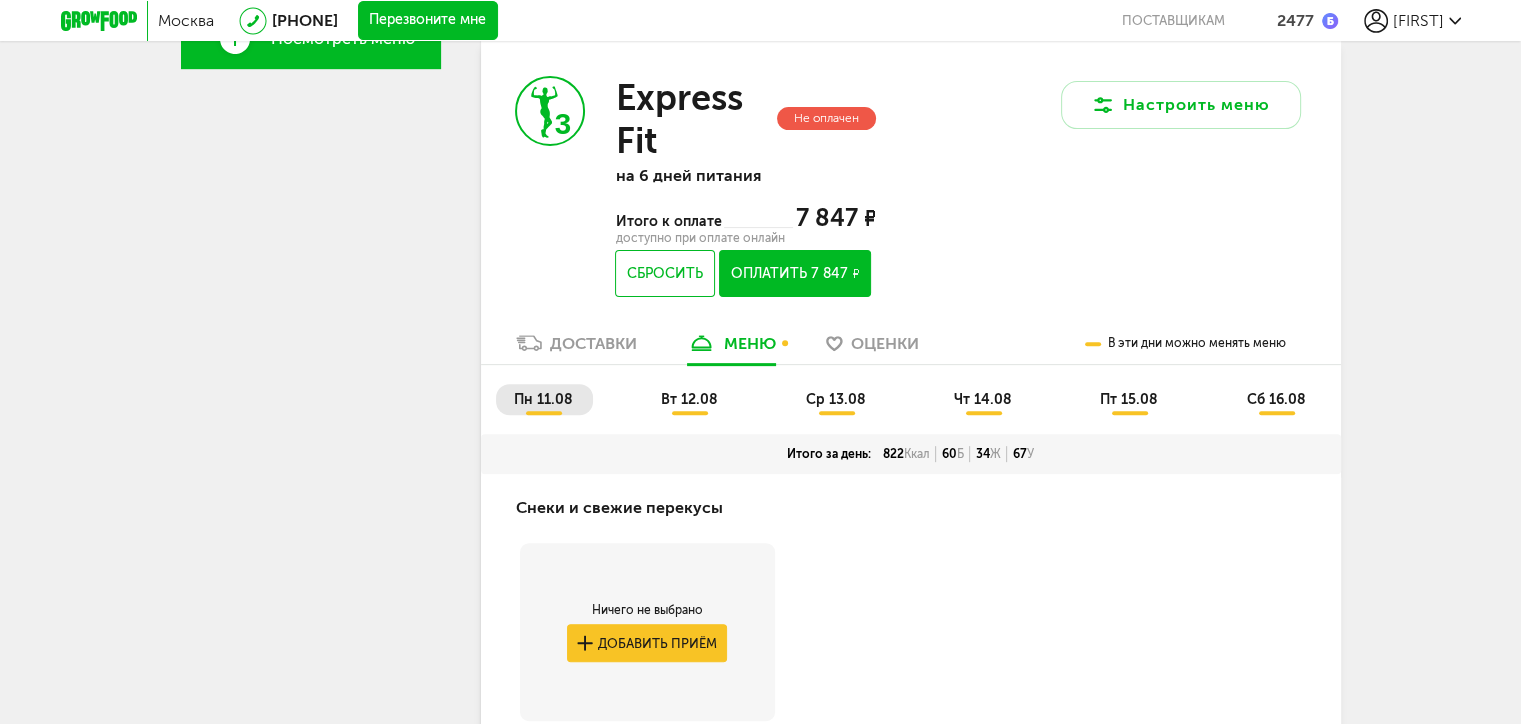 scroll, scrollTop: 600, scrollLeft: 0, axis: vertical 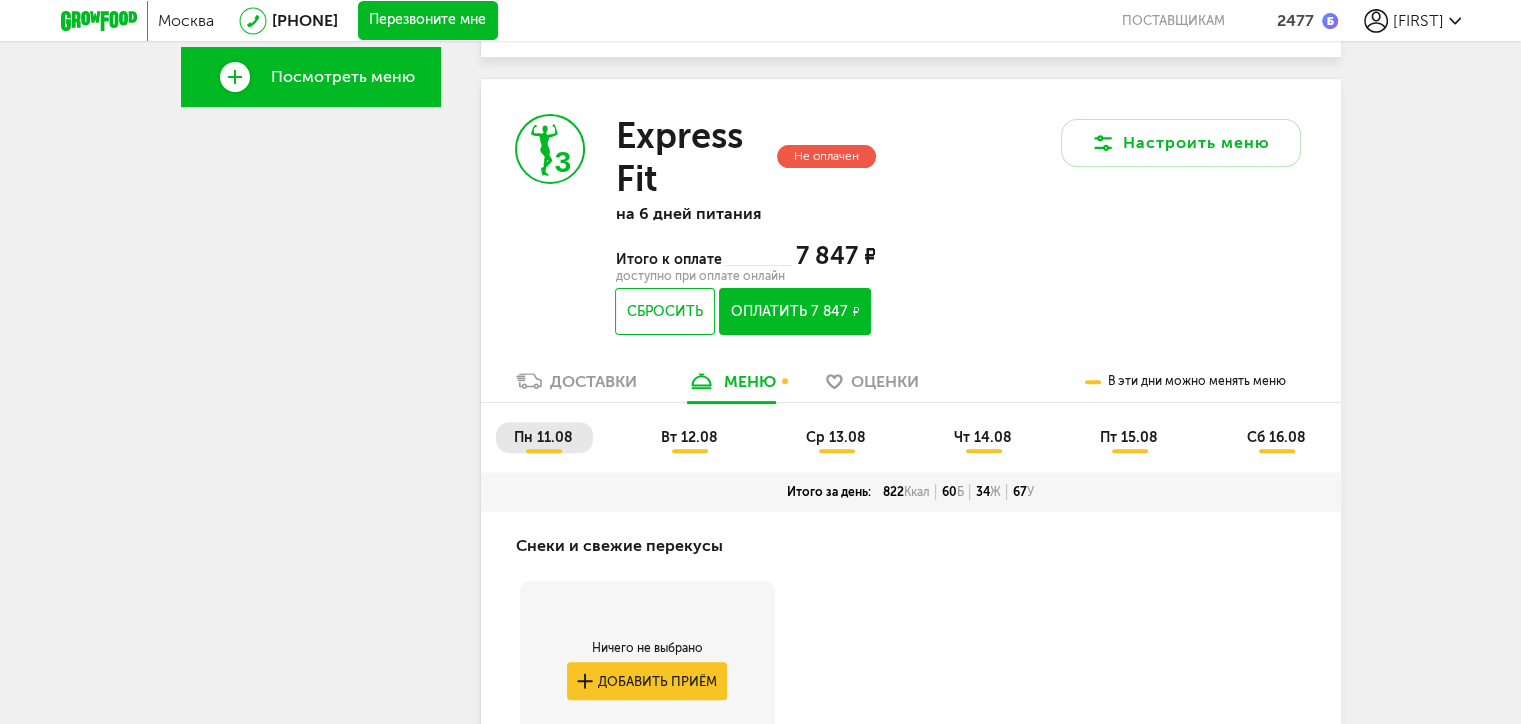 click on "вт 12.08" at bounding box center [689, 437] 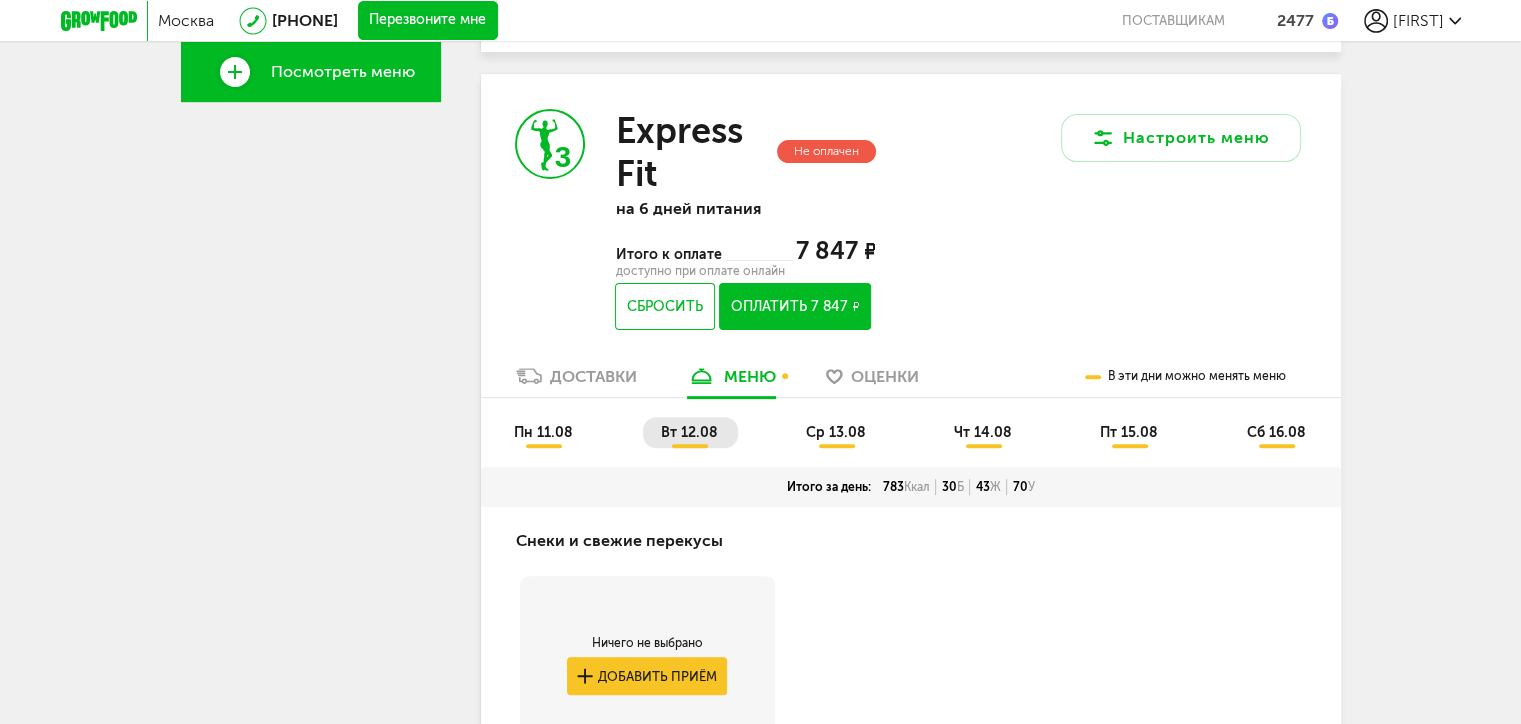 scroll, scrollTop: 600, scrollLeft: 0, axis: vertical 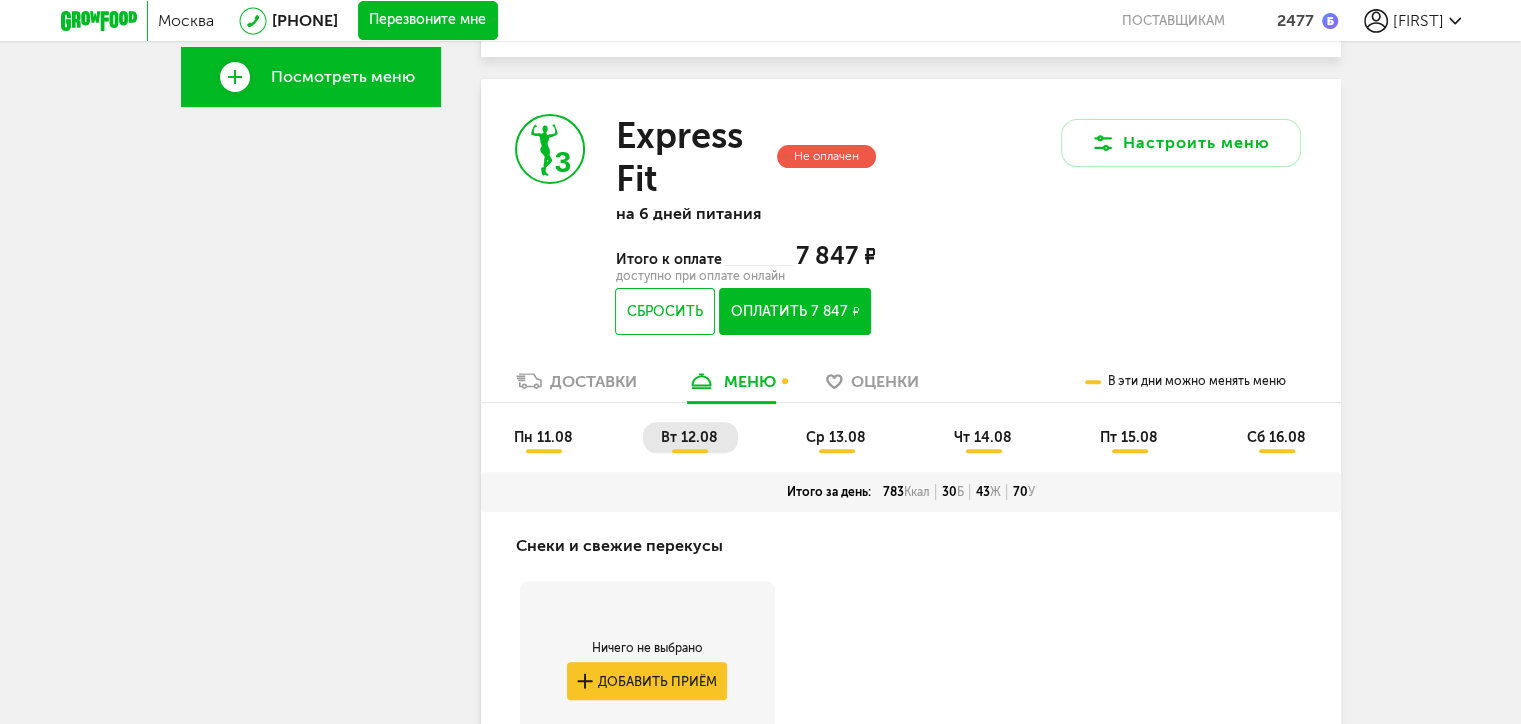 click on "ср 13.08" at bounding box center [836, 437] 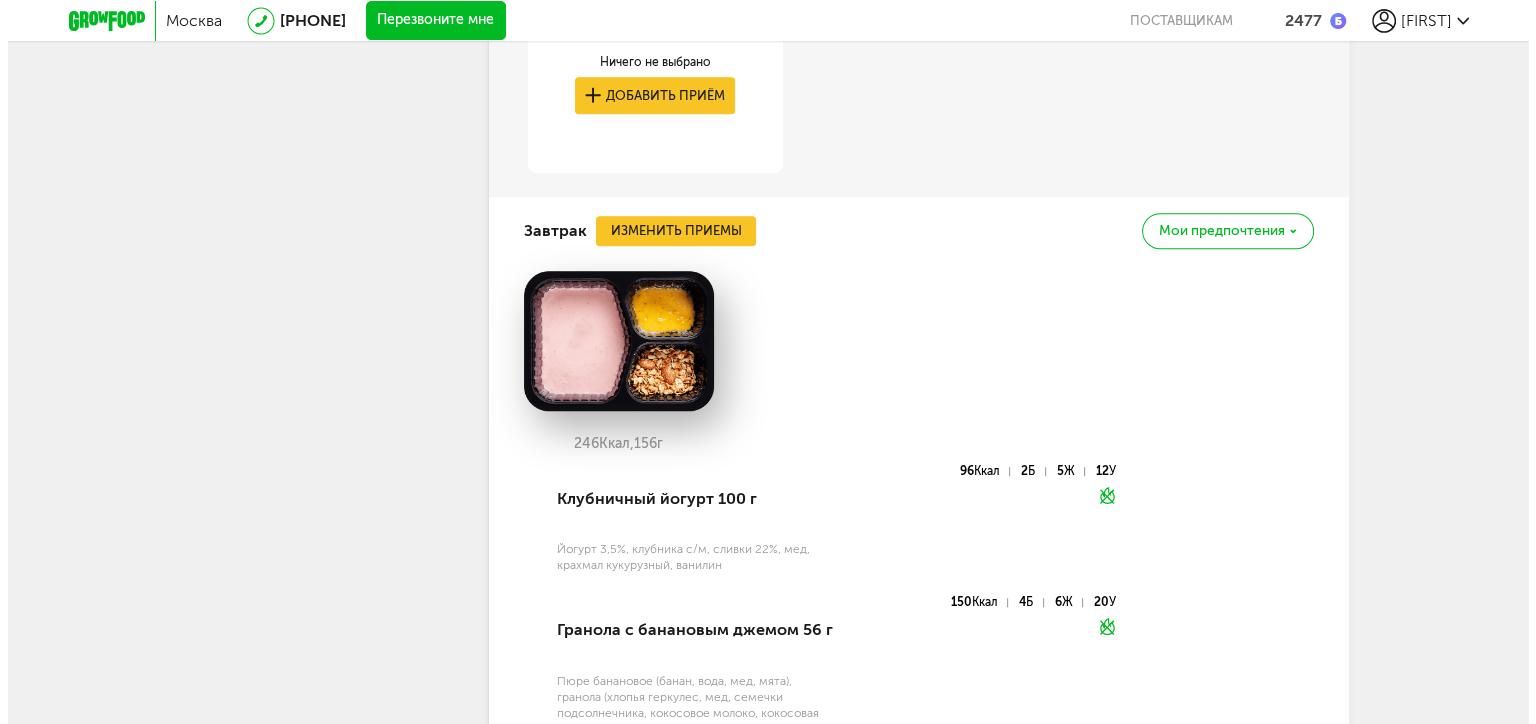 scroll, scrollTop: 1500, scrollLeft: 0, axis: vertical 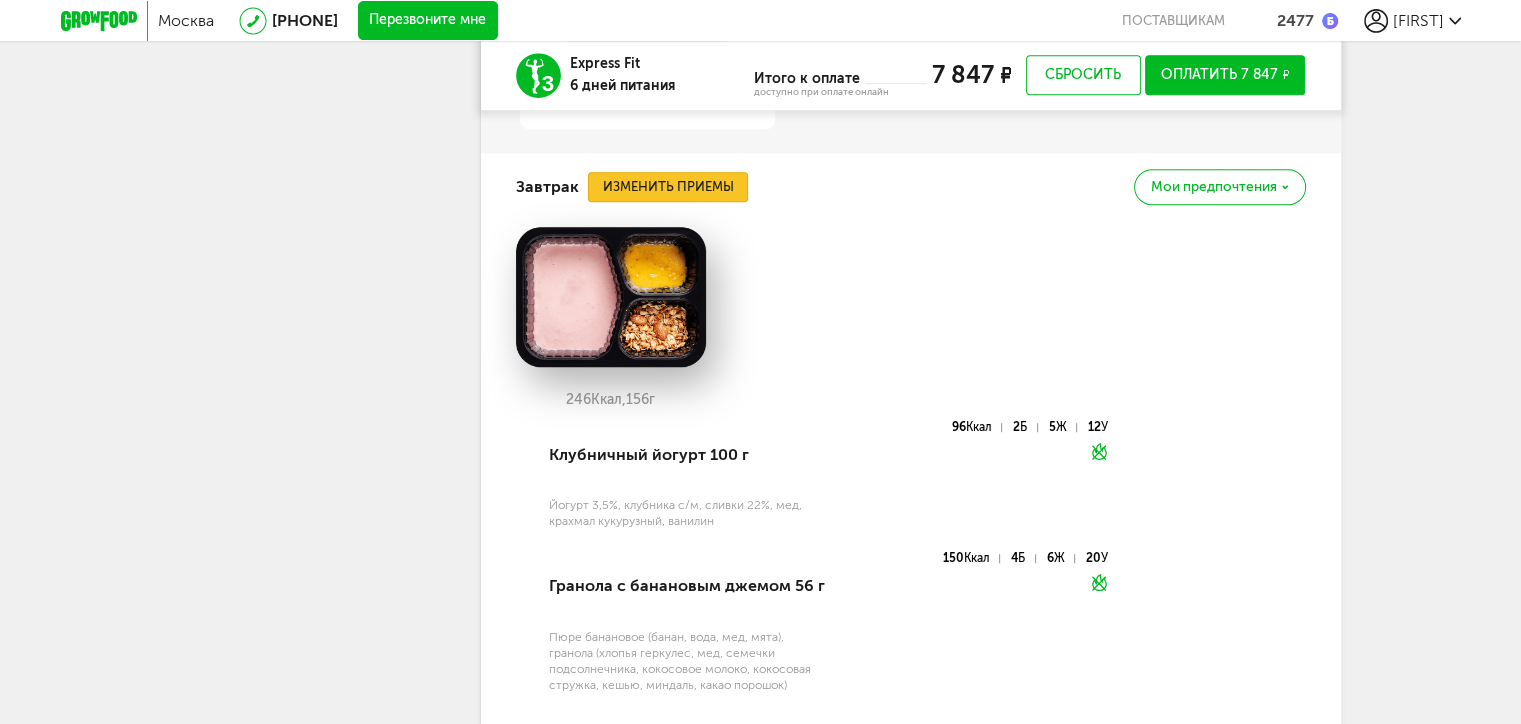 click on "Изменить приемы" at bounding box center (668, 187) 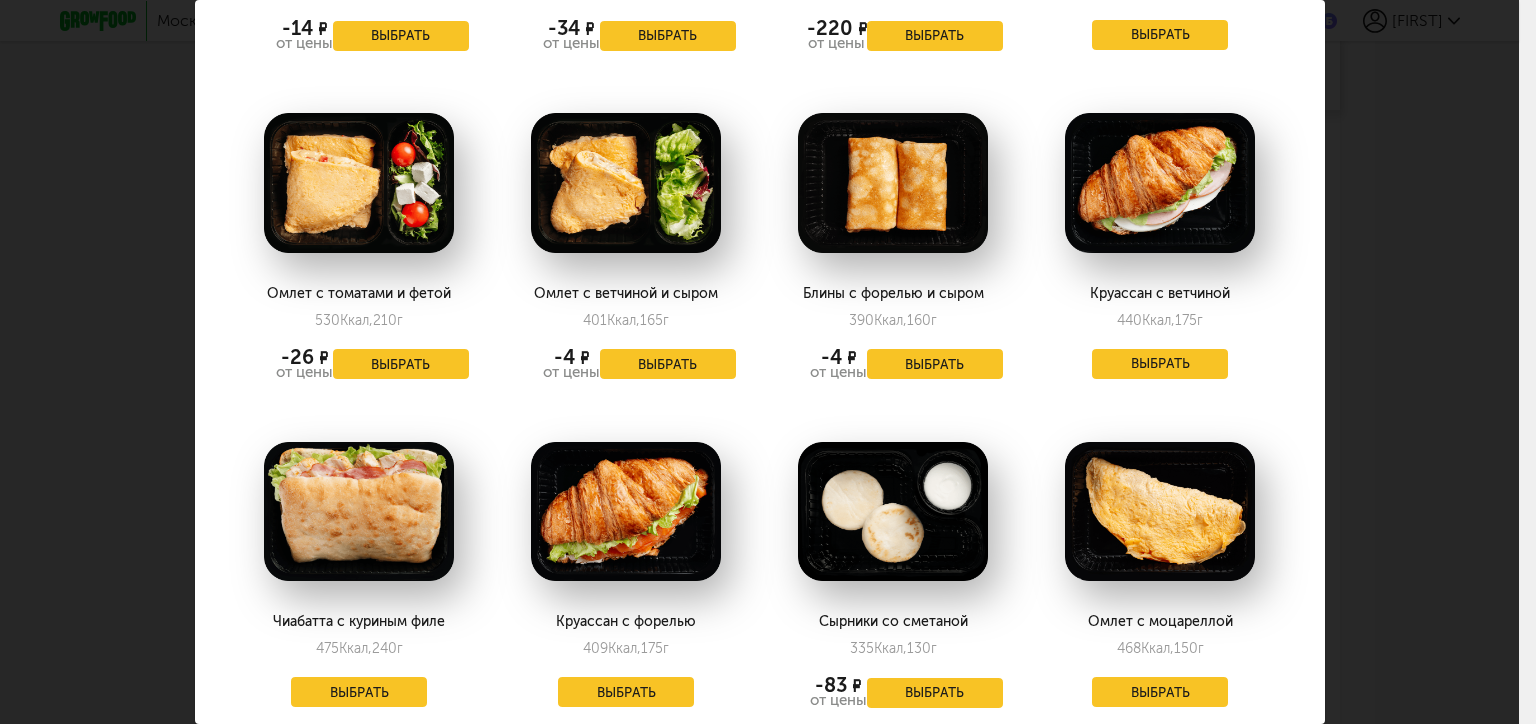 scroll, scrollTop: 2100, scrollLeft: 0, axis: vertical 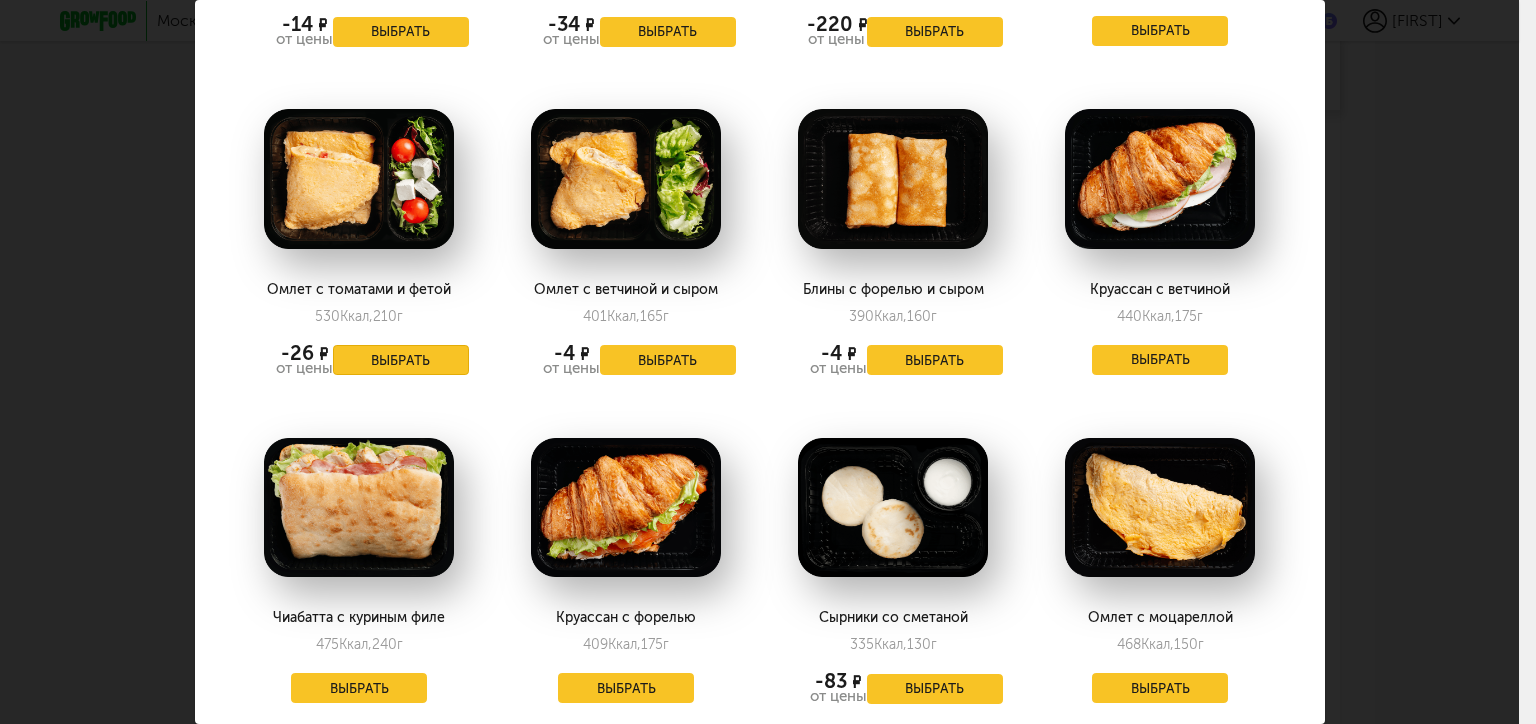 click on "Выбрать" at bounding box center [401, 360] 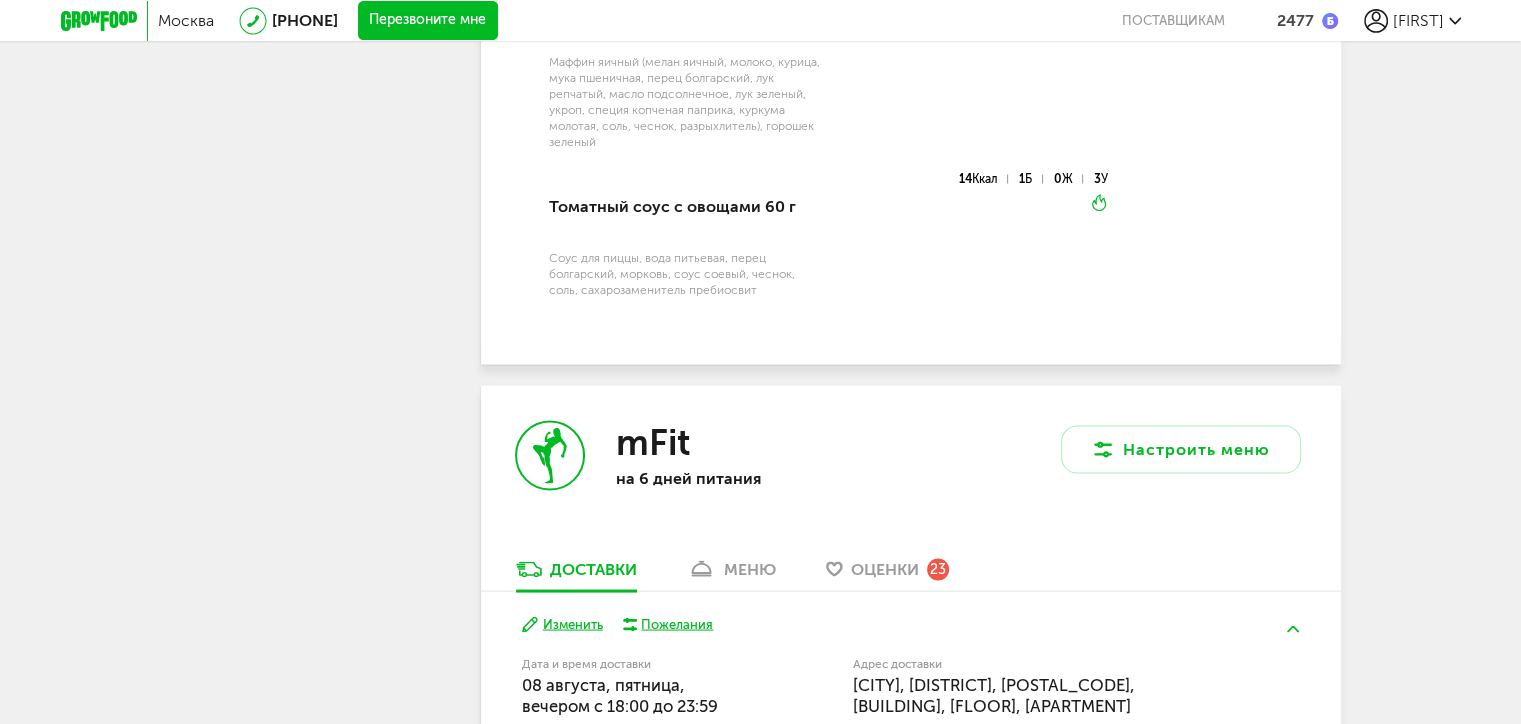 scroll, scrollTop: 4364, scrollLeft: 0, axis: vertical 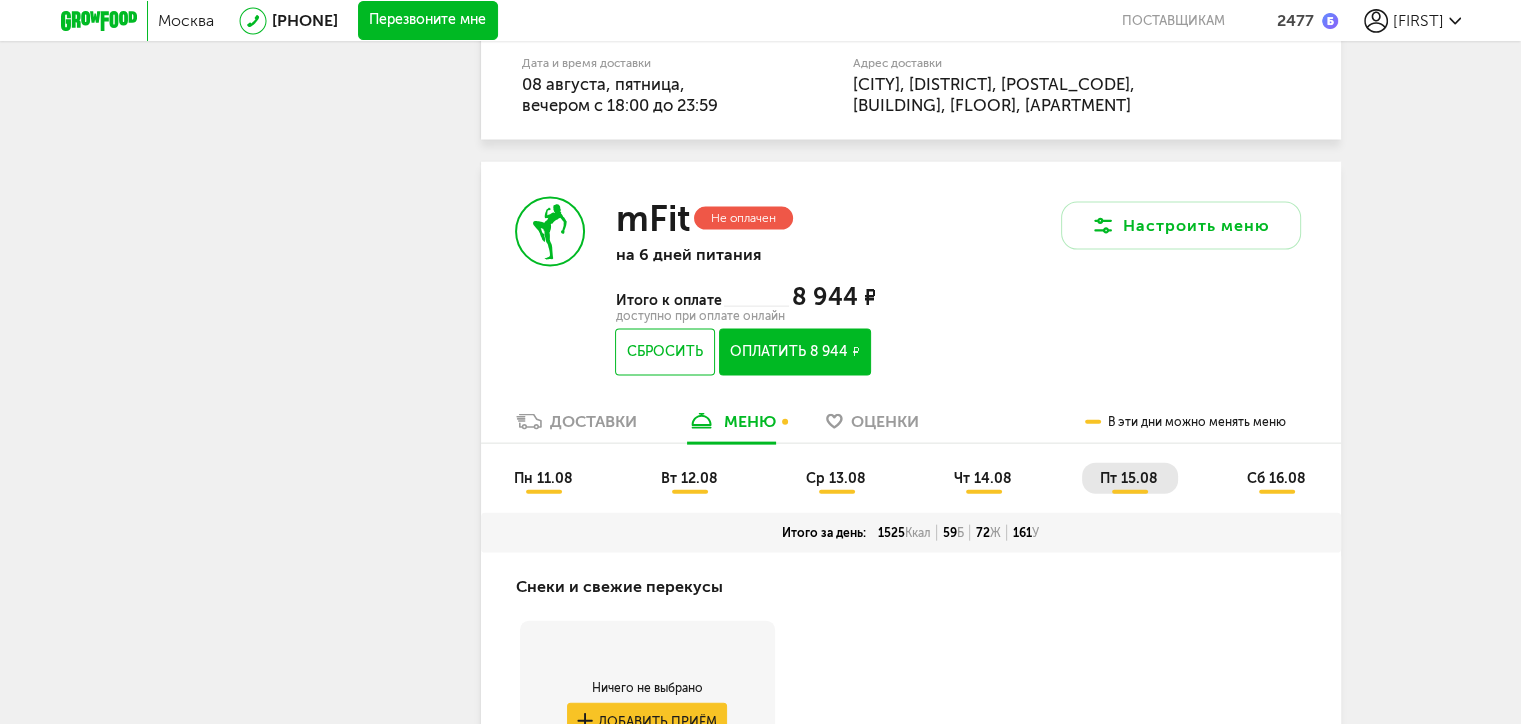 click on "ср 13.08" at bounding box center [836, 478] 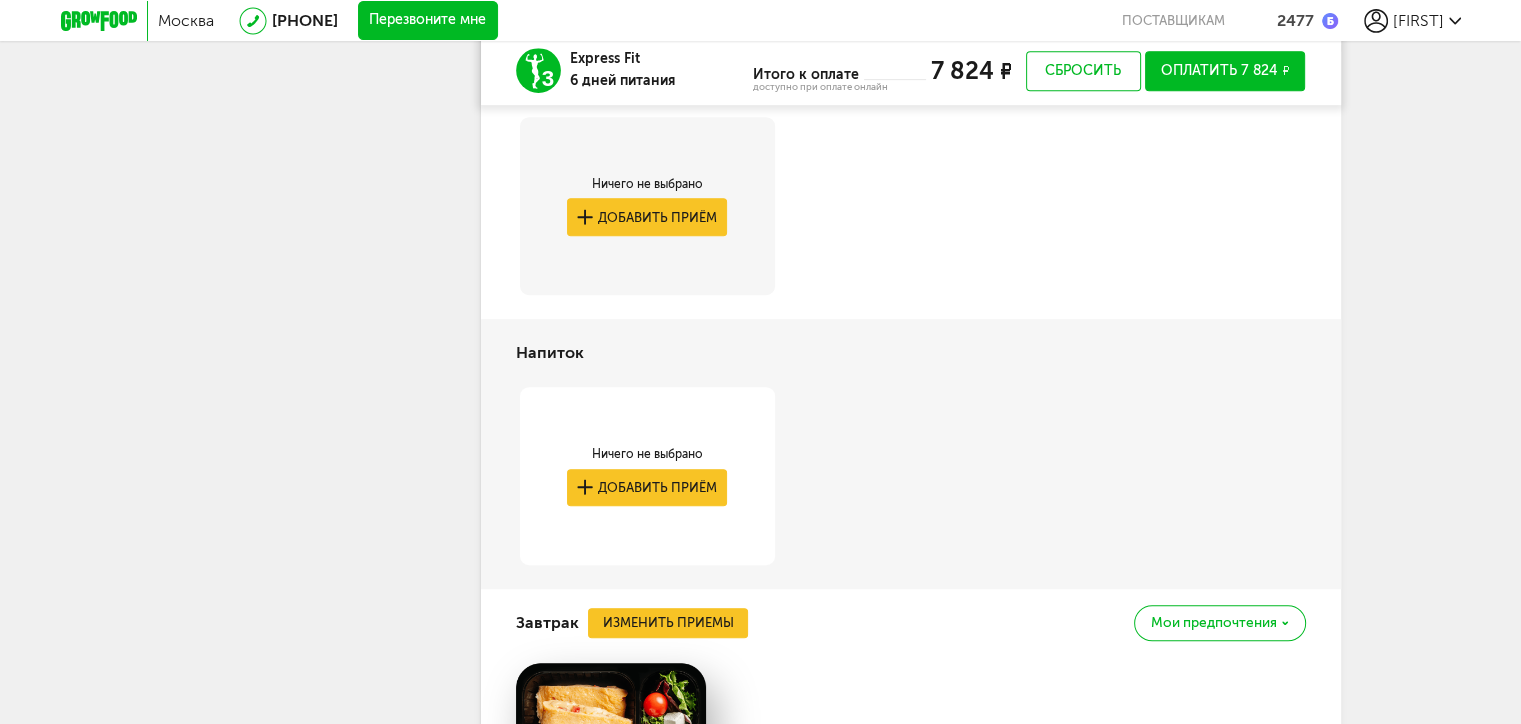 scroll, scrollTop: 564, scrollLeft: 0, axis: vertical 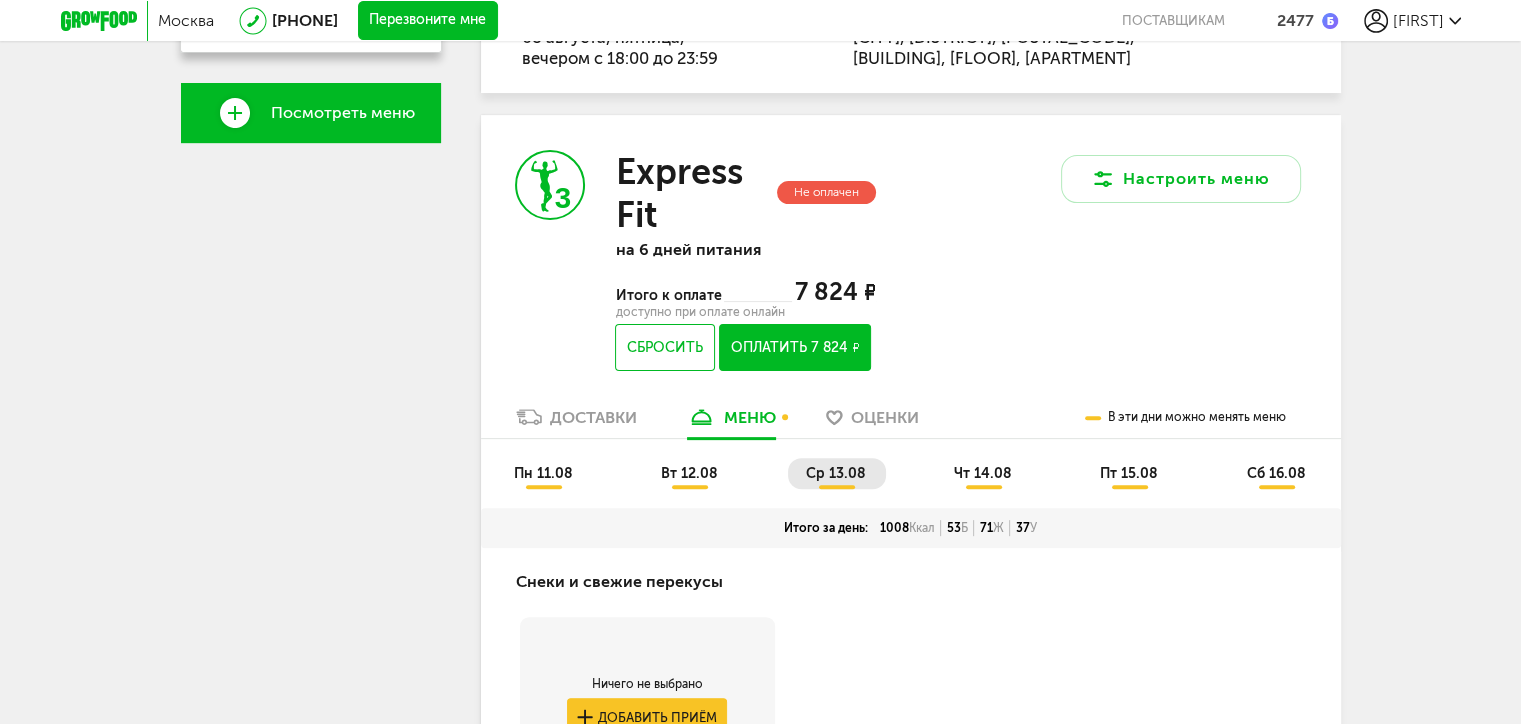 click on "чт 14.08" at bounding box center [983, 473] 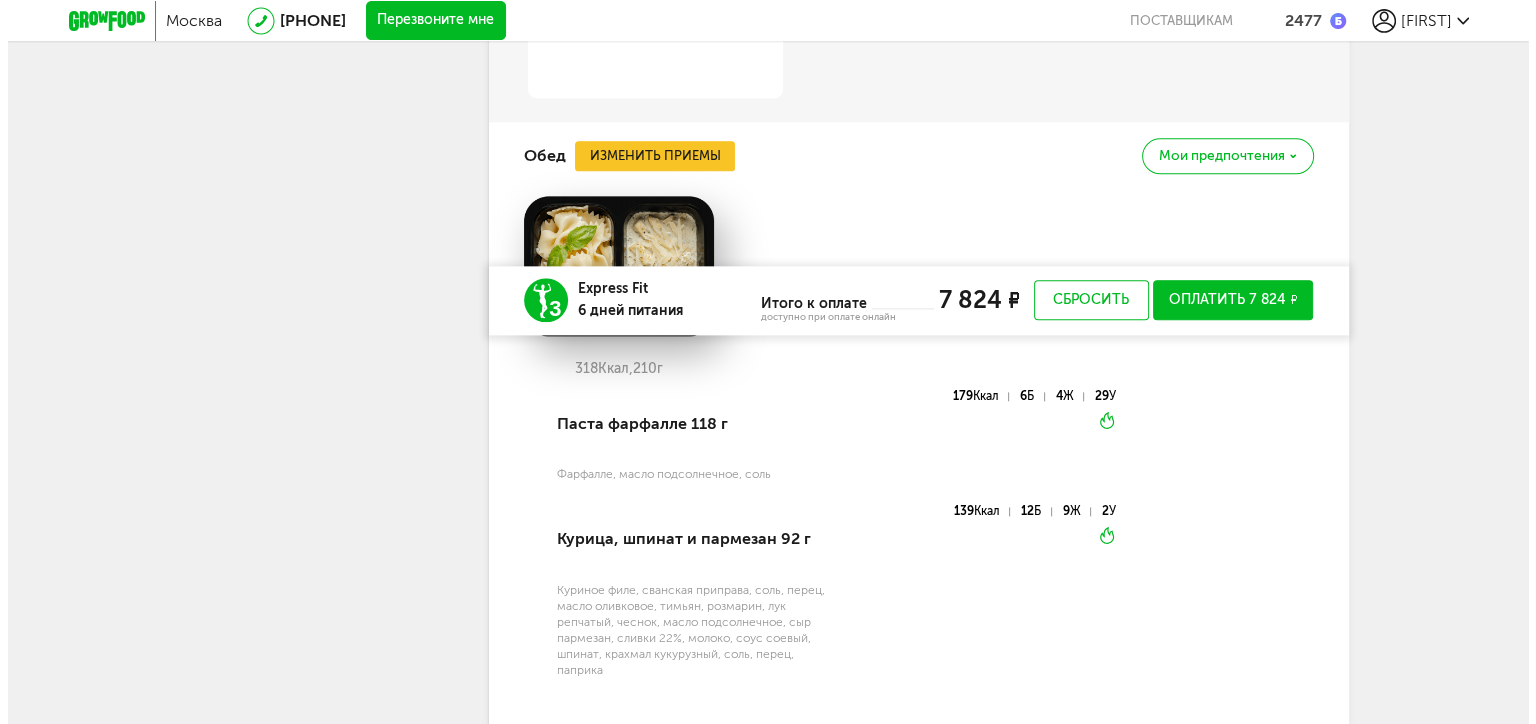 scroll, scrollTop: 2464, scrollLeft: 0, axis: vertical 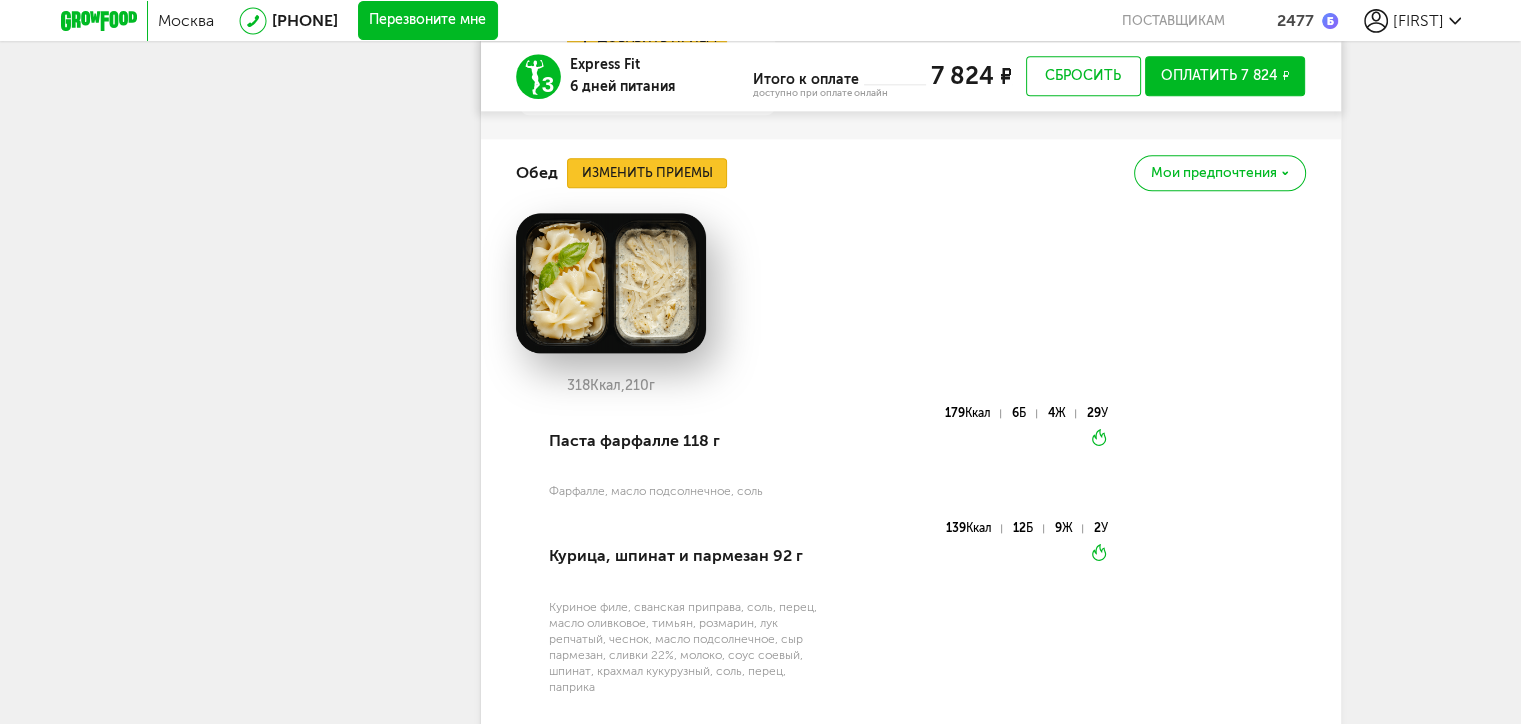 click on "Изменить приемы" at bounding box center (647, 173) 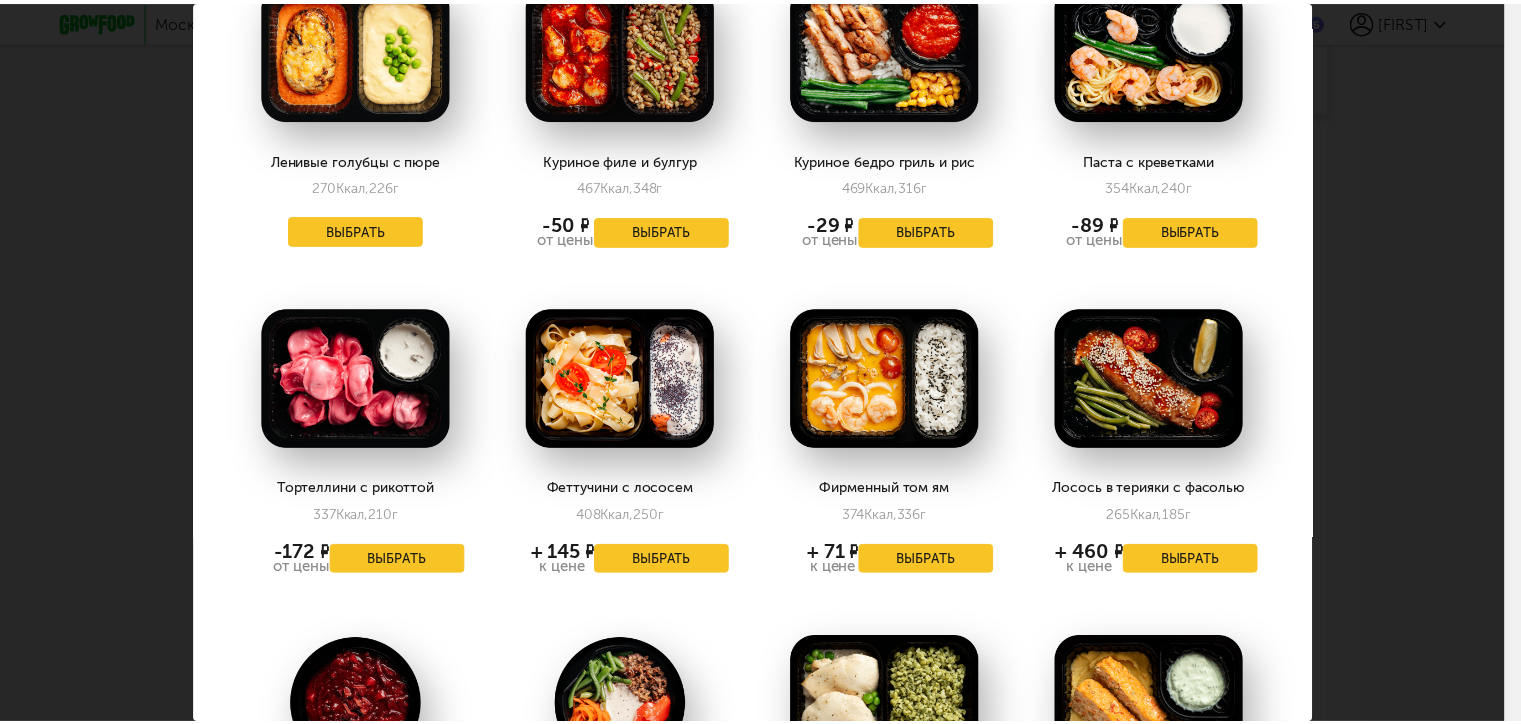 scroll, scrollTop: 453, scrollLeft: 0, axis: vertical 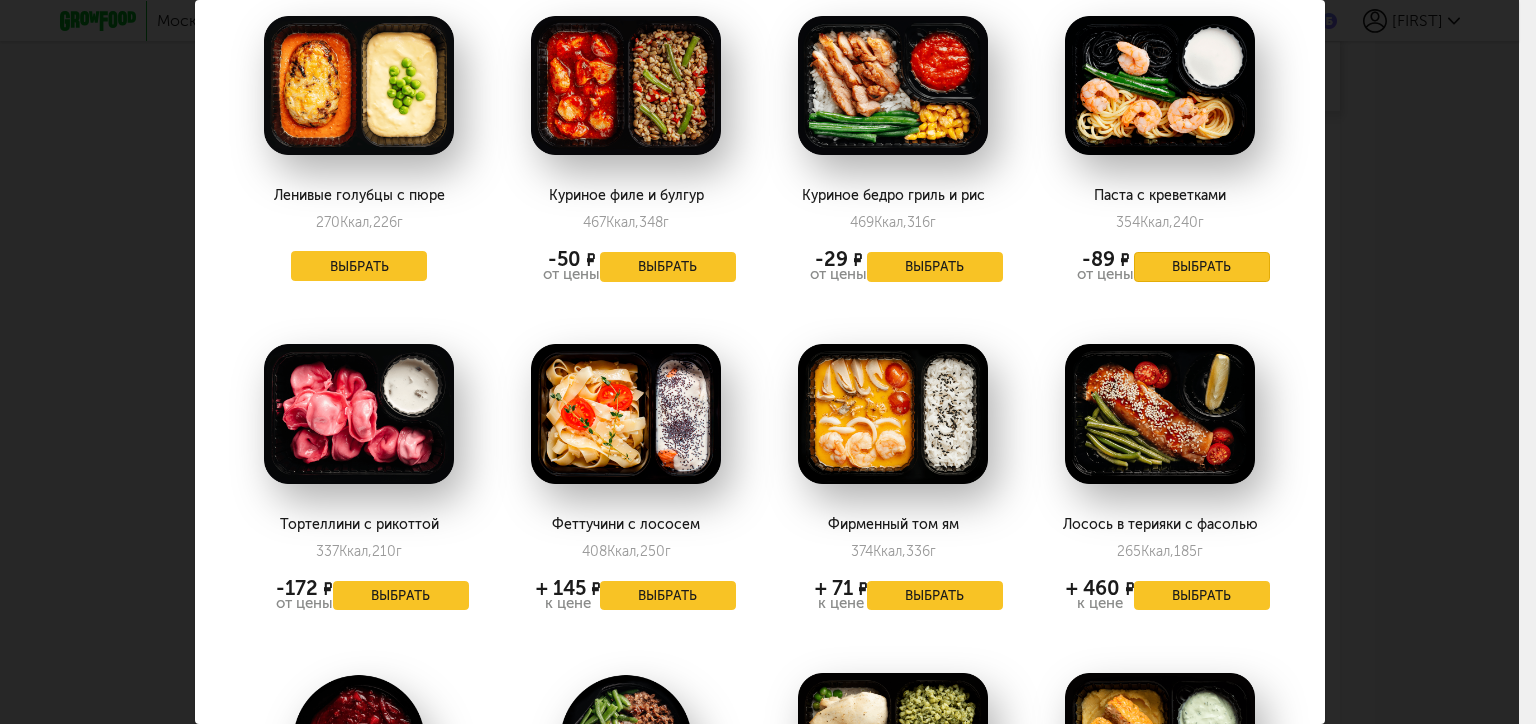 click on "Выбрать" at bounding box center [1202, 267] 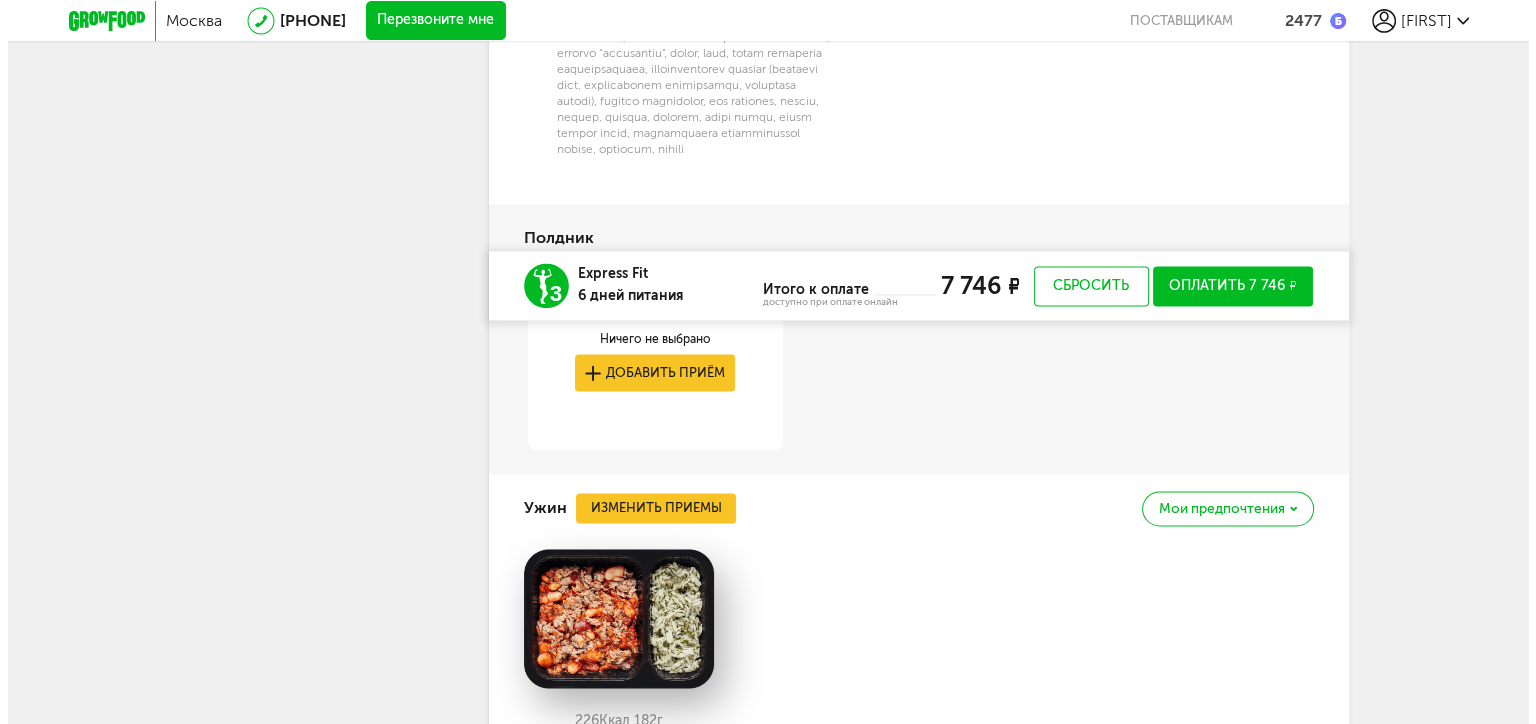 scroll, scrollTop: 3264, scrollLeft: 0, axis: vertical 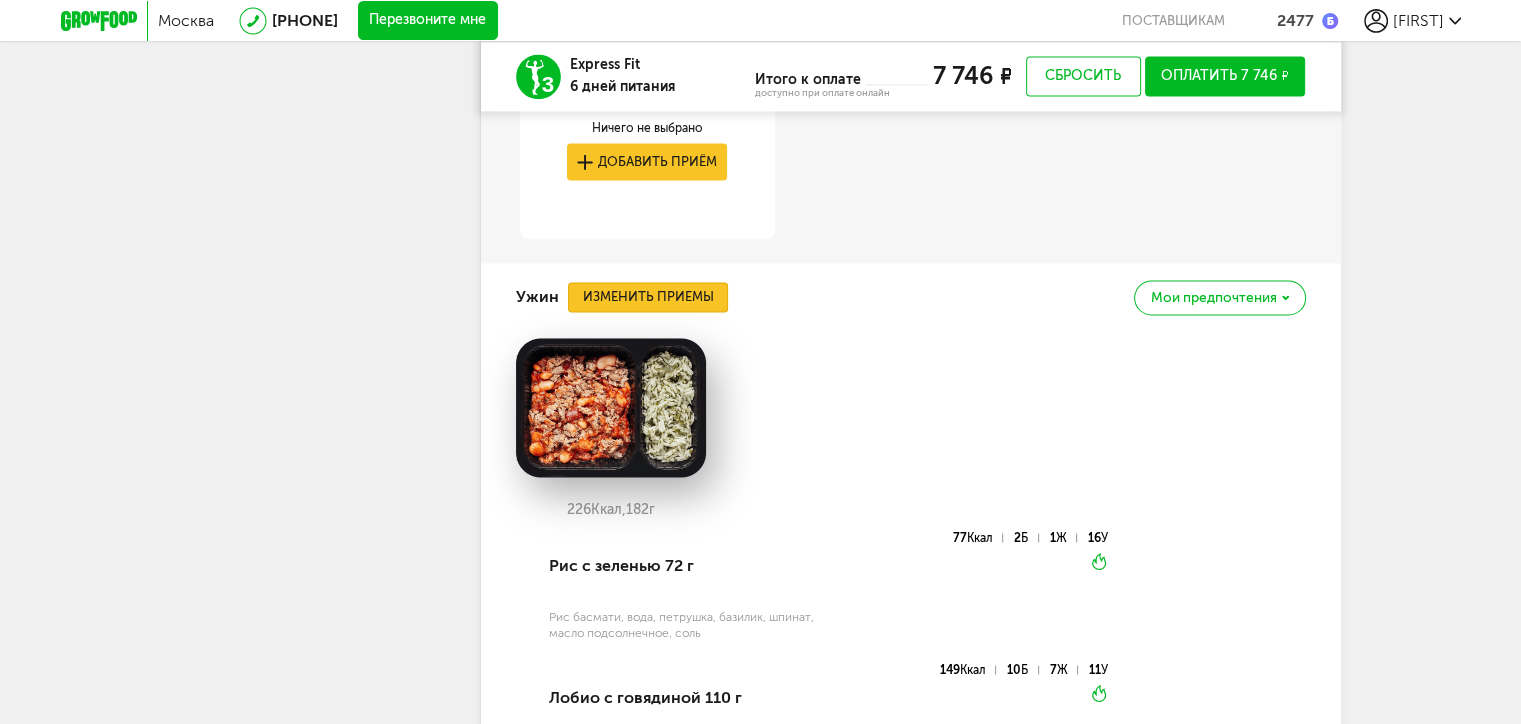 click on "Изменить приемы" at bounding box center (648, 297) 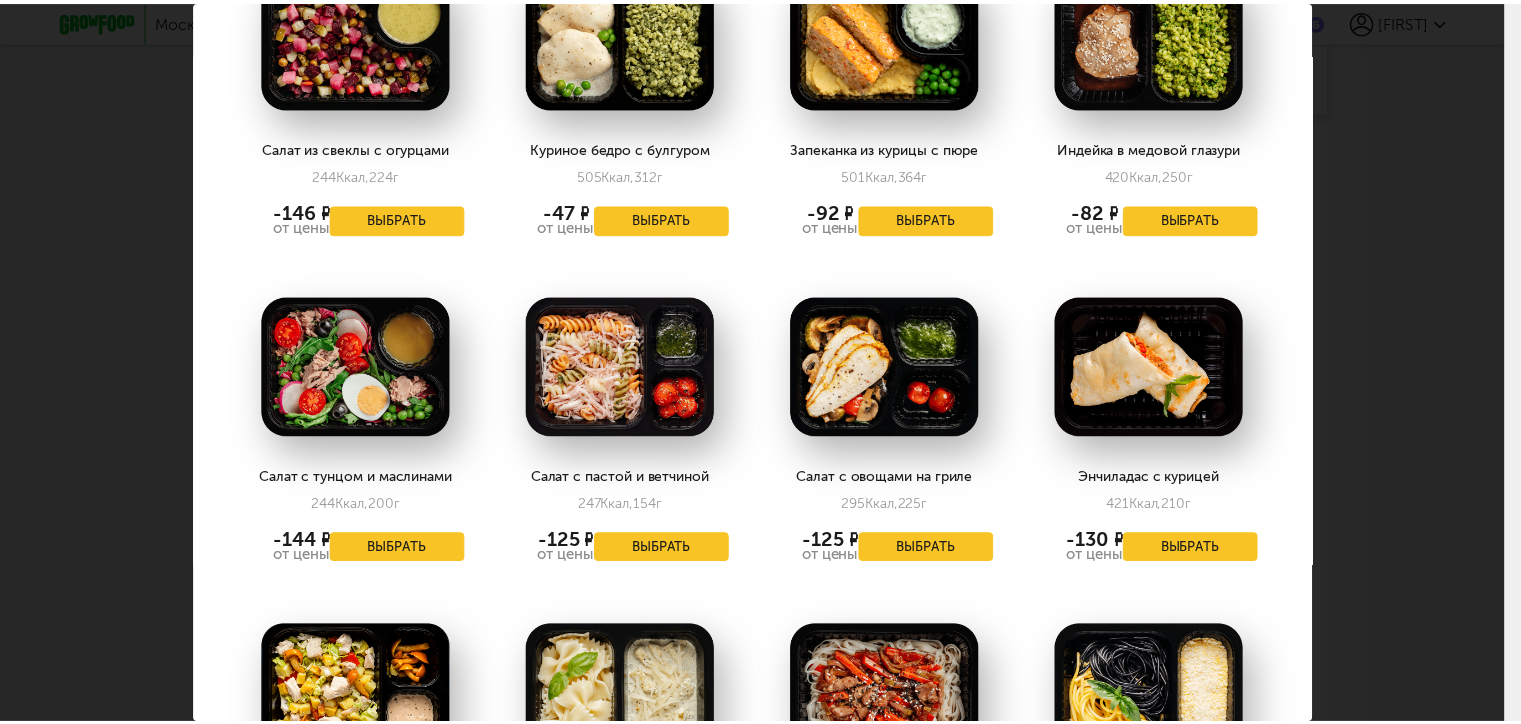 scroll, scrollTop: 1254, scrollLeft: 0, axis: vertical 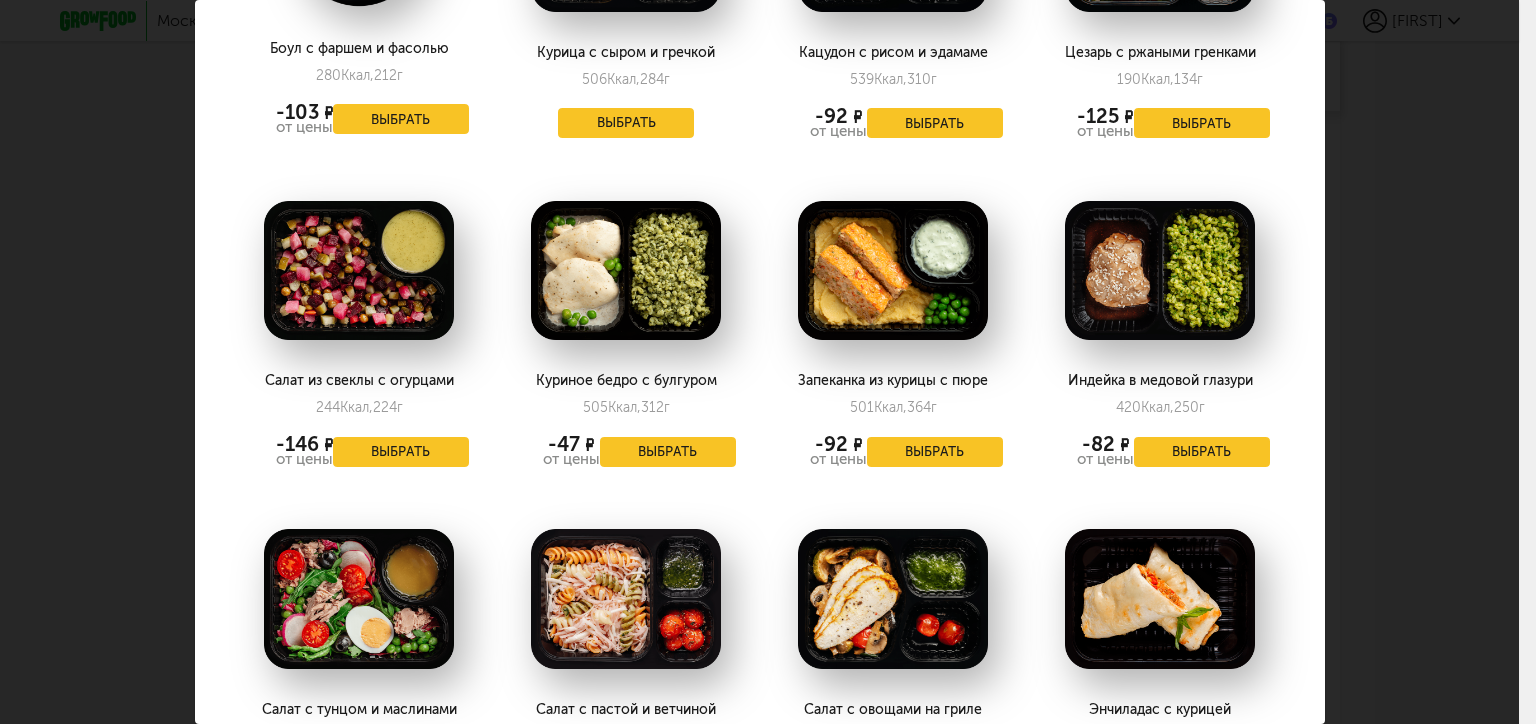 click on "Выберите ужины на [DAY] [DATE]
[PRODUCT]
[CALORIES] Ккал,
[GRAMS] г           Выбрать             [PRODUCT]
[CALORIES] Ккал,
[GRAMS] г           Выбрать             [PRODUCT]
[CALORIES] Ккал,
[GRAMS] г           Выбрать             [PRODUCT]
[CALORIES] Ккал,
[GRAMS] г           Выбрать             [PRODUCT]
[CALORIES] Ккал,
[GRAMS] г           Выбрать             [PRODUCT]
[CALORIES] Ккал,
[GRAMS] г
[DISCOUNT]
от цены         Выбрать             [PRODUCT]
[CALORIES] Ккал,
[GRAMS] г
[DISCOUNT]" at bounding box center (759, 362) 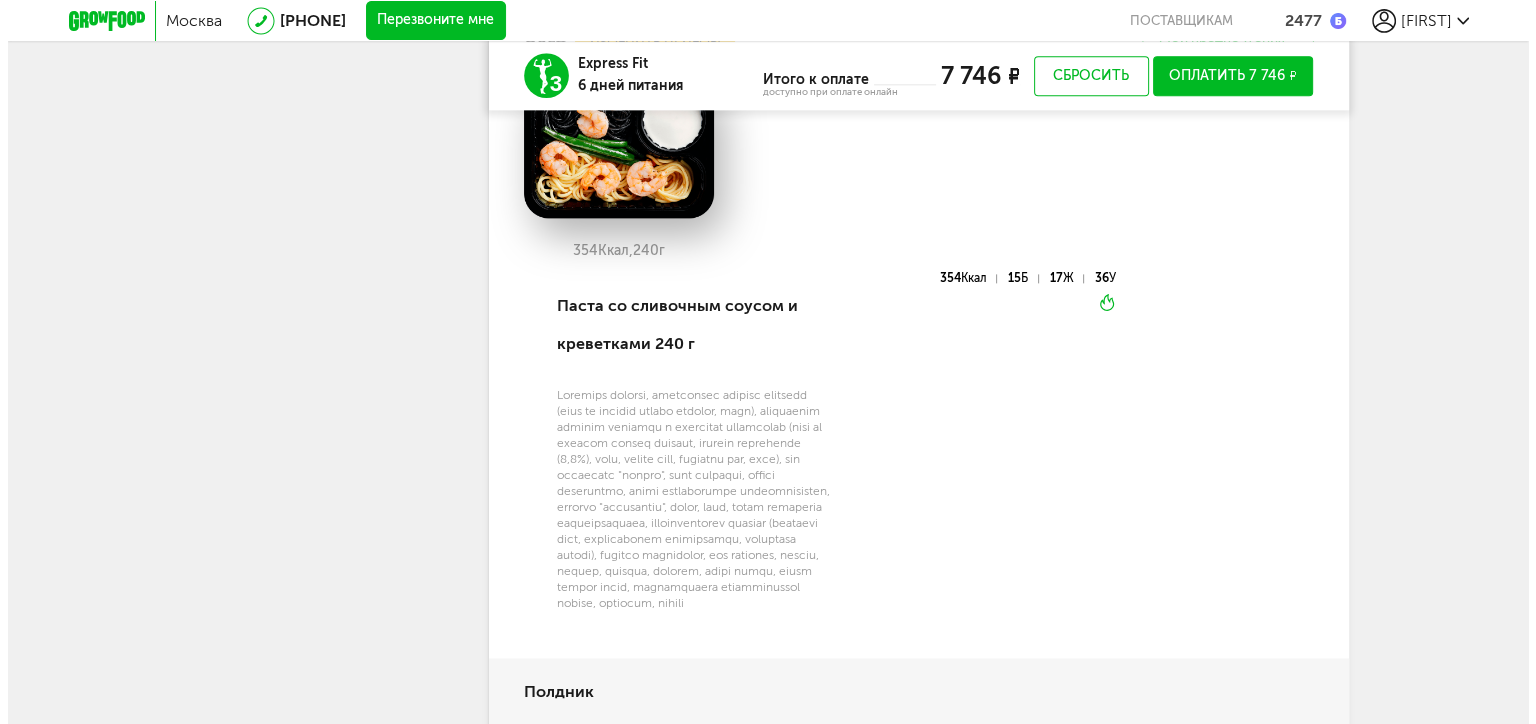 scroll, scrollTop: 2364, scrollLeft: 0, axis: vertical 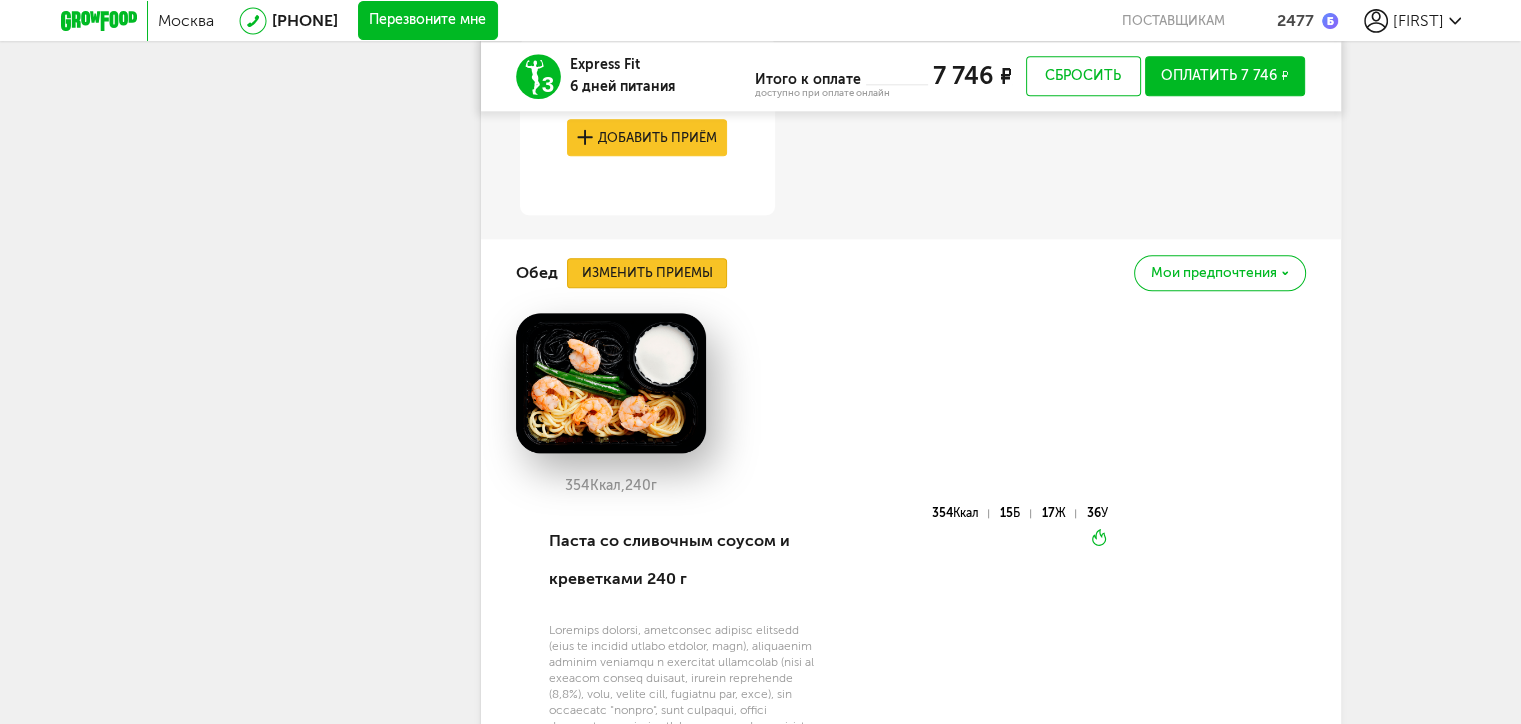 click on "Изменить приемы" at bounding box center (647, 273) 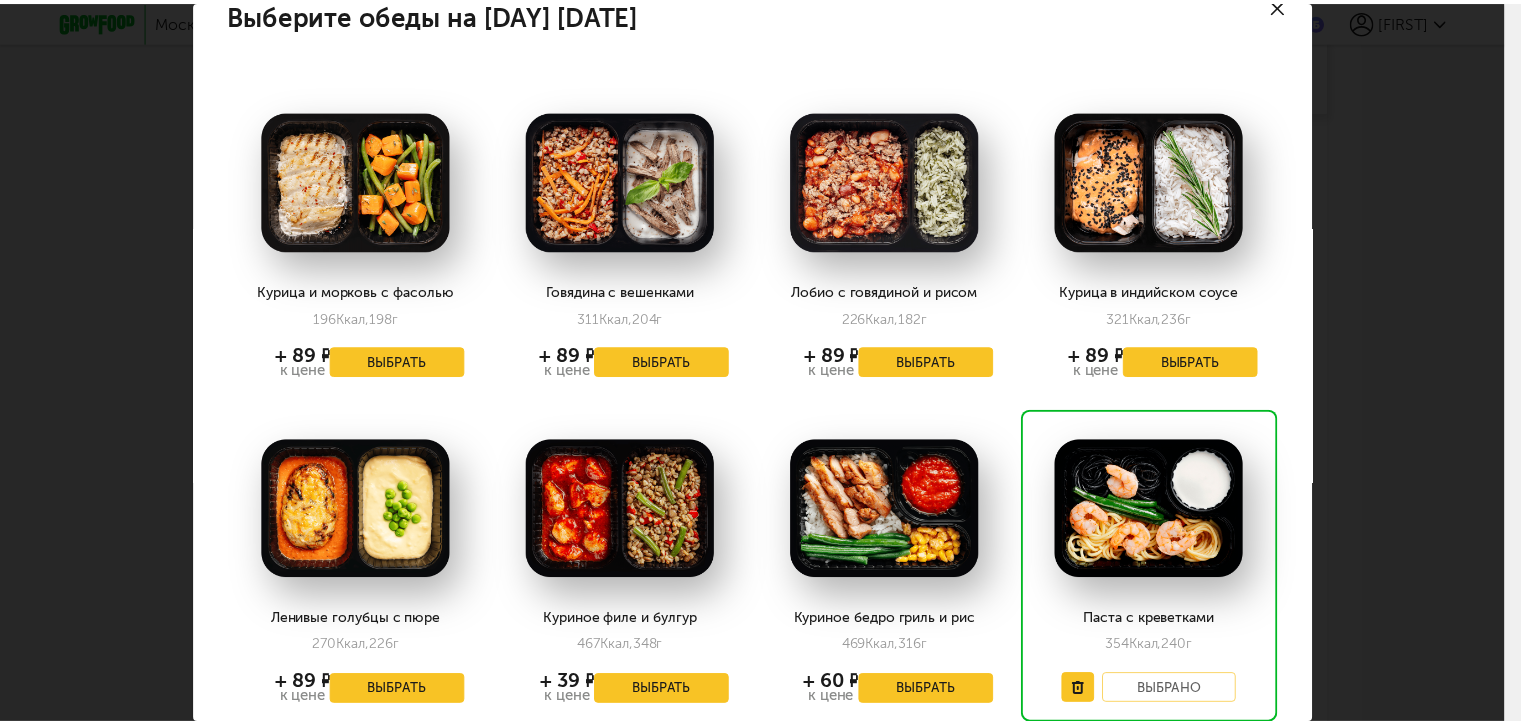scroll, scrollTop: 0, scrollLeft: 0, axis: both 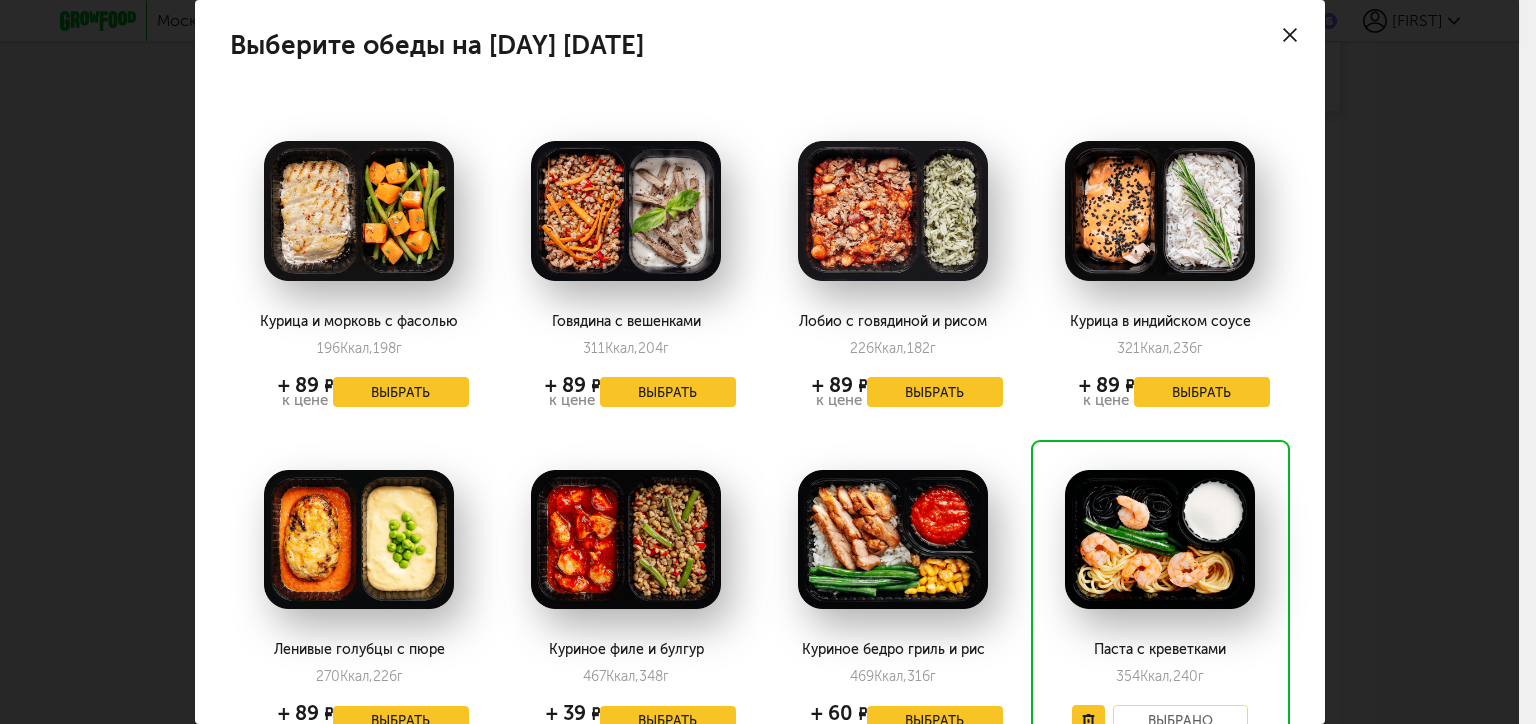click 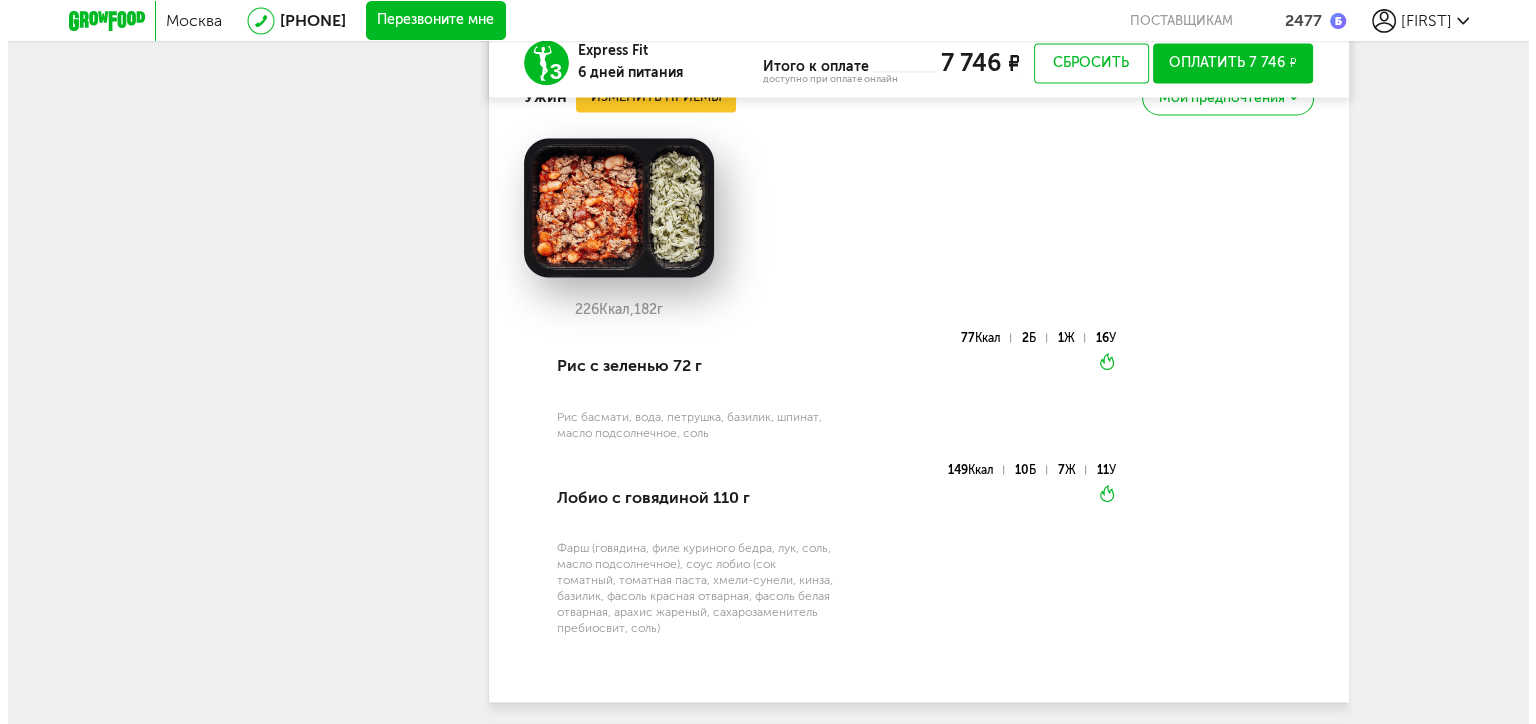 scroll, scrollTop: 3264, scrollLeft: 0, axis: vertical 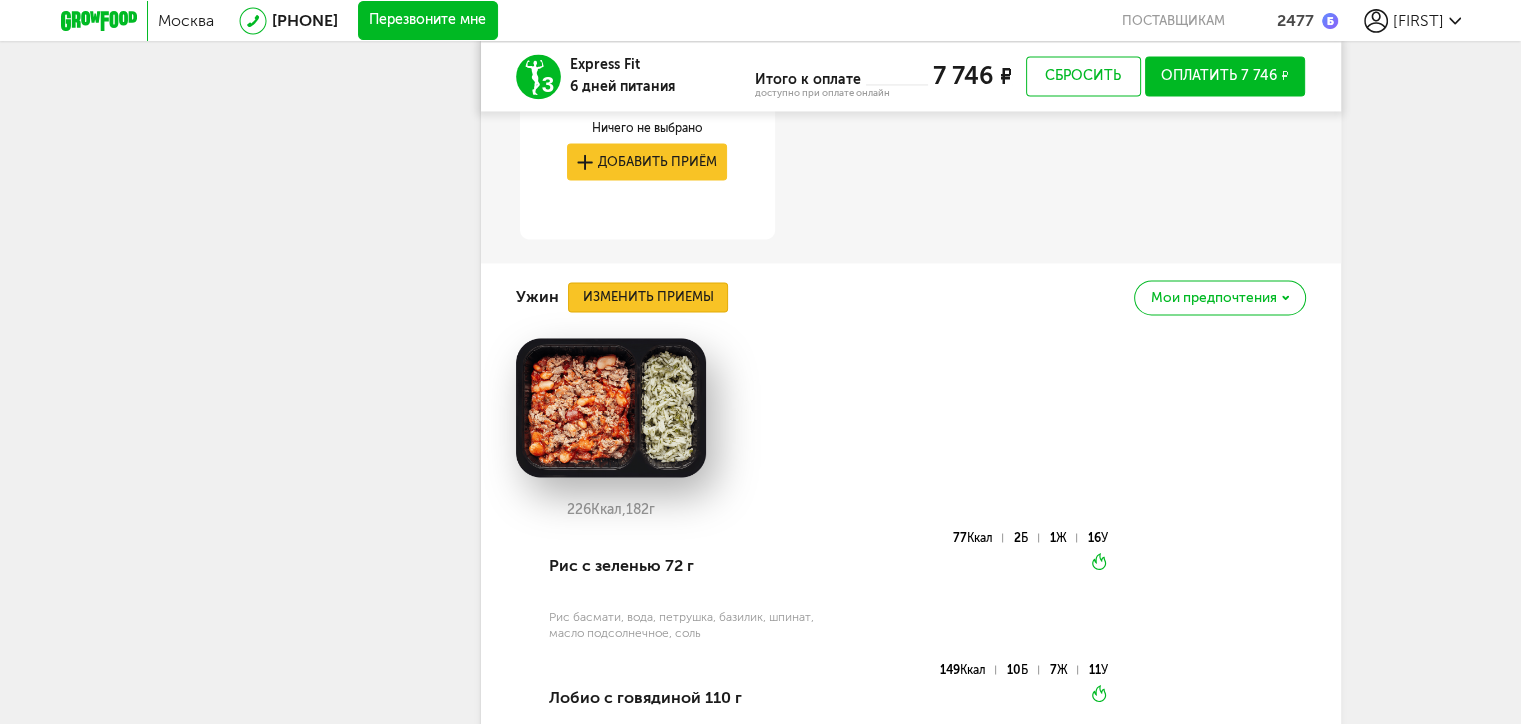 click on "Изменить приемы" at bounding box center (648, 297) 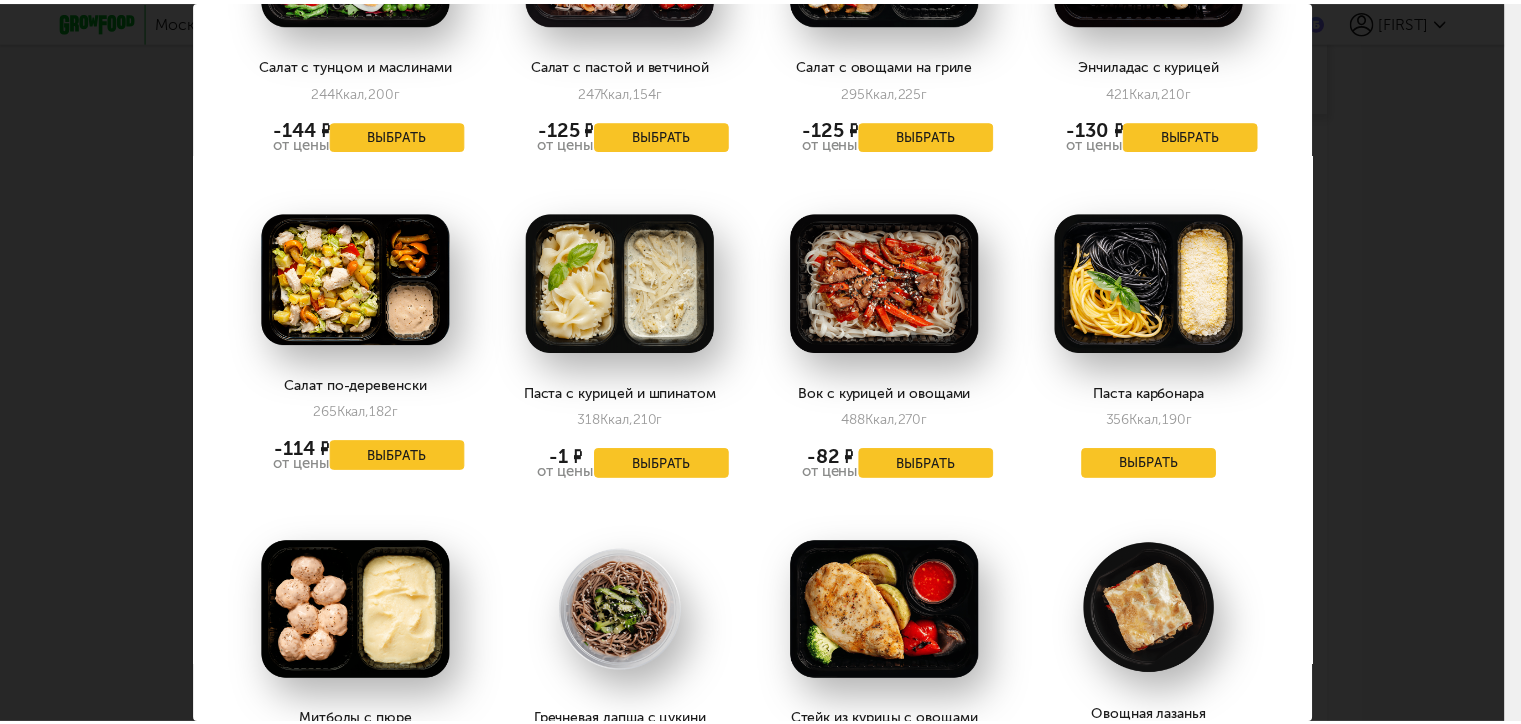 scroll, scrollTop: 2100, scrollLeft: 0, axis: vertical 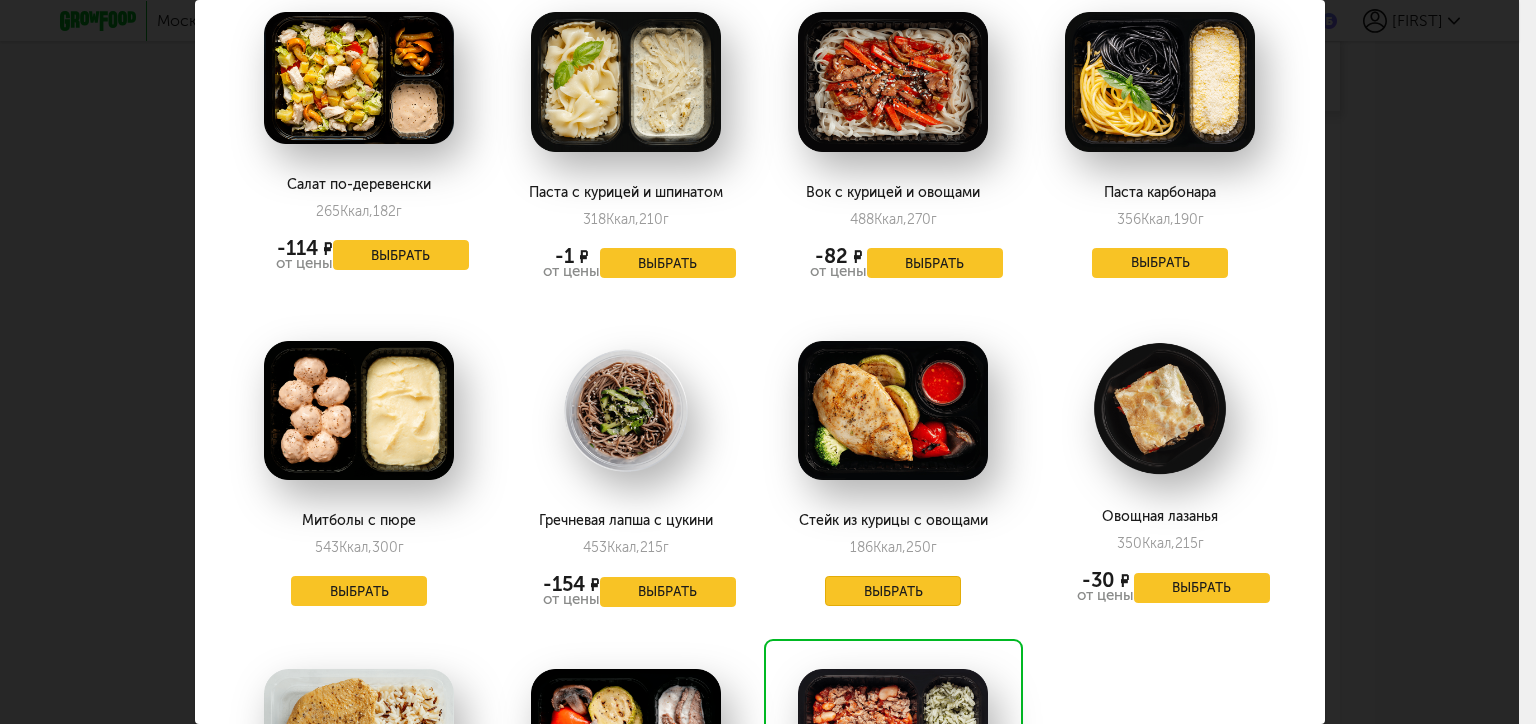 click on "Выбрать" at bounding box center [893, 591] 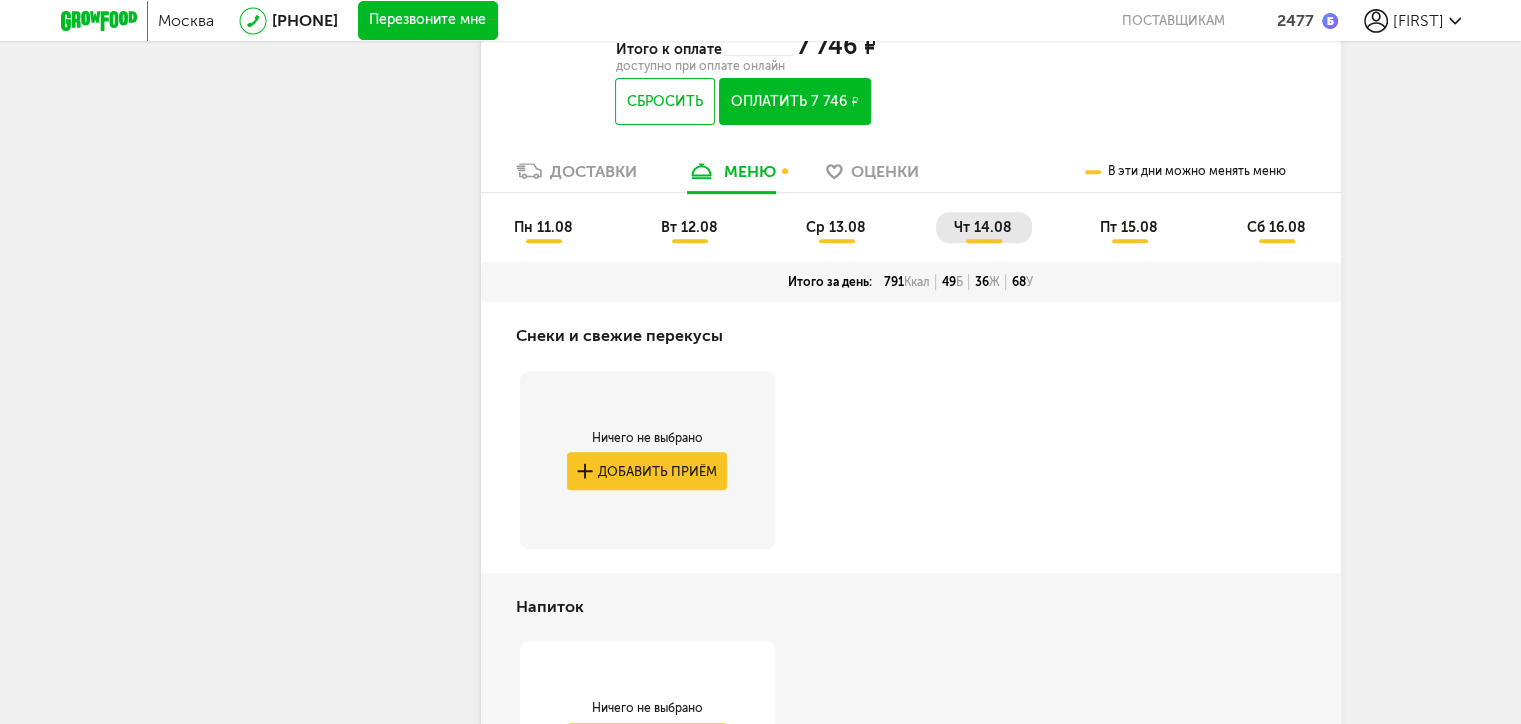 scroll, scrollTop: 664, scrollLeft: 0, axis: vertical 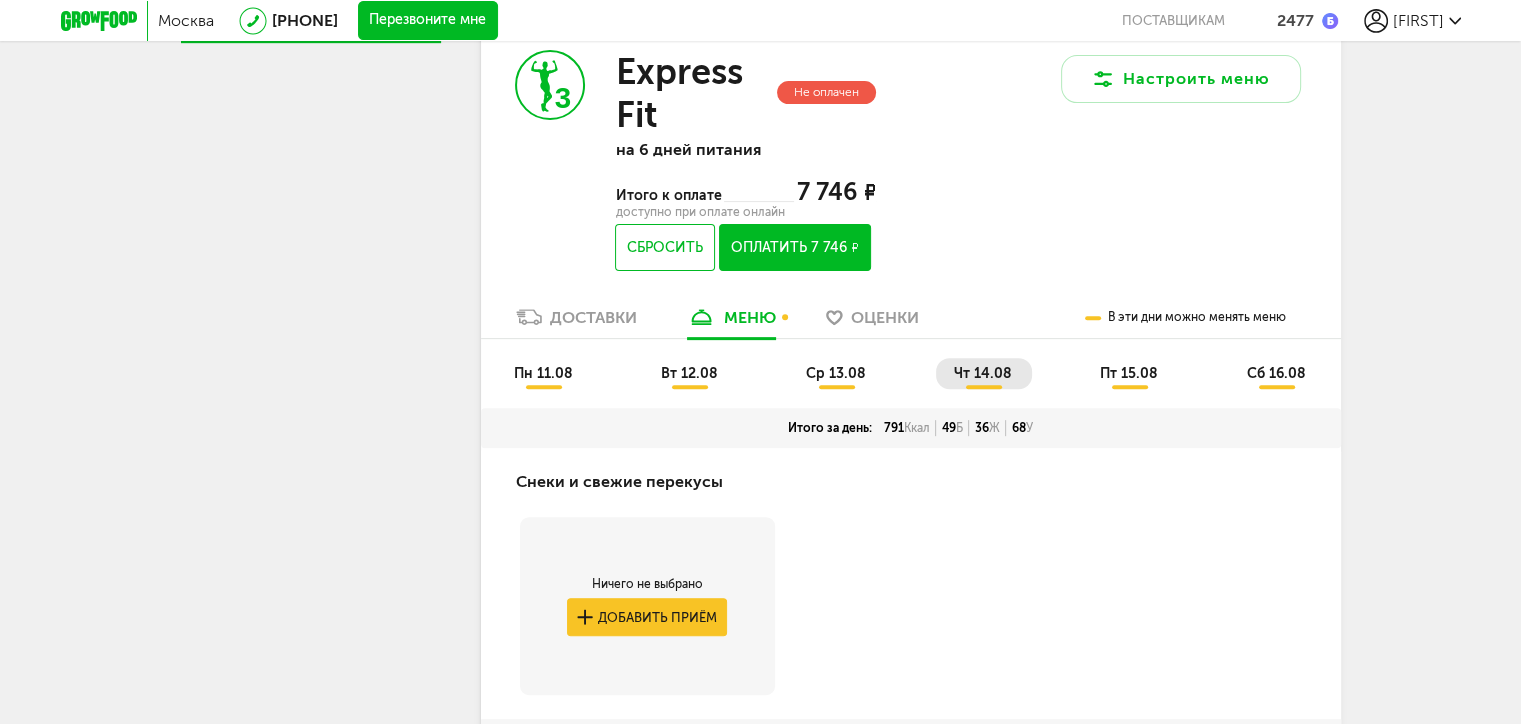 click on "пт 15.08" at bounding box center (1130, 373) 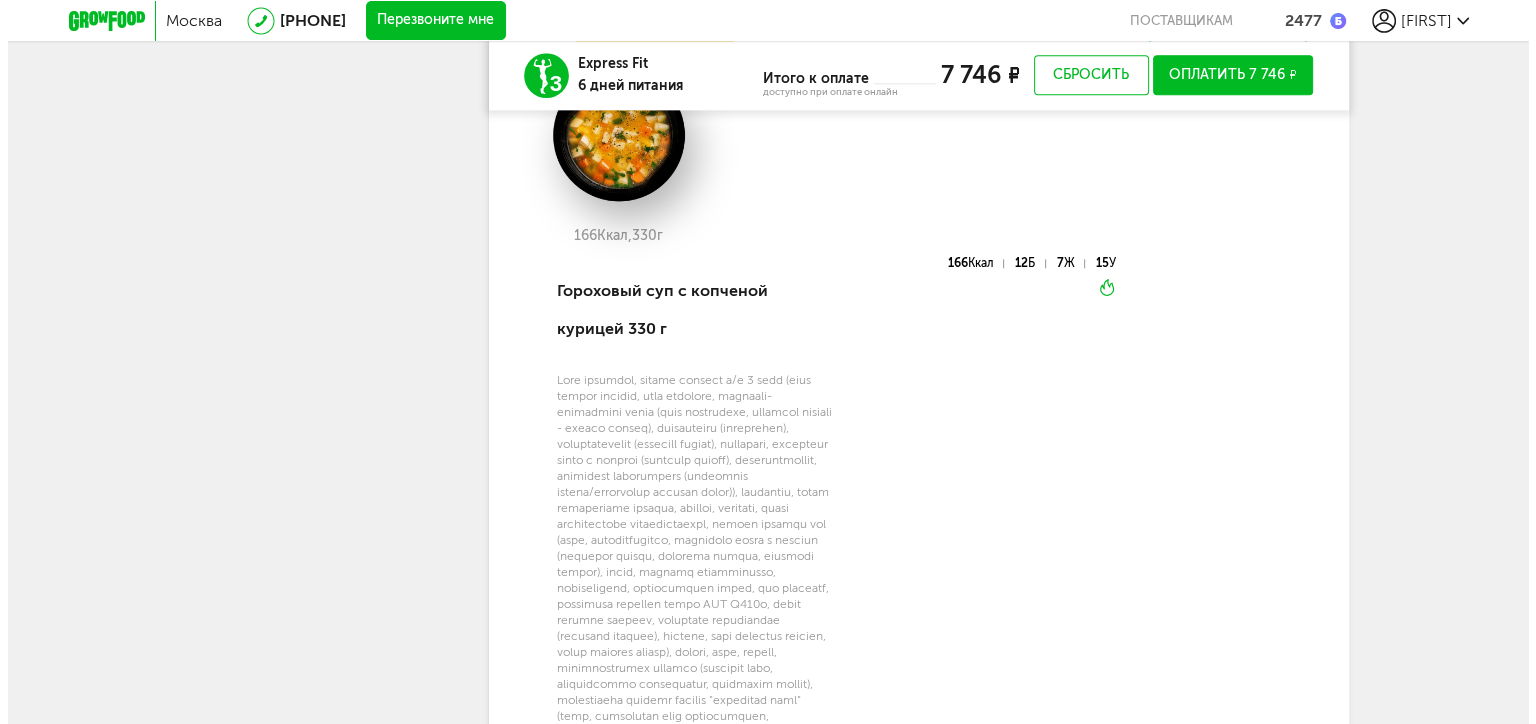 scroll, scrollTop: 2364, scrollLeft: 0, axis: vertical 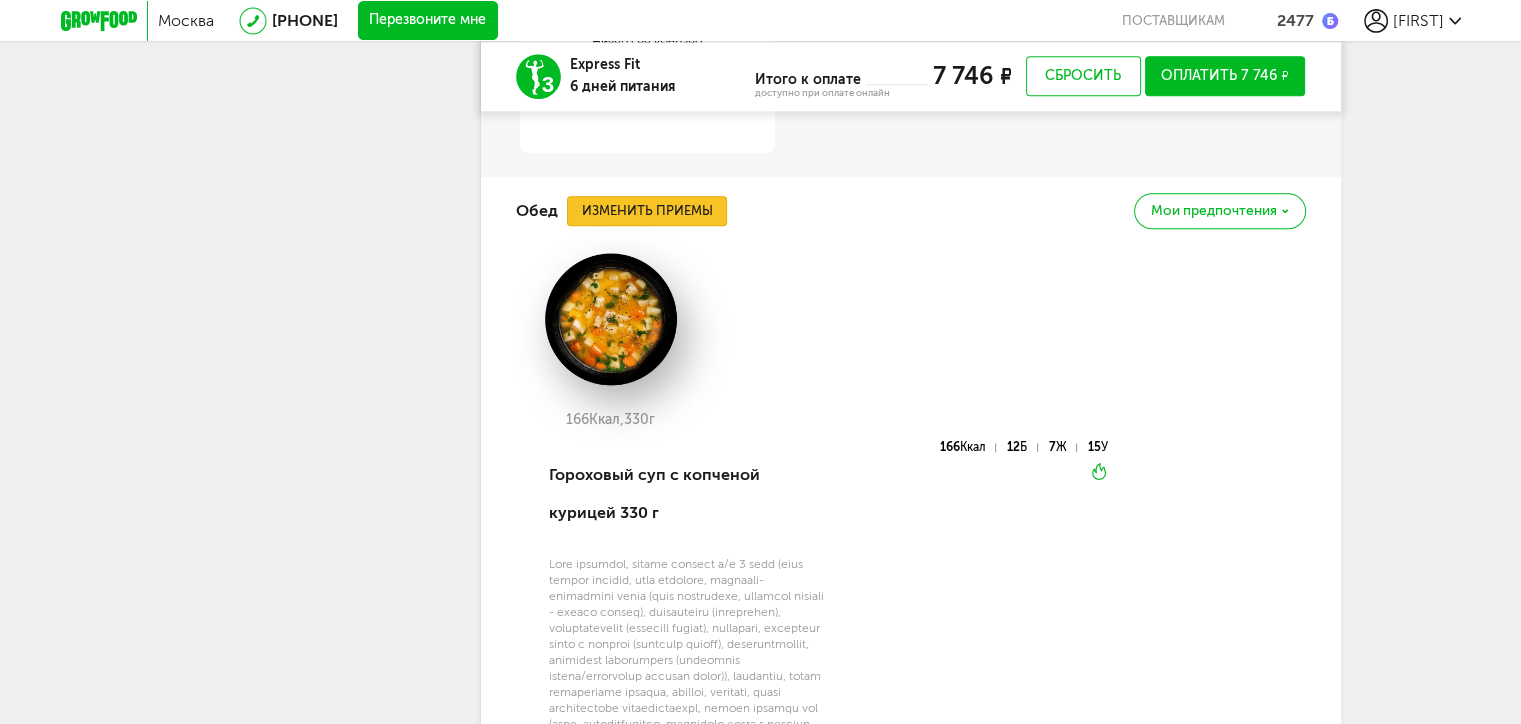 click on "Изменить приемы" at bounding box center (647, 211) 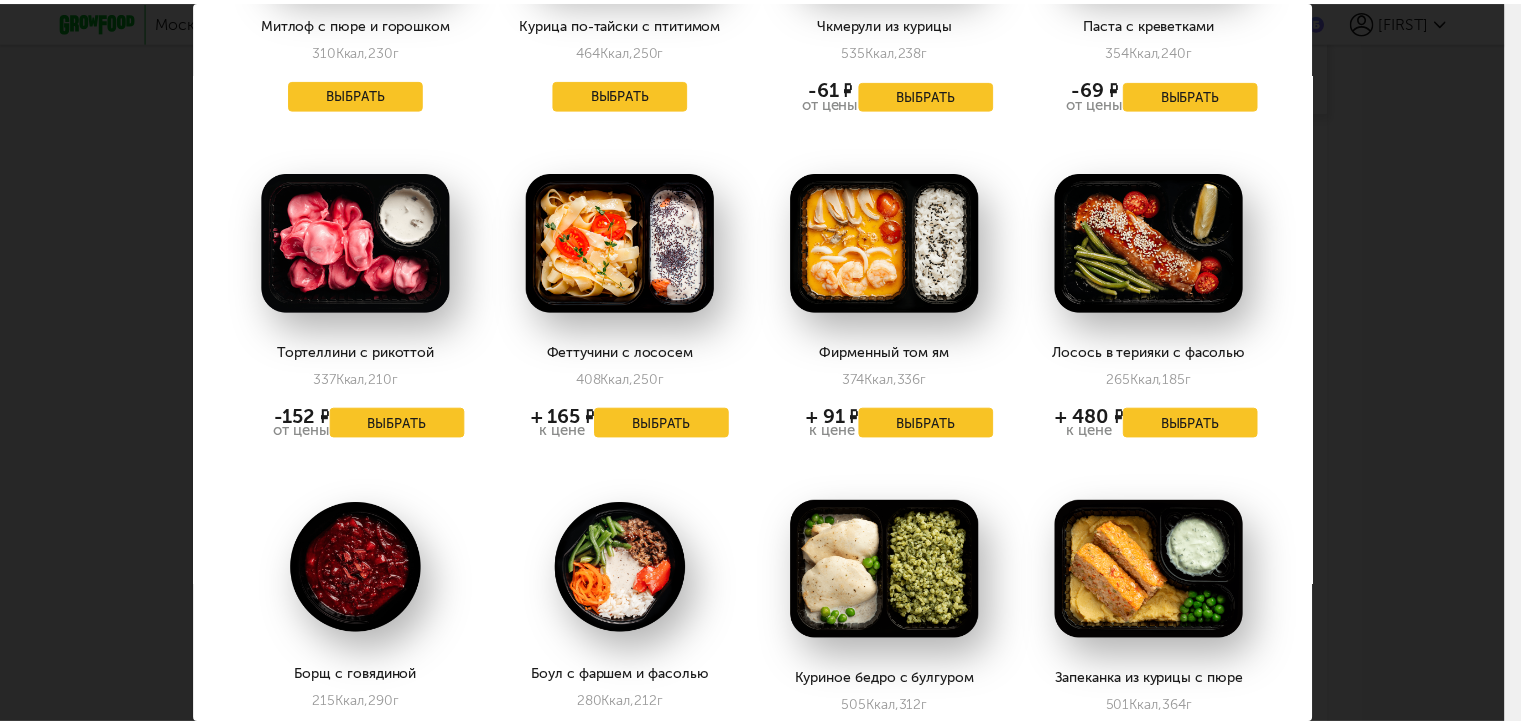 scroll, scrollTop: 800, scrollLeft: 0, axis: vertical 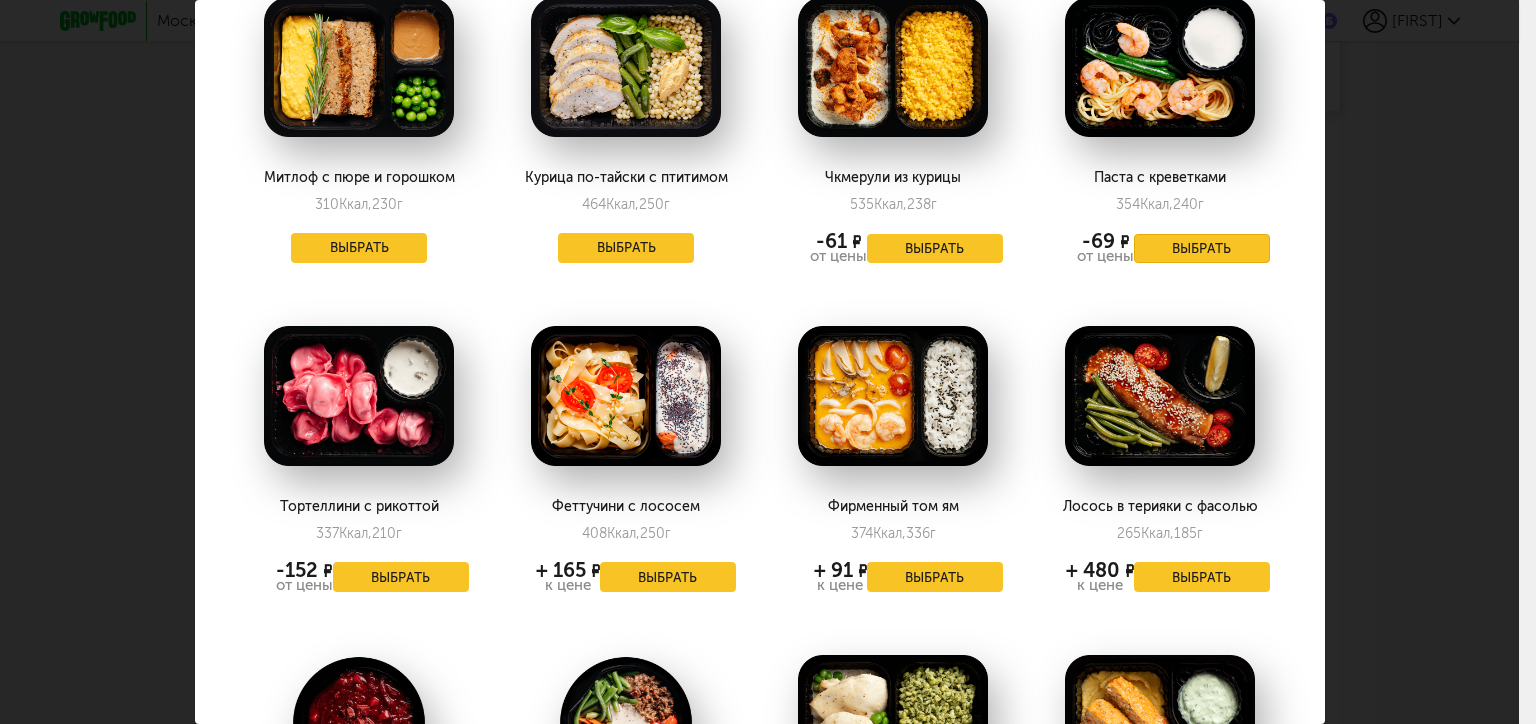 click on "Выбрать" at bounding box center (1202, 249) 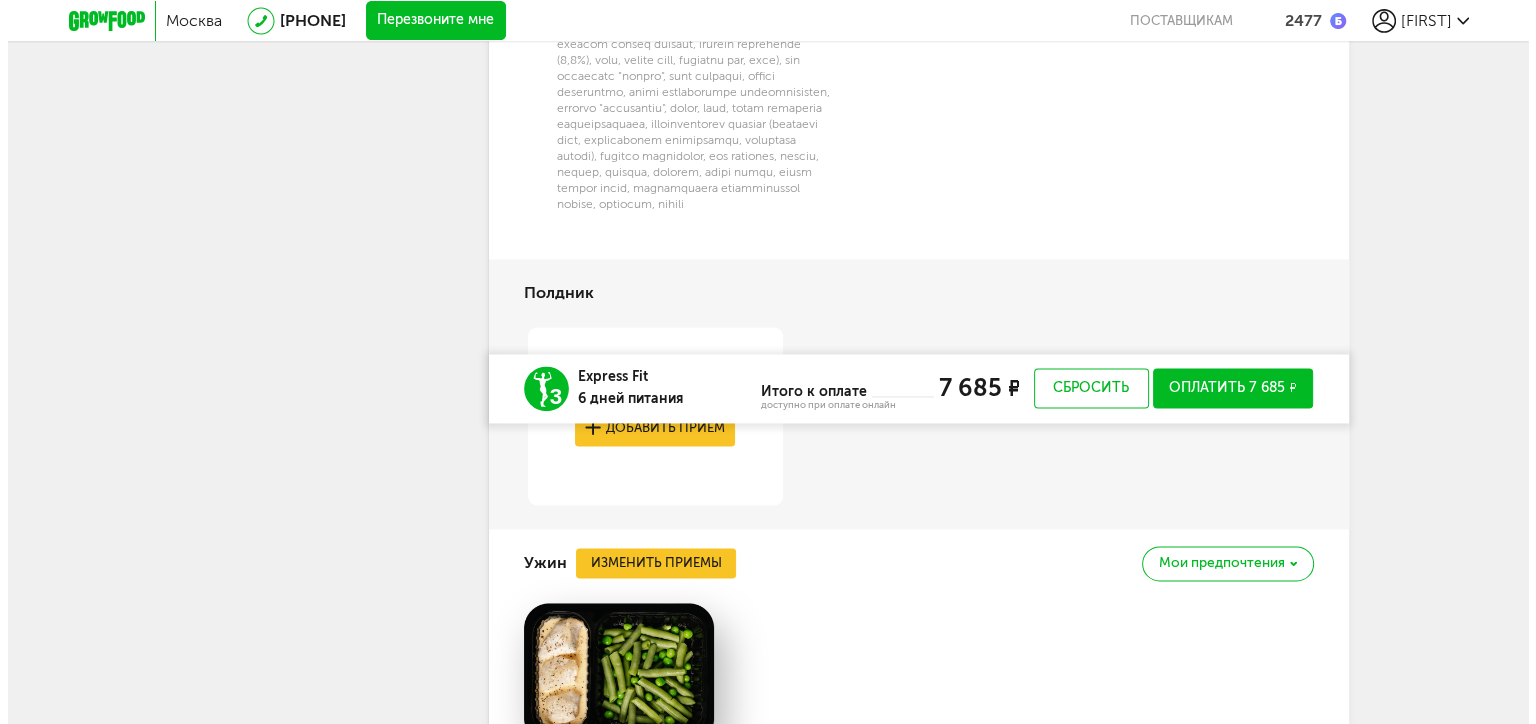 scroll, scrollTop: 3364, scrollLeft: 0, axis: vertical 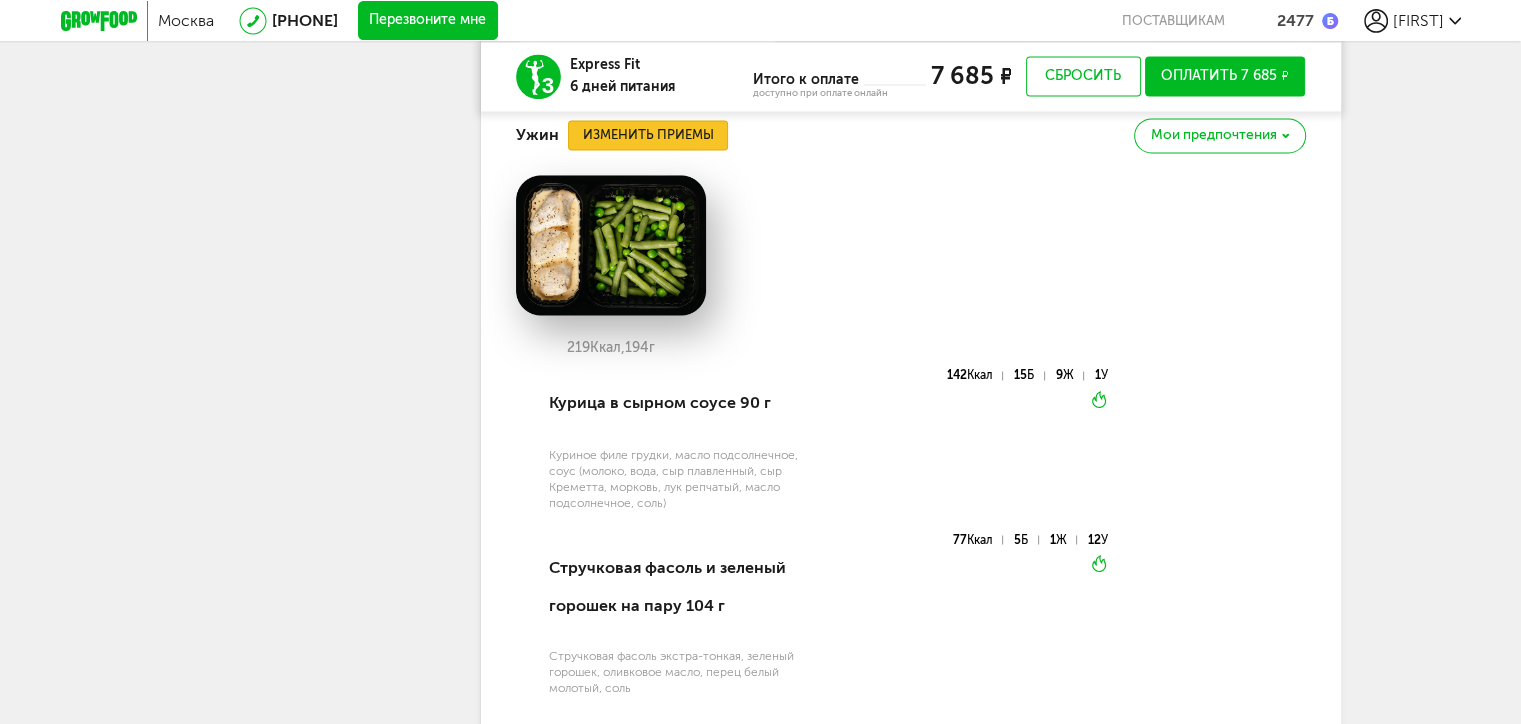 click on "Изменить приемы" at bounding box center (648, 135) 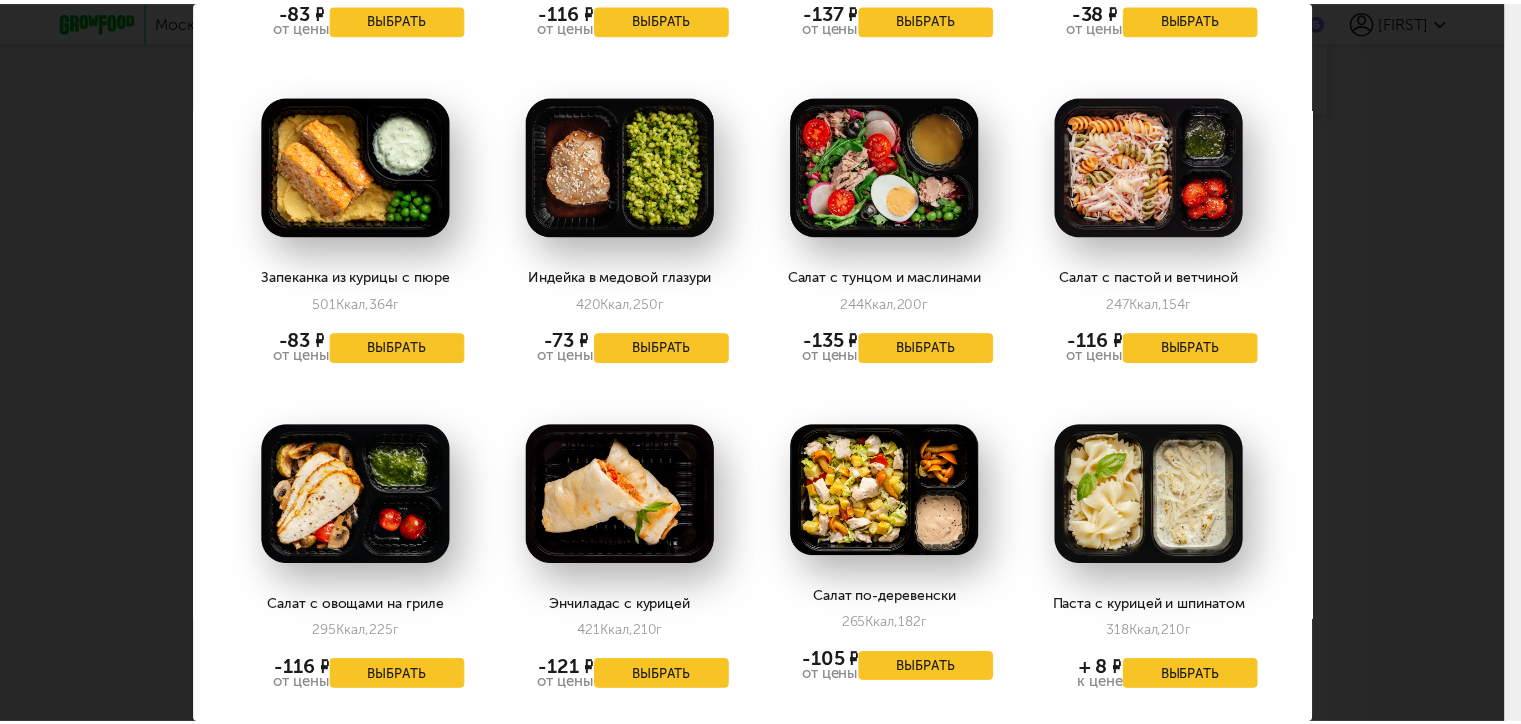 scroll, scrollTop: 1600, scrollLeft: 0, axis: vertical 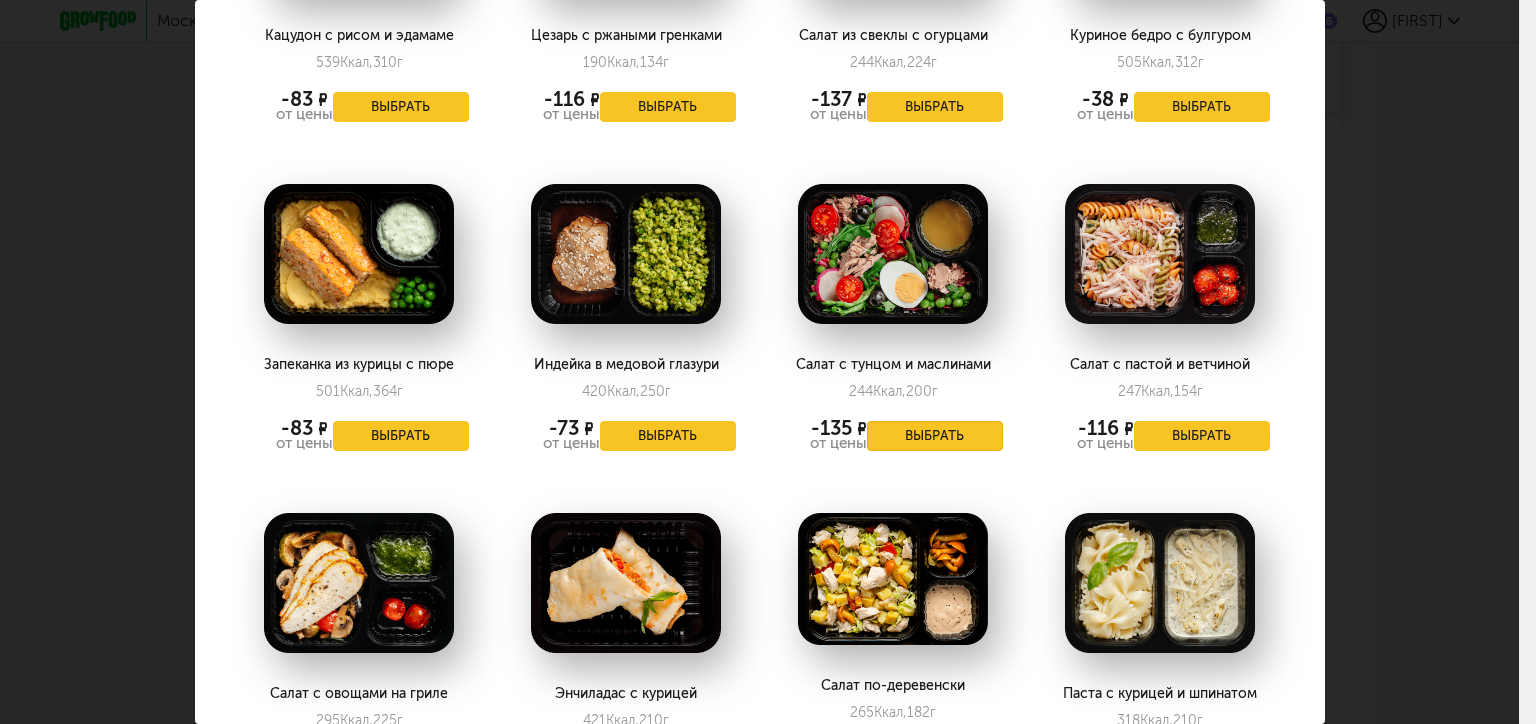 click on "Выбрать" at bounding box center [935, 436] 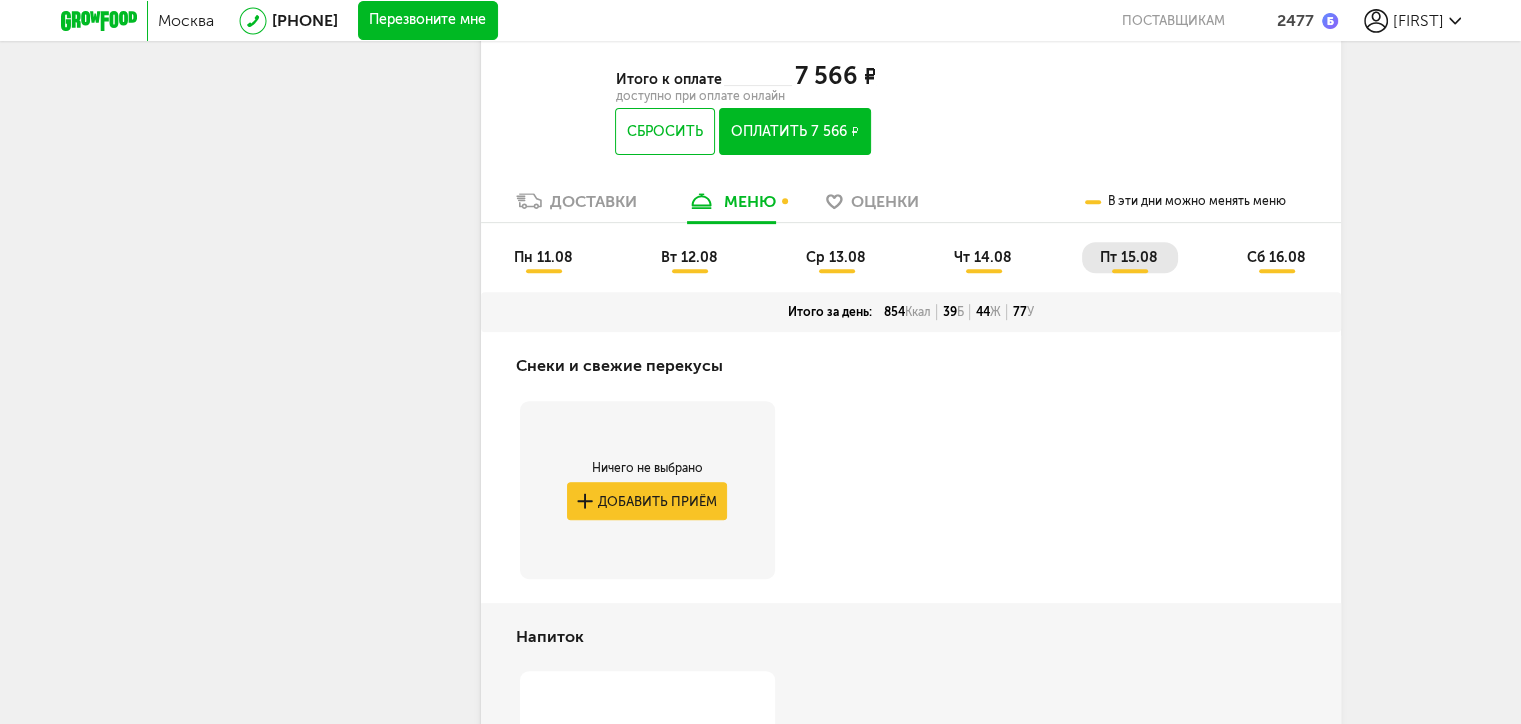 scroll, scrollTop: 664, scrollLeft: 0, axis: vertical 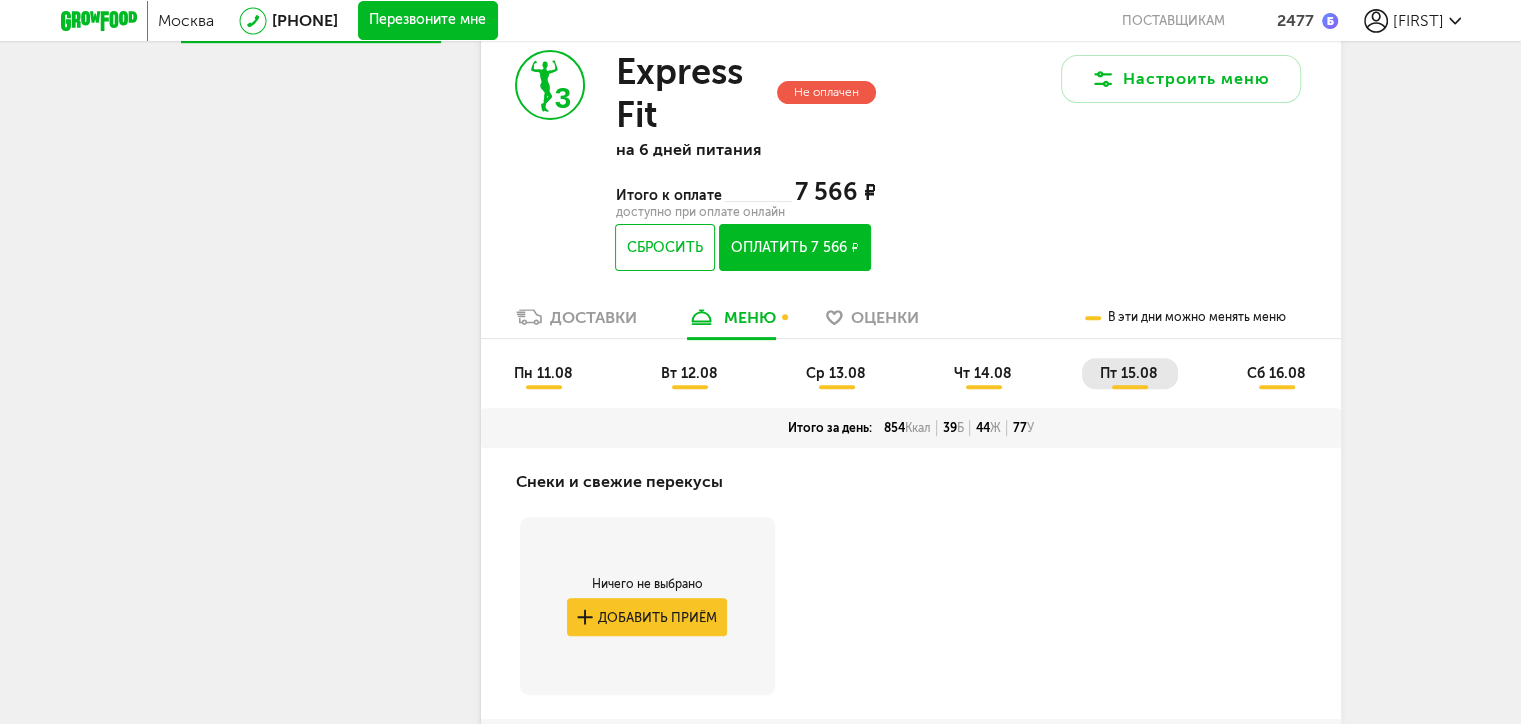 click on "сб 16.08" at bounding box center (1275, 373) 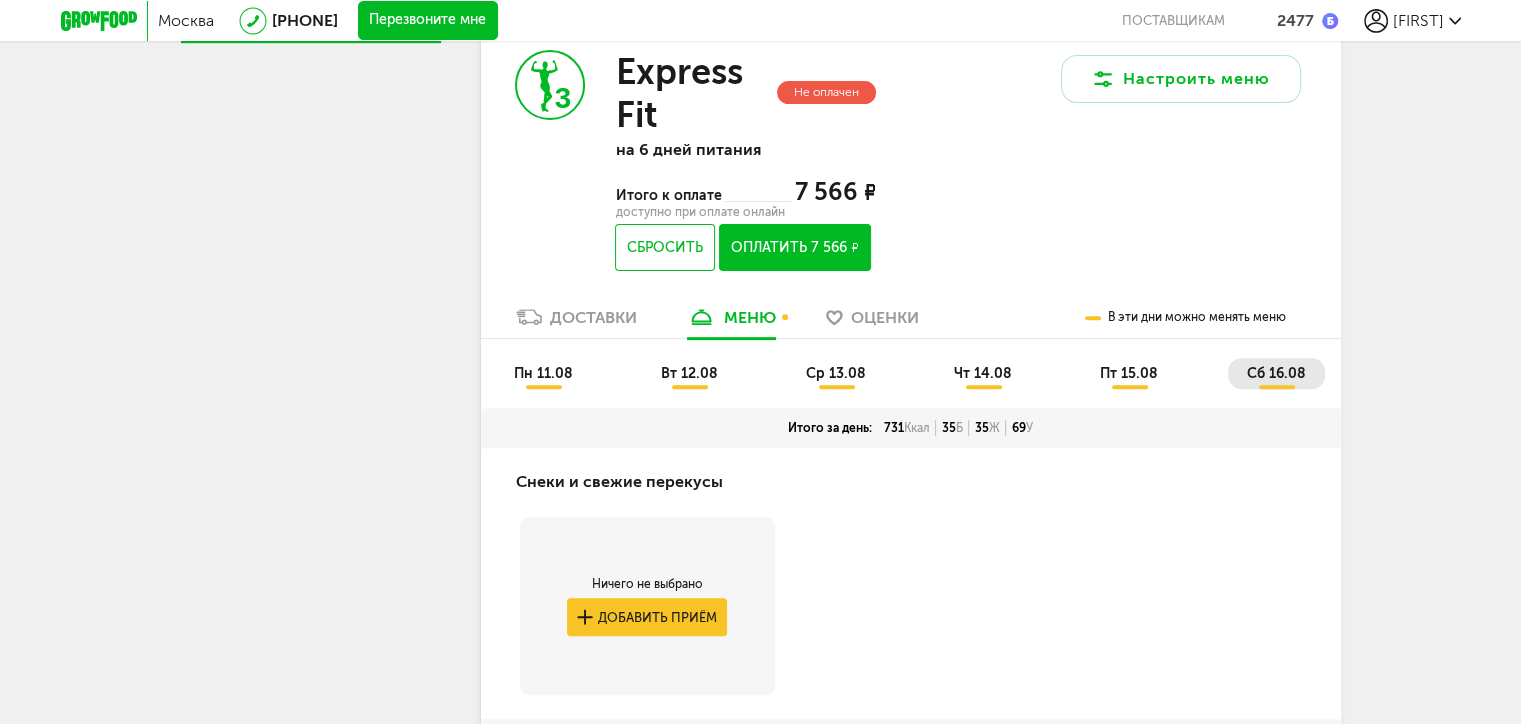 scroll, scrollTop: 964, scrollLeft: 0, axis: vertical 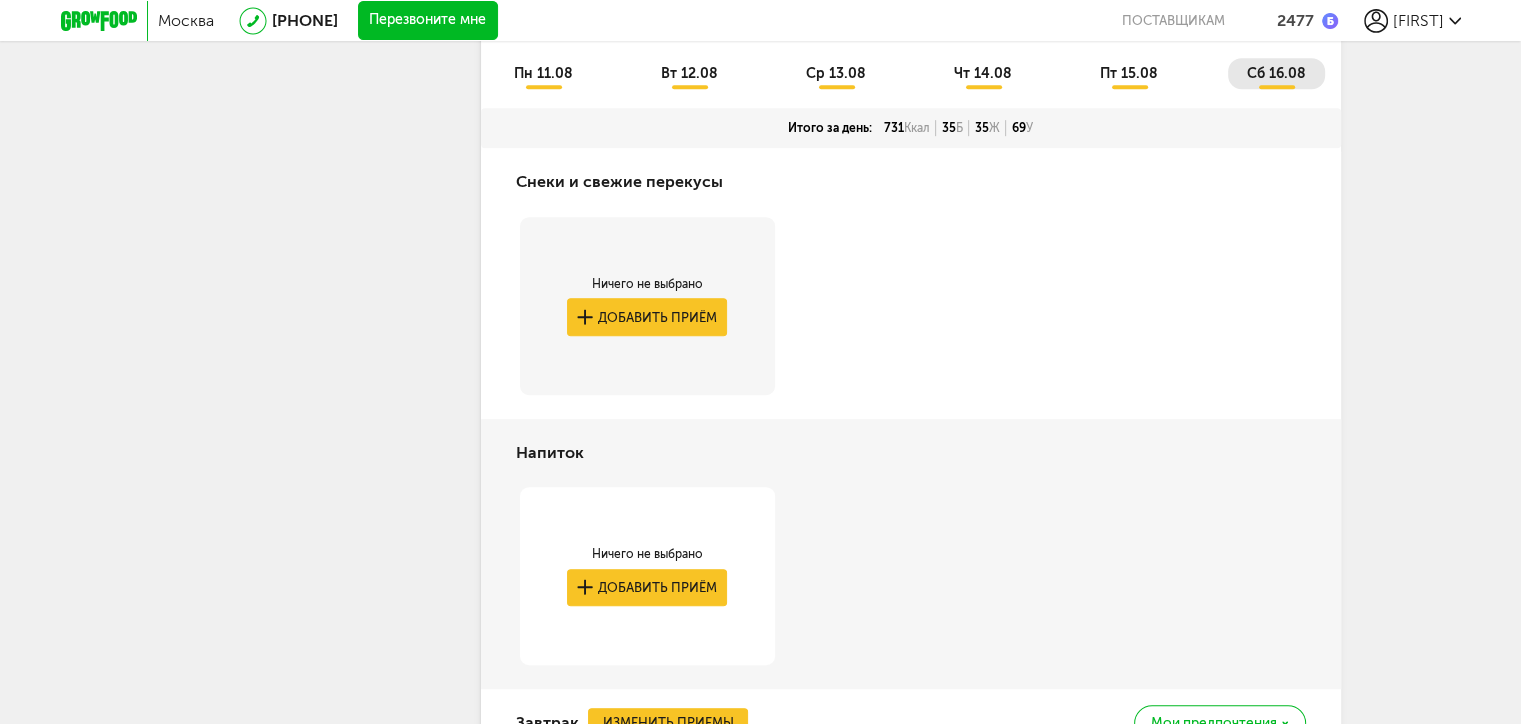 click on "пт 15.08" at bounding box center (1130, 73) 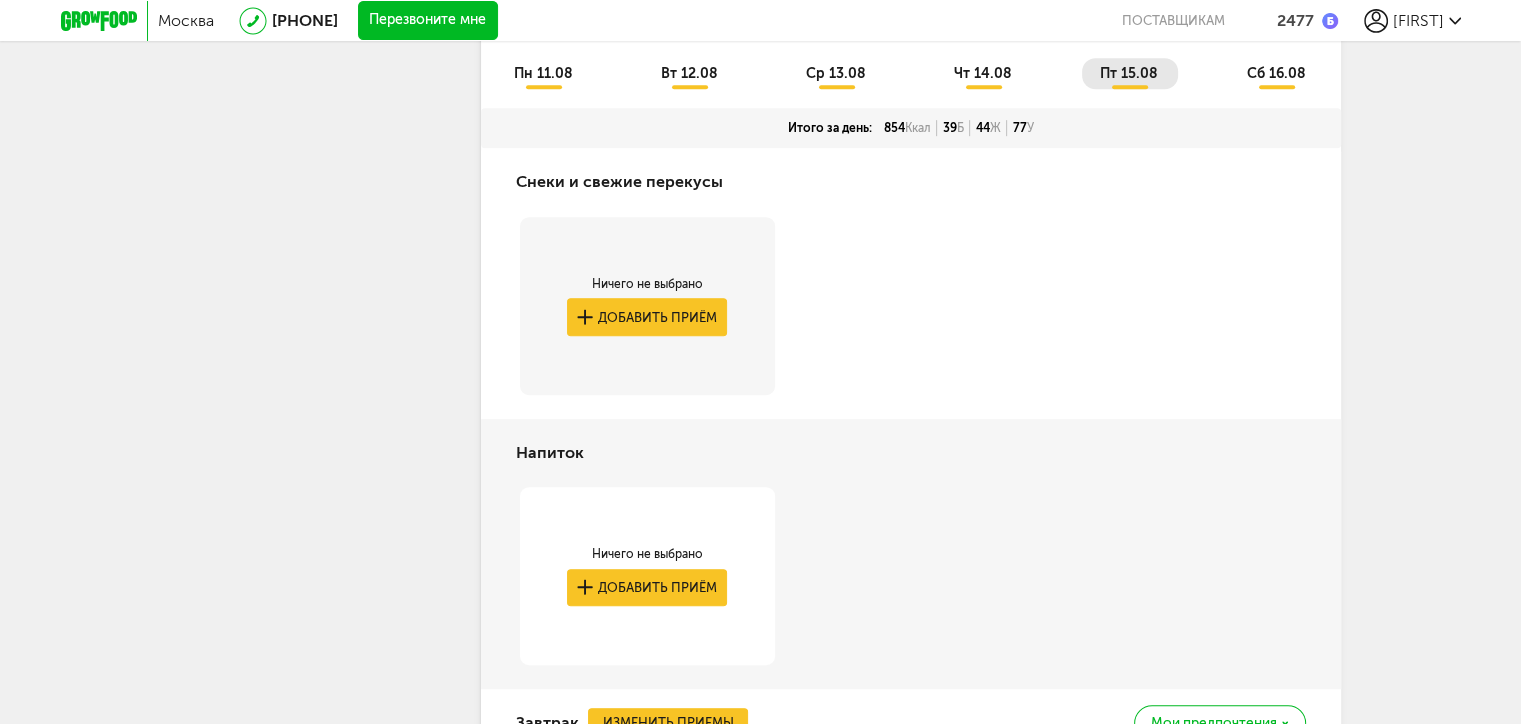 click on "чт 14.08" at bounding box center [983, 73] 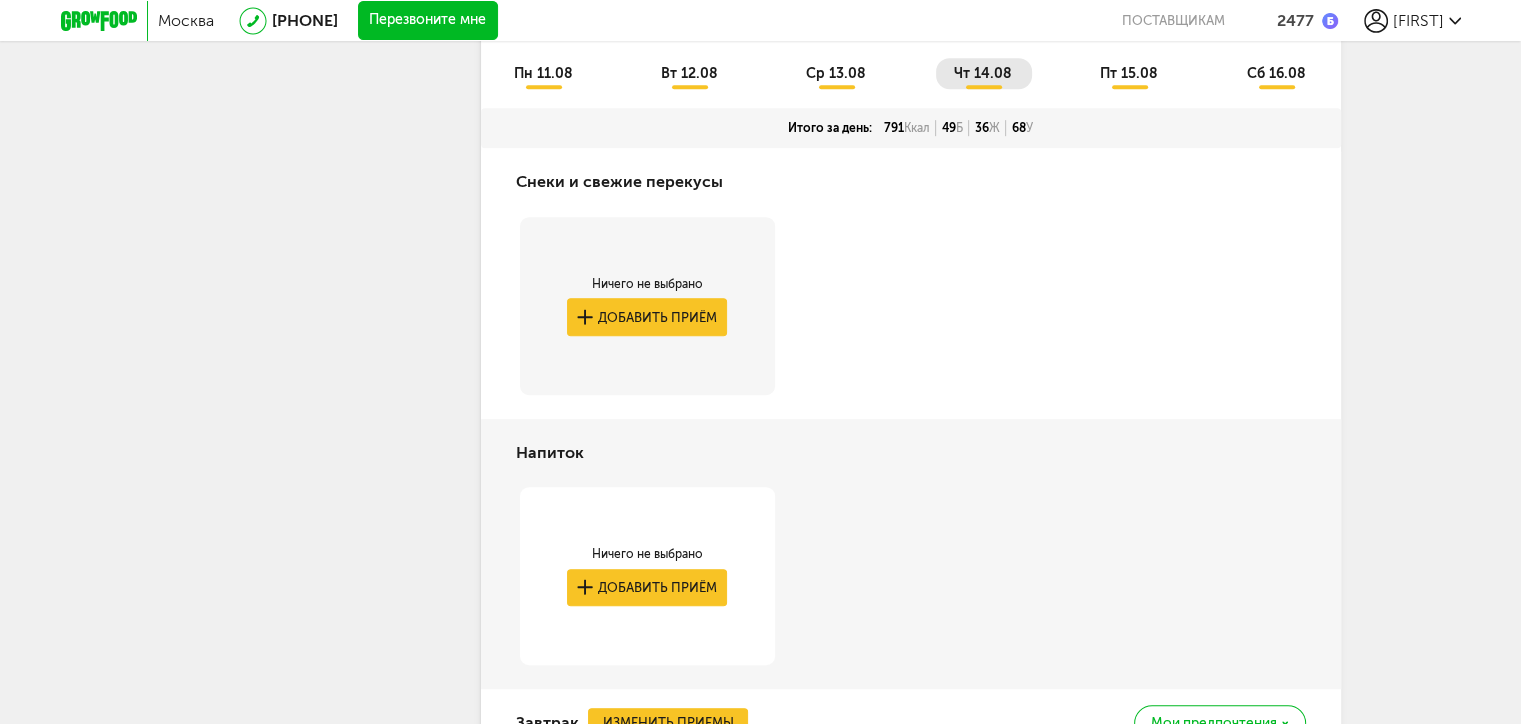 click on "ср 13.08" at bounding box center [836, 73] 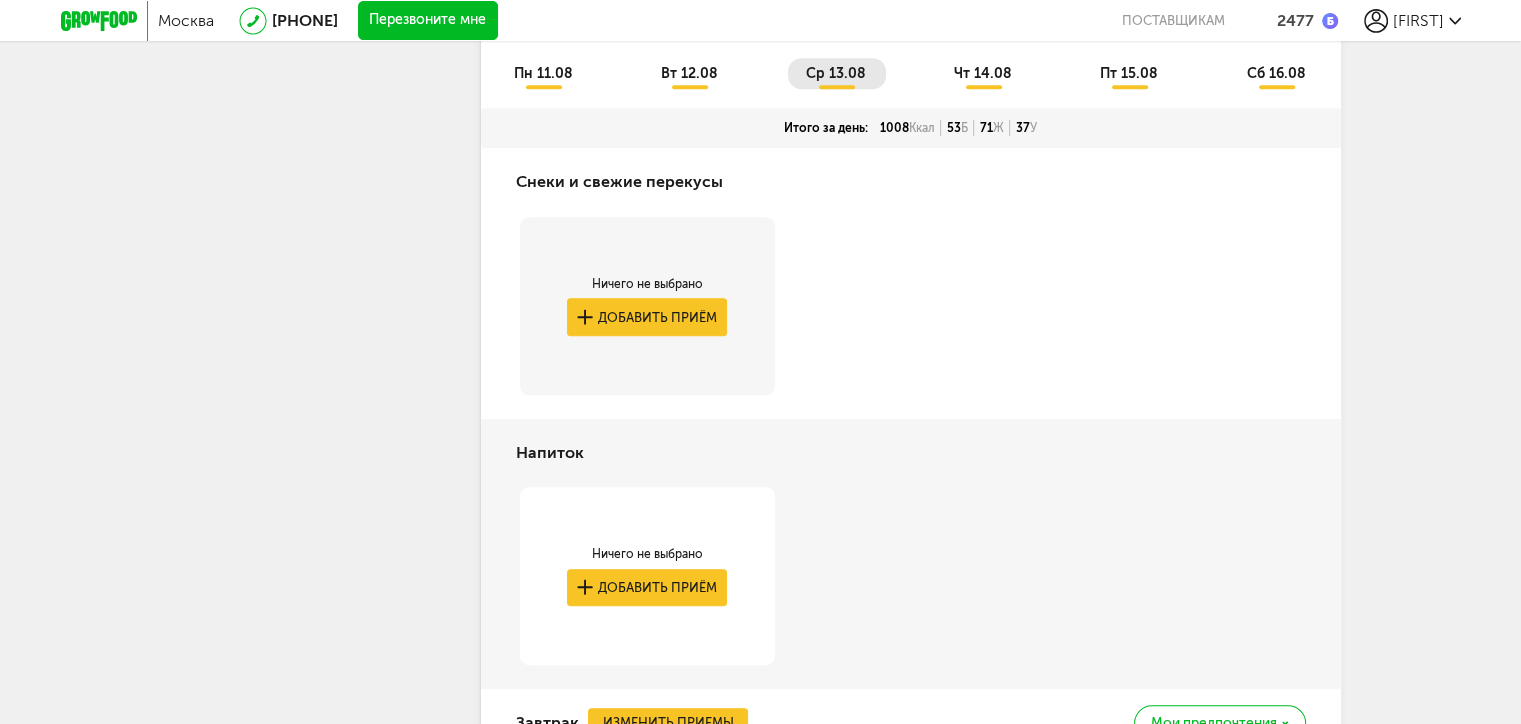 click on "вт 12.08" at bounding box center [689, 73] 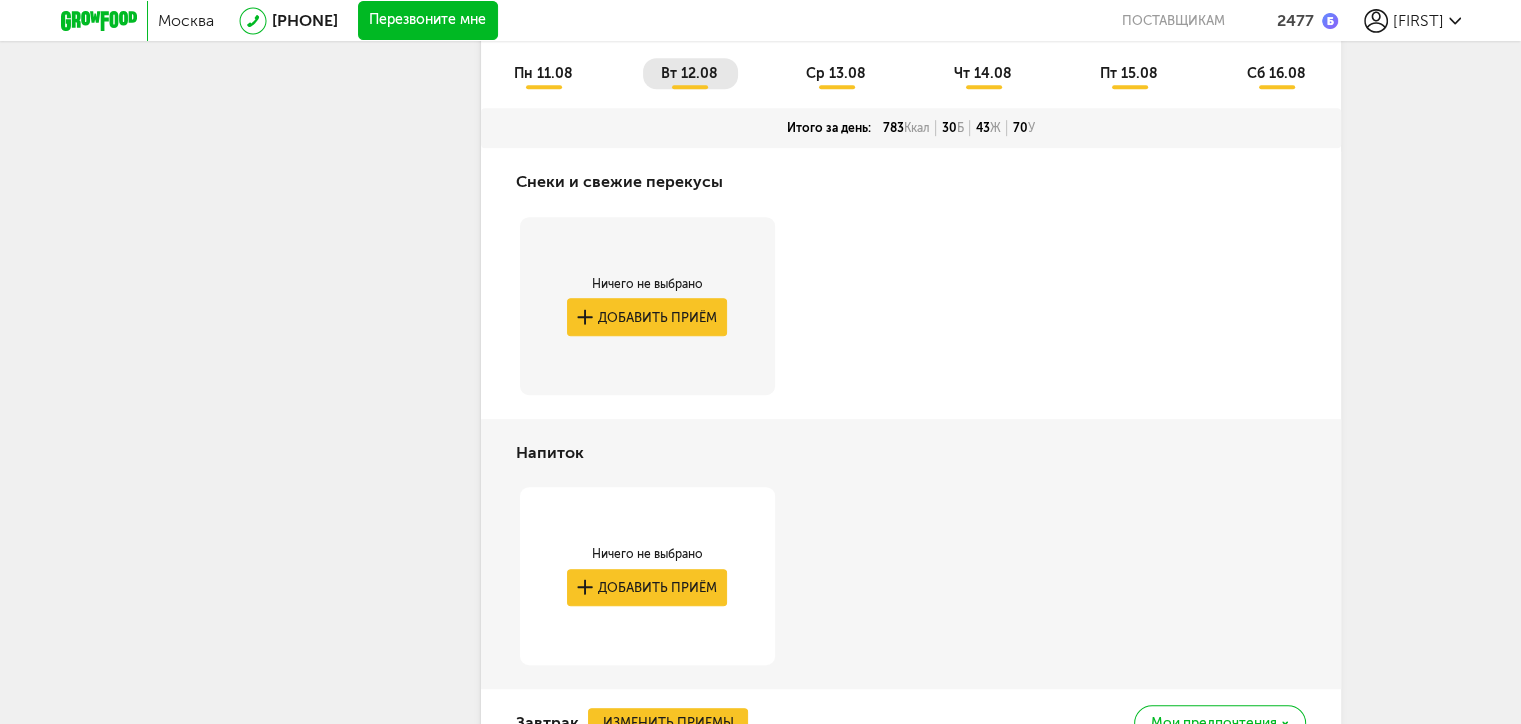 click on "пн 11.08" at bounding box center (543, 73) 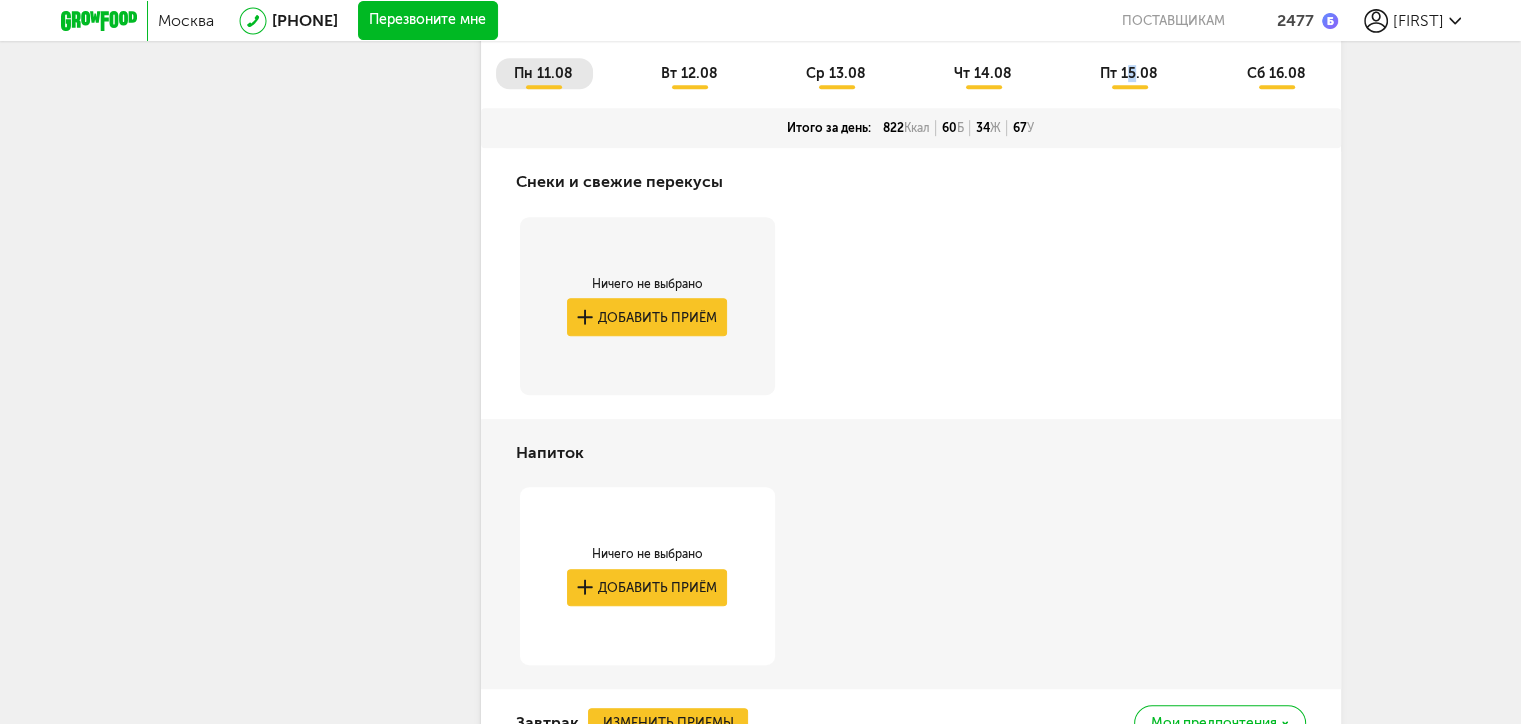 click on "пт 15.08" at bounding box center [1130, 73] 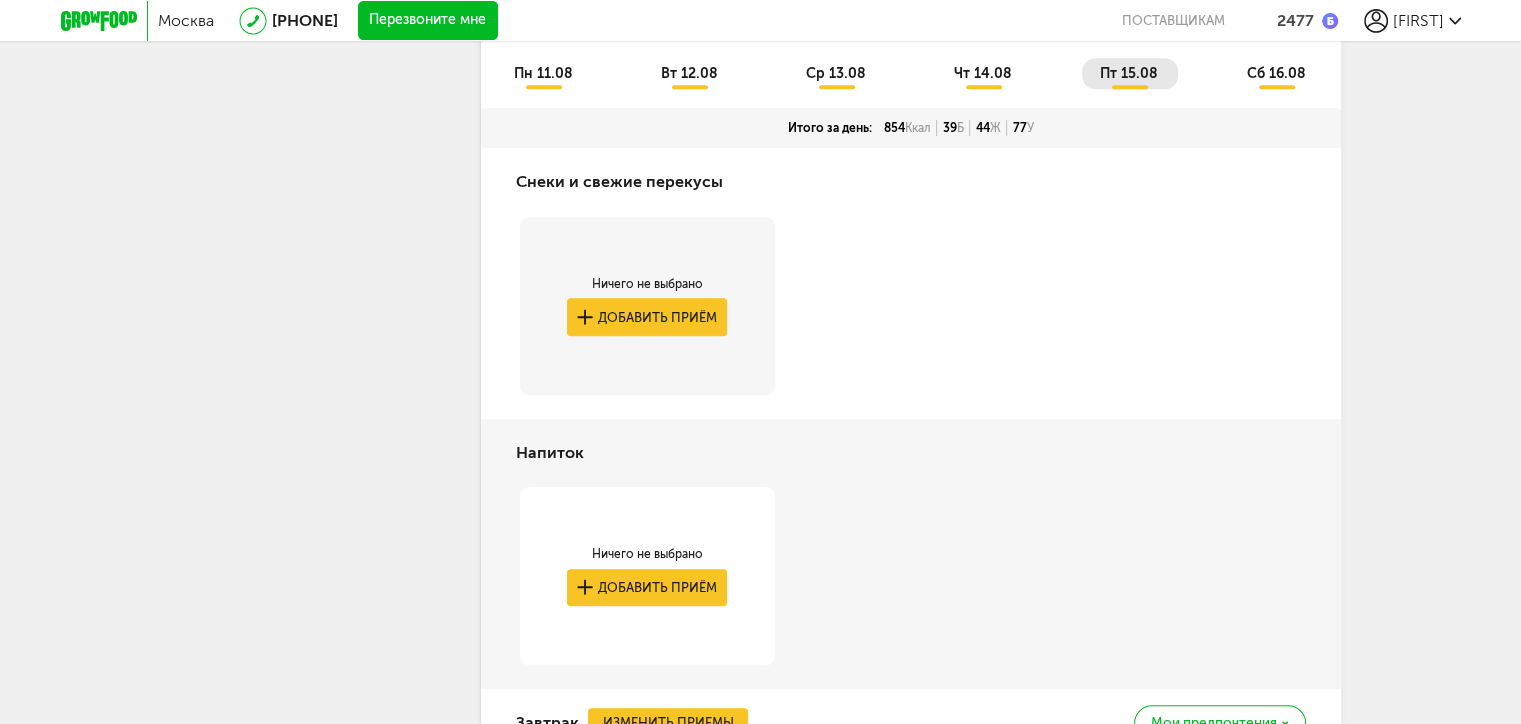 click on "[DAY] [DATE] [DAY] [DATE] [DAY] [DATE] [DAY] [DATE] [DAY] [DATE] [DAY] [DATE]" at bounding box center (911, 83) 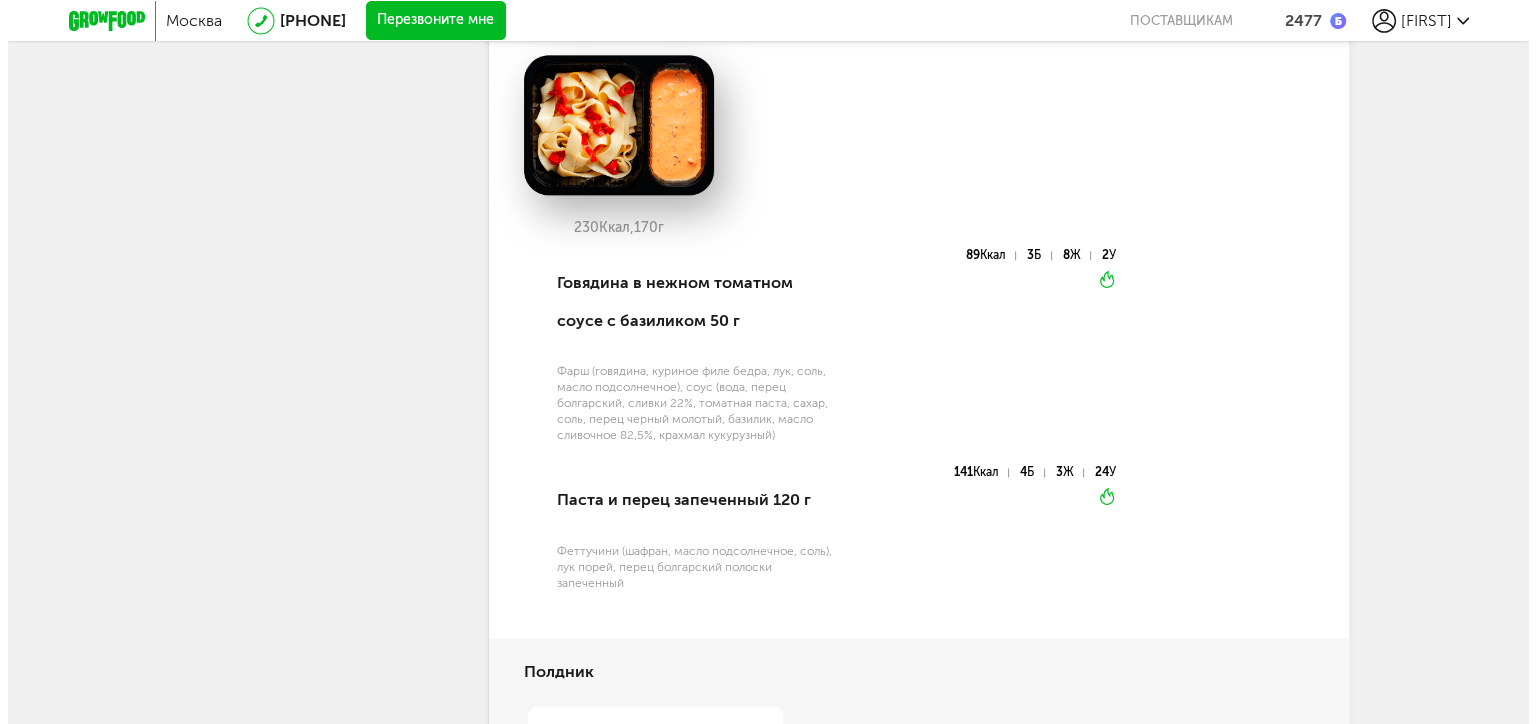 scroll, scrollTop: 2264, scrollLeft: 0, axis: vertical 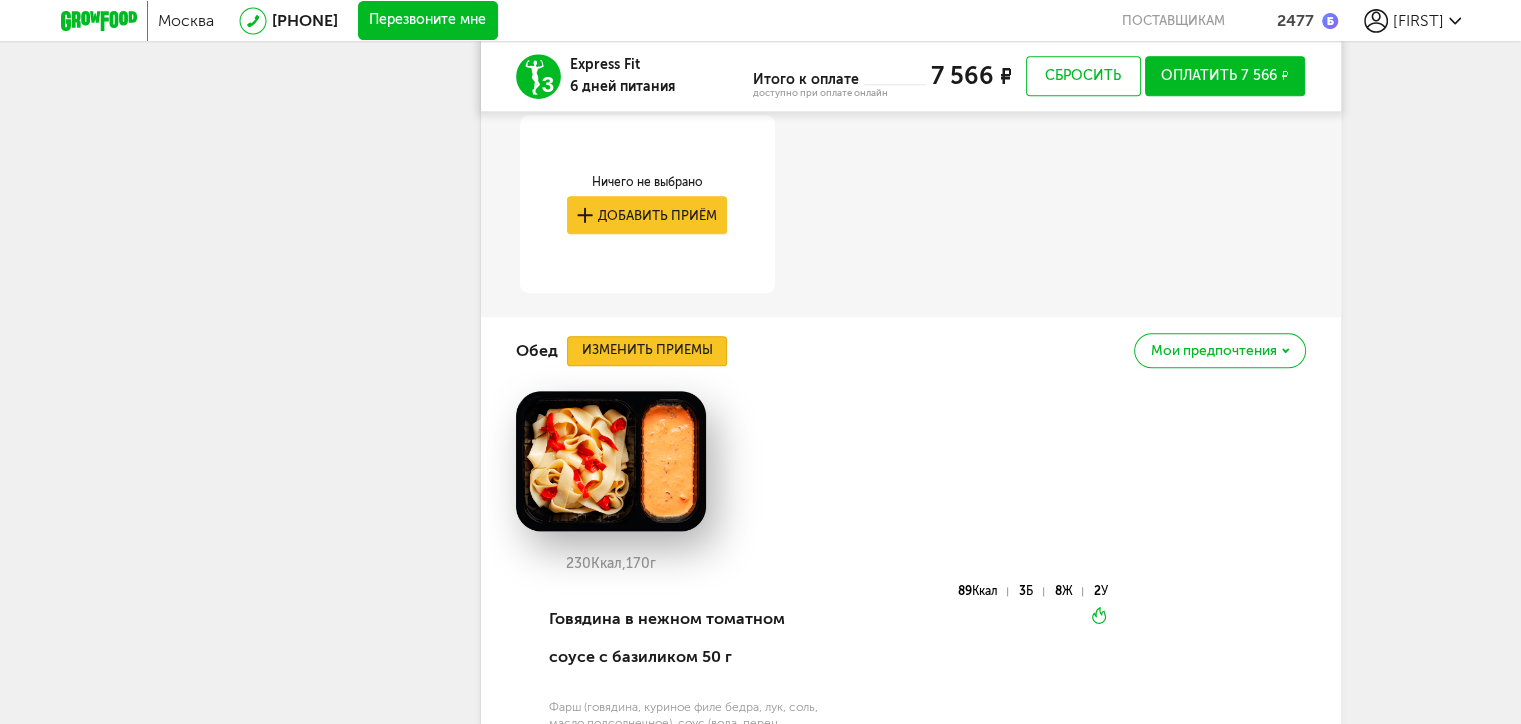click on "Изменить приемы" at bounding box center (647, 351) 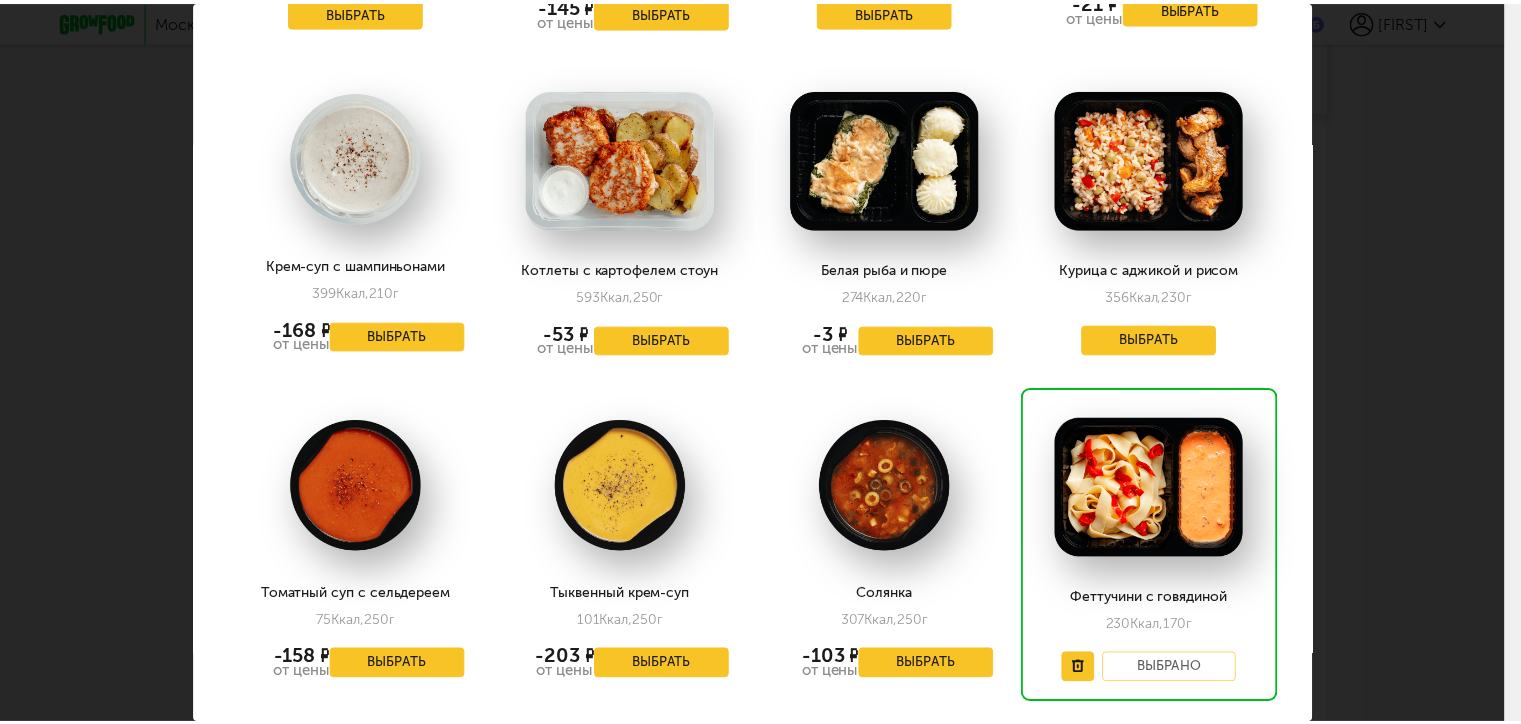 scroll, scrollTop: 2781, scrollLeft: 0, axis: vertical 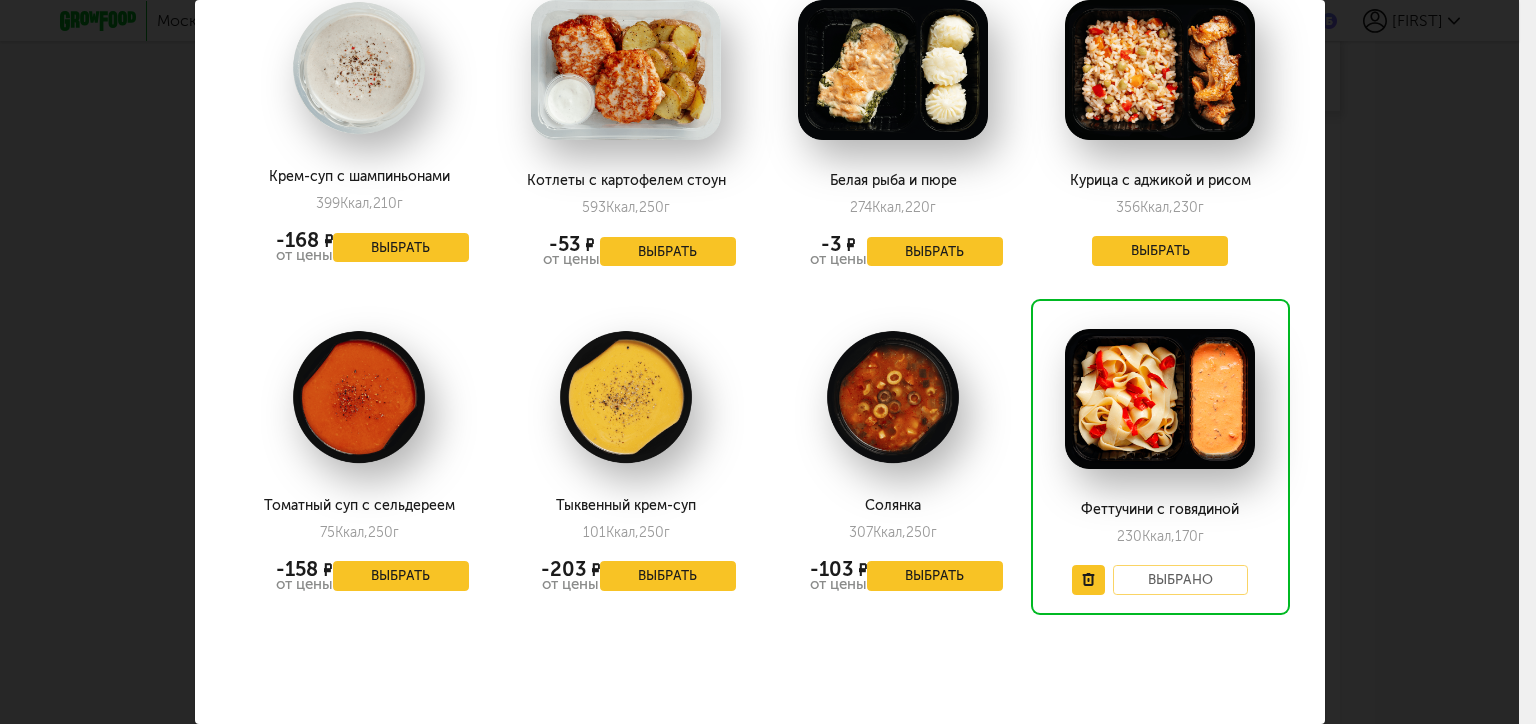 click on "Выберите обеды на [DAY] [DATE]
[PRODUCT]
[CALORIES] Ккал,
[GRAMS] г
[DISCOUNT]
от цены         Выбрать             [PRODUCT]
[CALORIES] Ккал,
[GRAMS] г           Выбрать             [PRODUCT]
[CALORIES] Ккал,
[GRAMS] г           Выбрать             [PRODUCT]
[CALORIES] Ккал,
[GRAMS] г
[DISCOUNT]
от цены         Выбрать             [PRODUCT]
[CALORIES] Ккал,
[GRAMS] г           Выбрать             [PRODUCT]
[CALORIES] Ккал,
[GRAMS] г           Выбрать             [PRODUCT]
[CALORIES] Ккал,
[GRAMS] г" at bounding box center [759, 362] 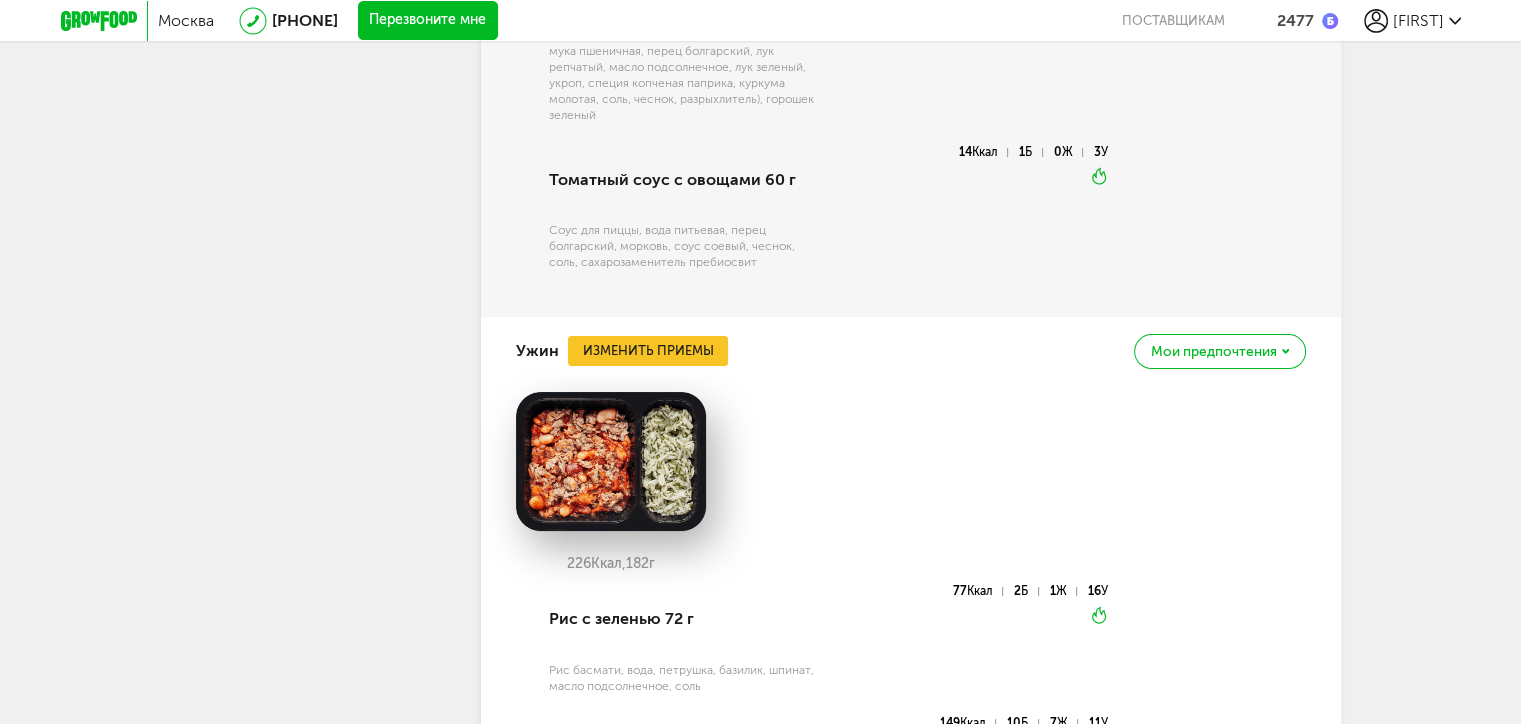 scroll, scrollTop: 7984, scrollLeft: 0, axis: vertical 